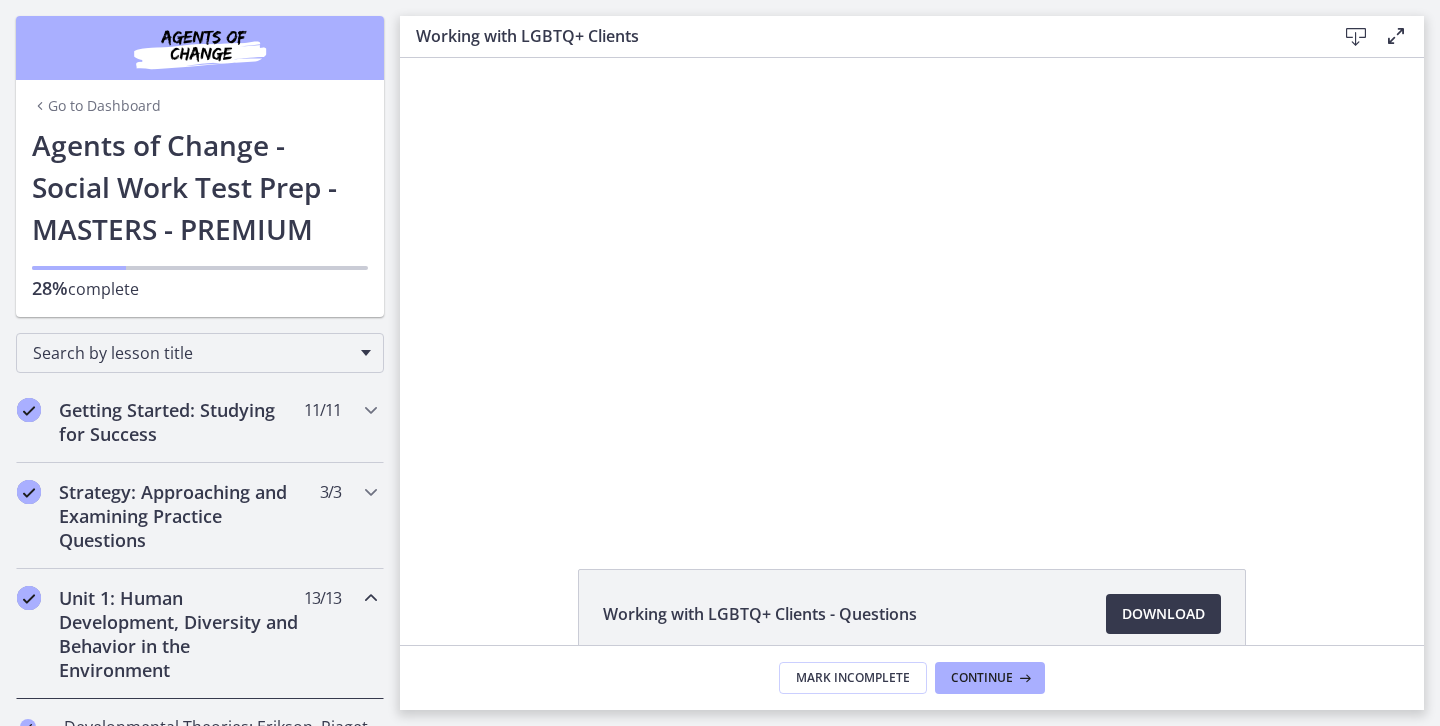 scroll, scrollTop: 0, scrollLeft: 0, axis: both 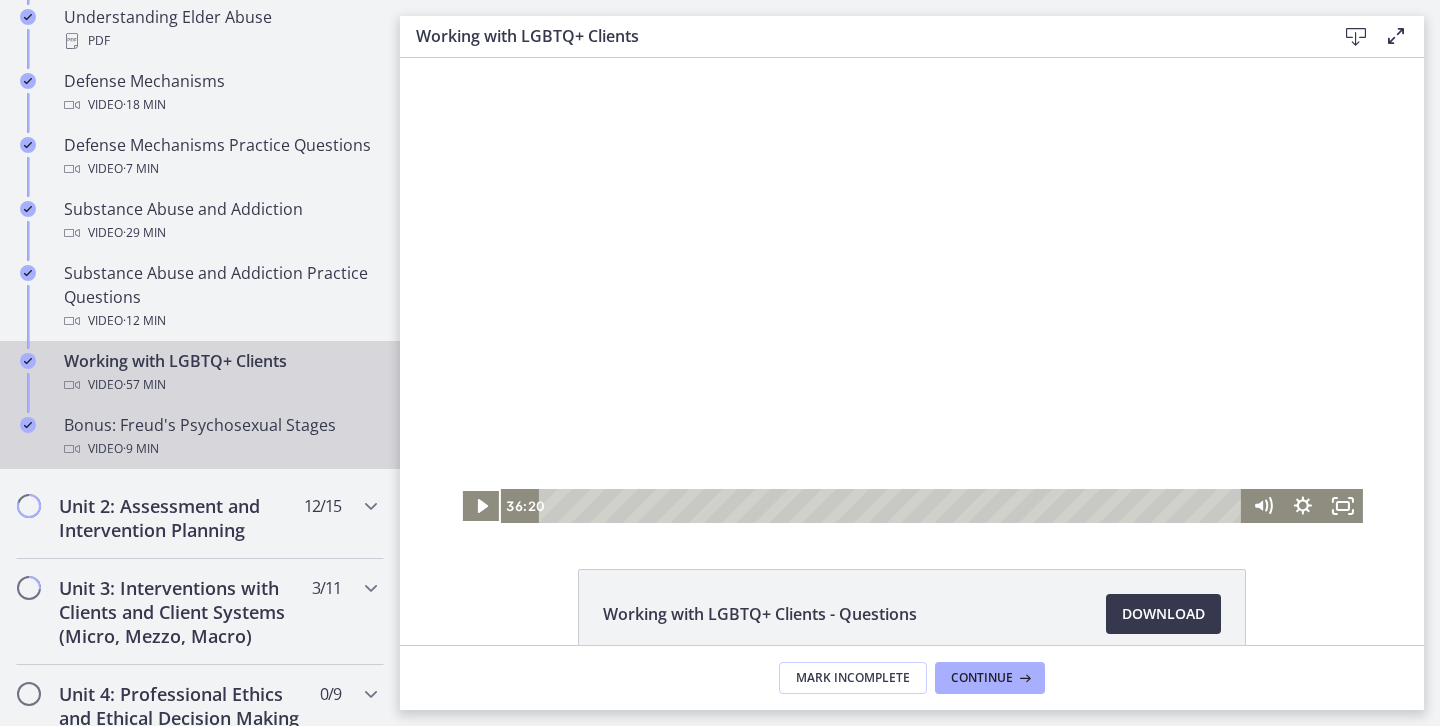 type 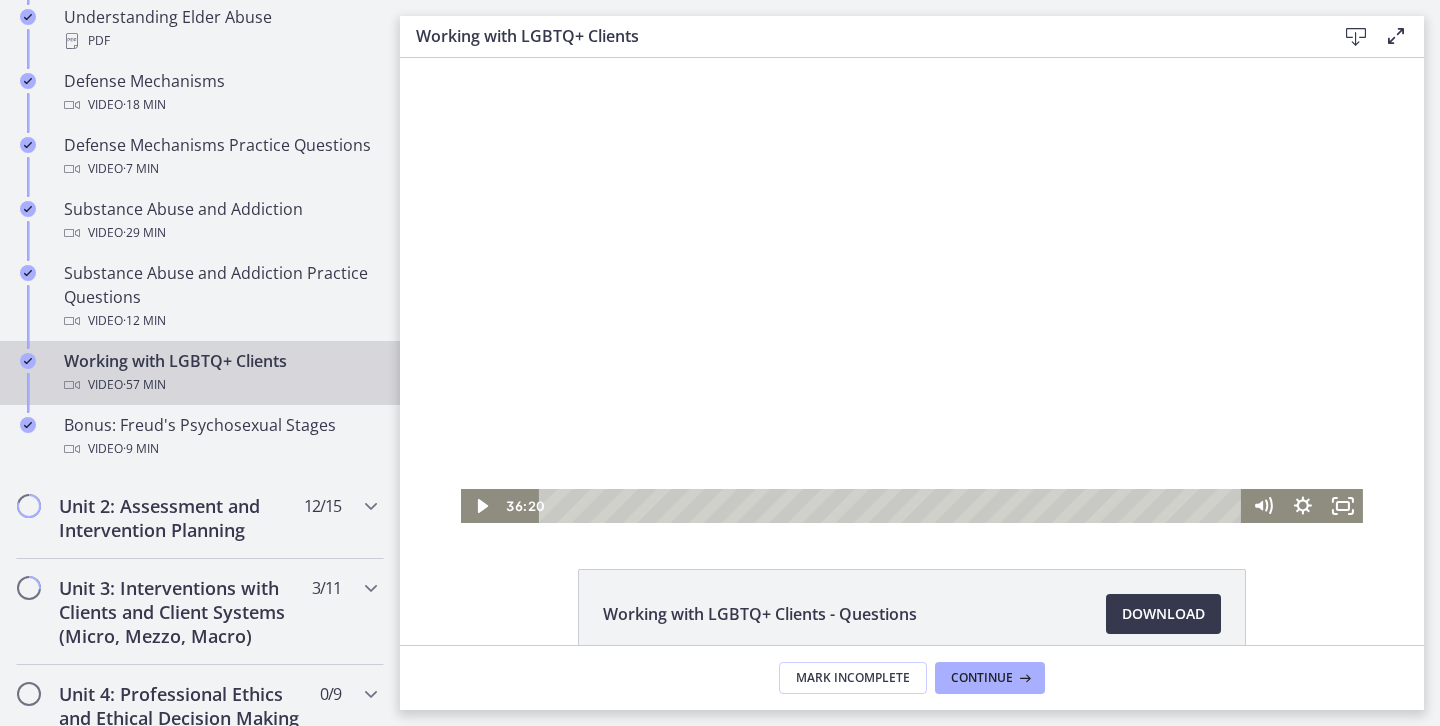 click at bounding box center [912, 290] 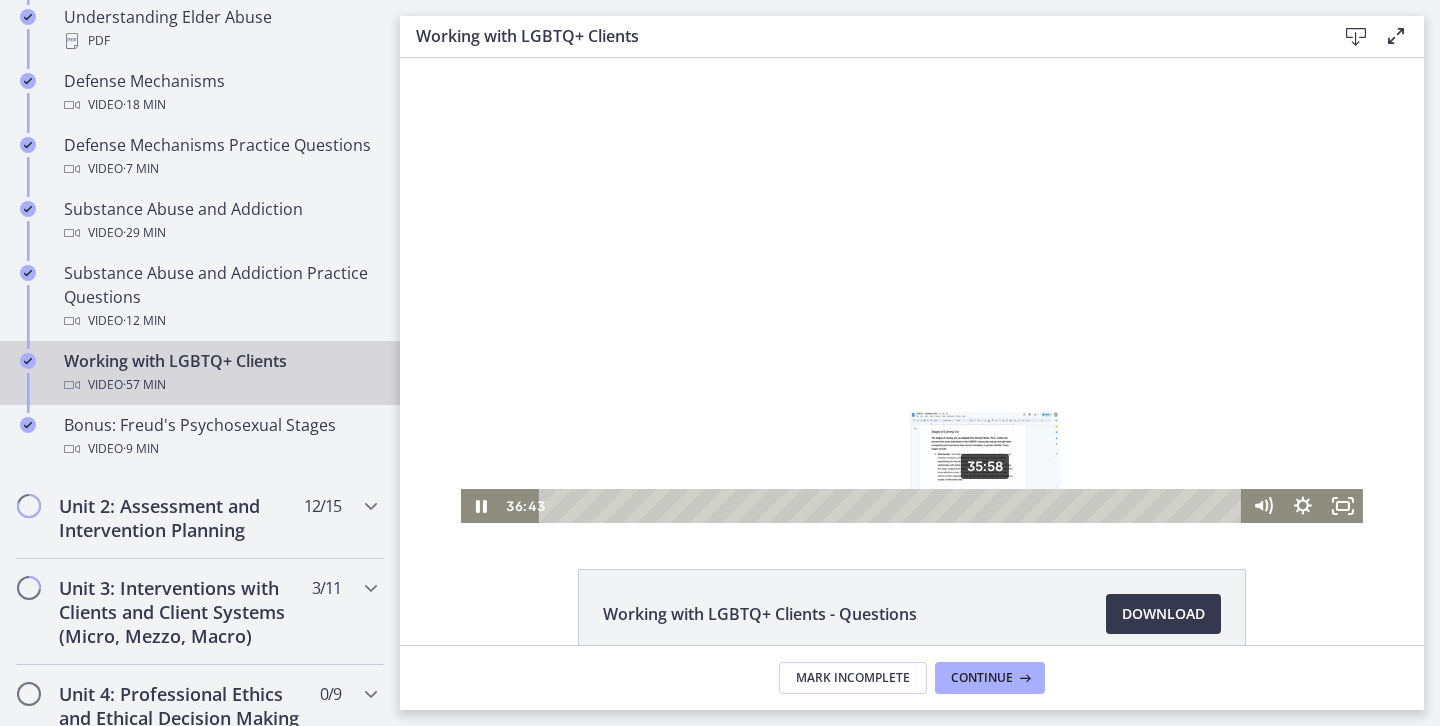 click on "35:58" at bounding box center (893, 506) 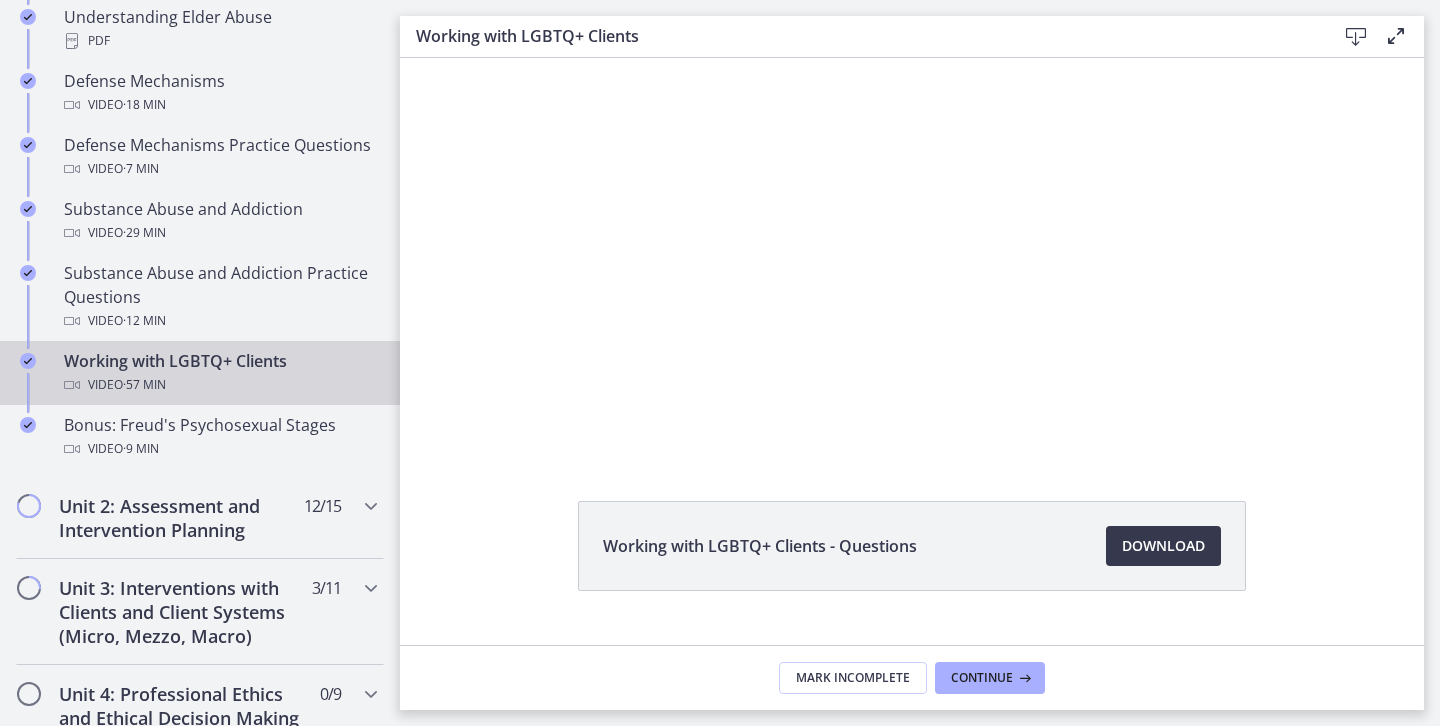 scroll, scrollTop: 0, scrollLeft: 0, axis: both 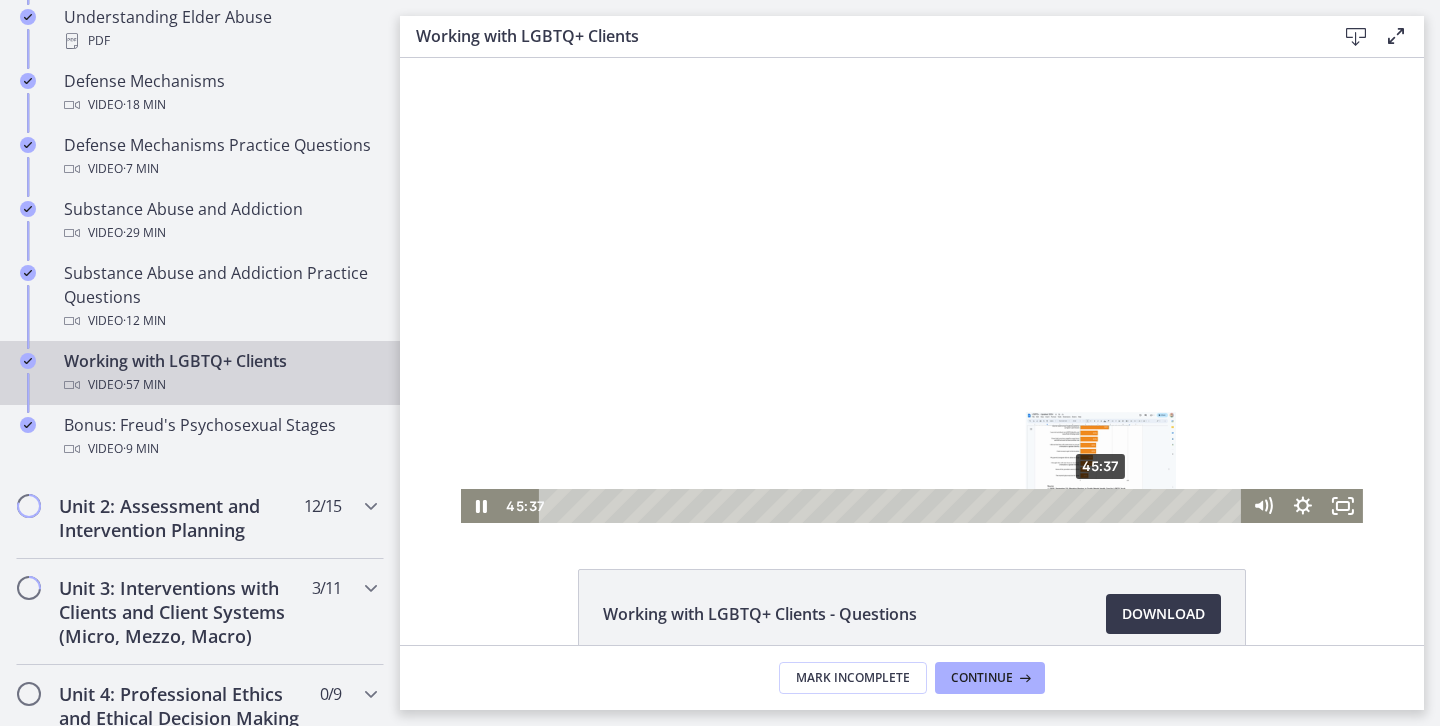 click on "45:37" at bounding box center [893, 506] 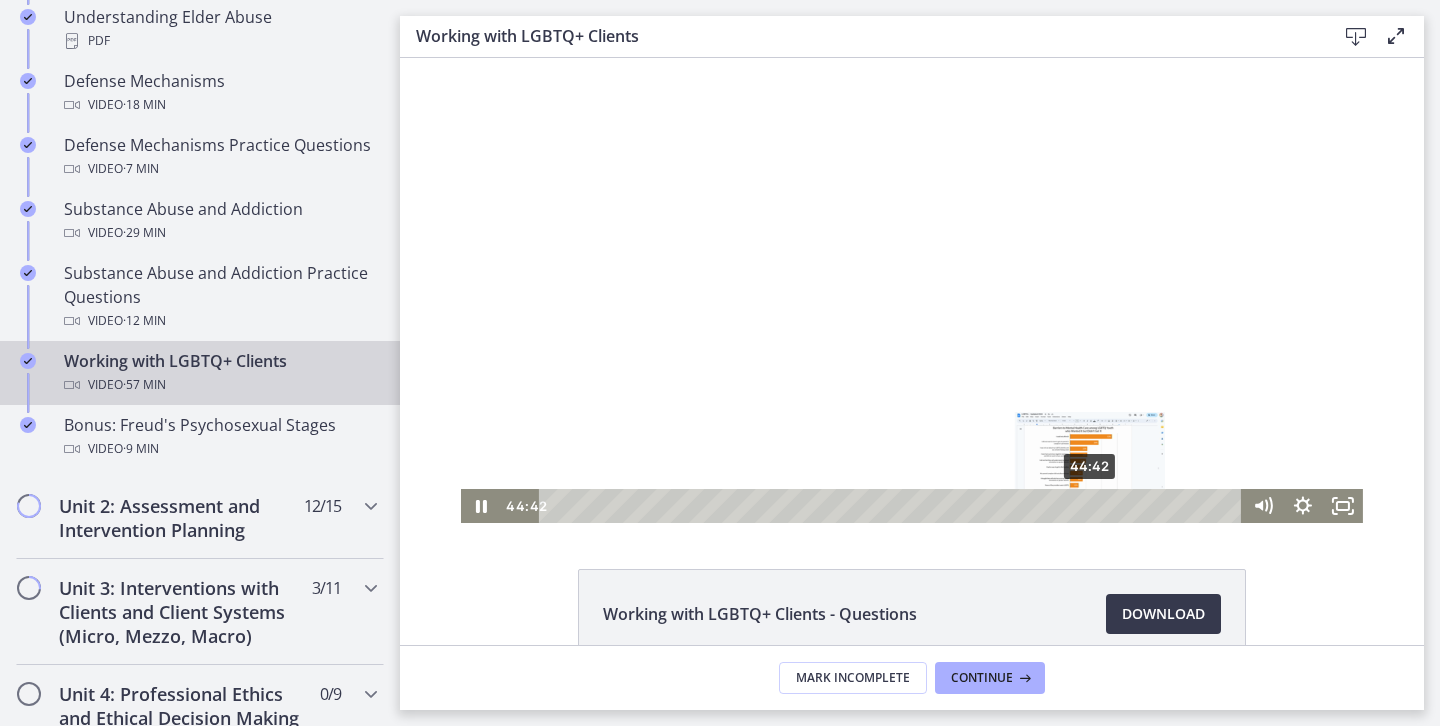 click on "44:42" at bounding box center [893, 506] 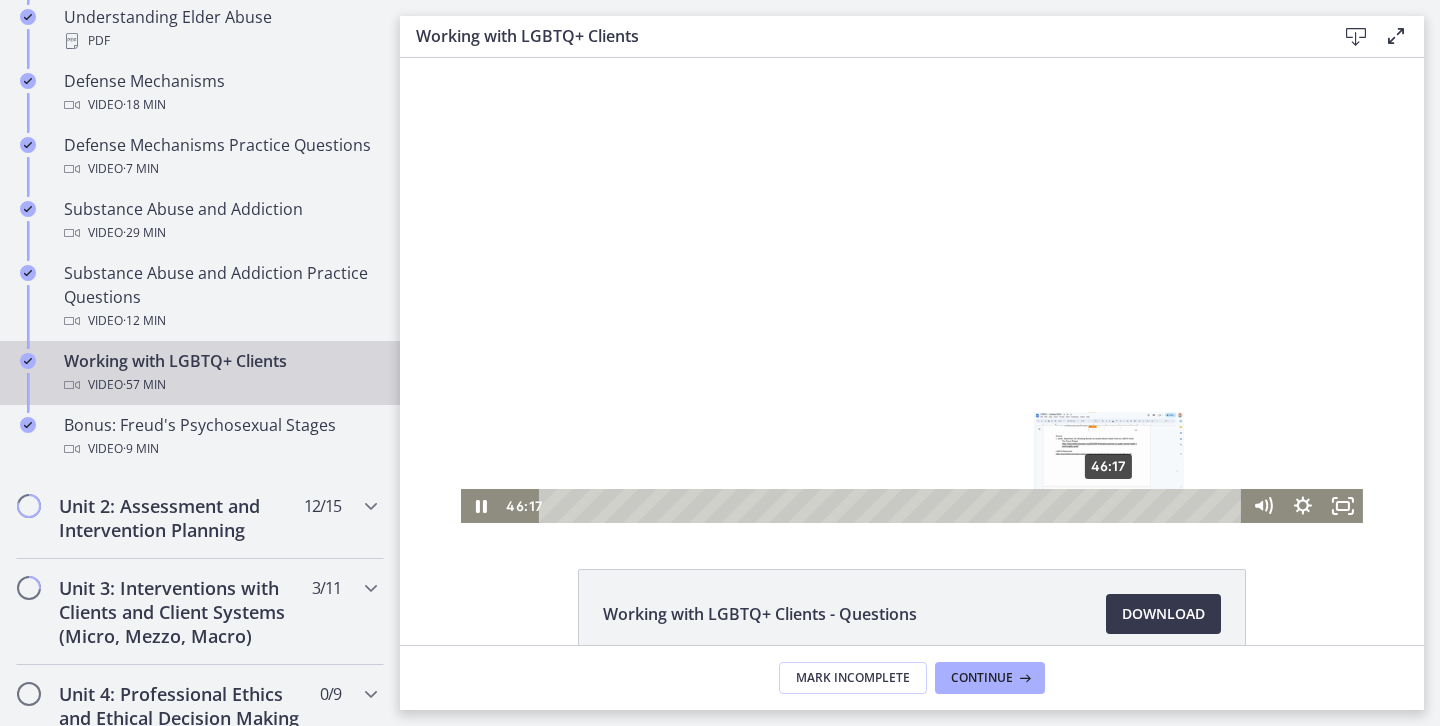 click on "46:17" at bounding box center (893, 506) 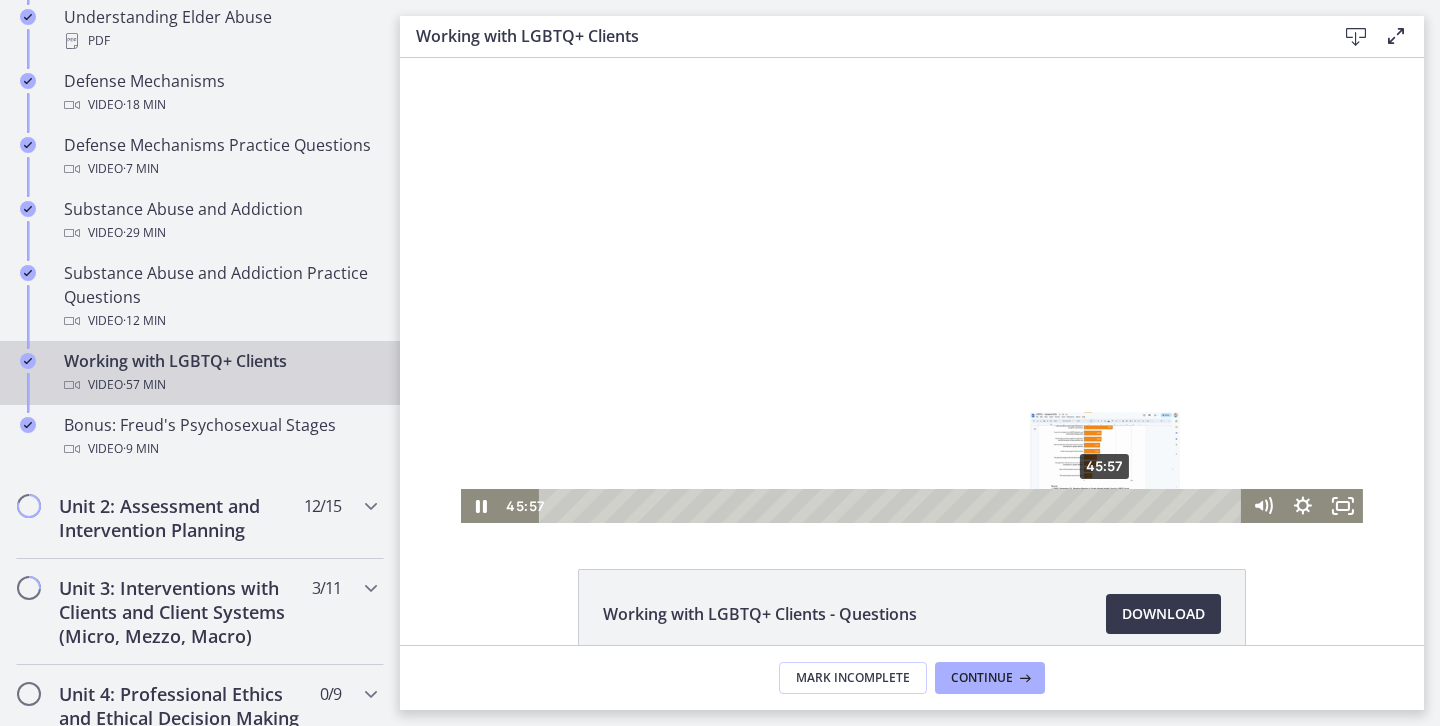 click at bounding box center [1104, 505] 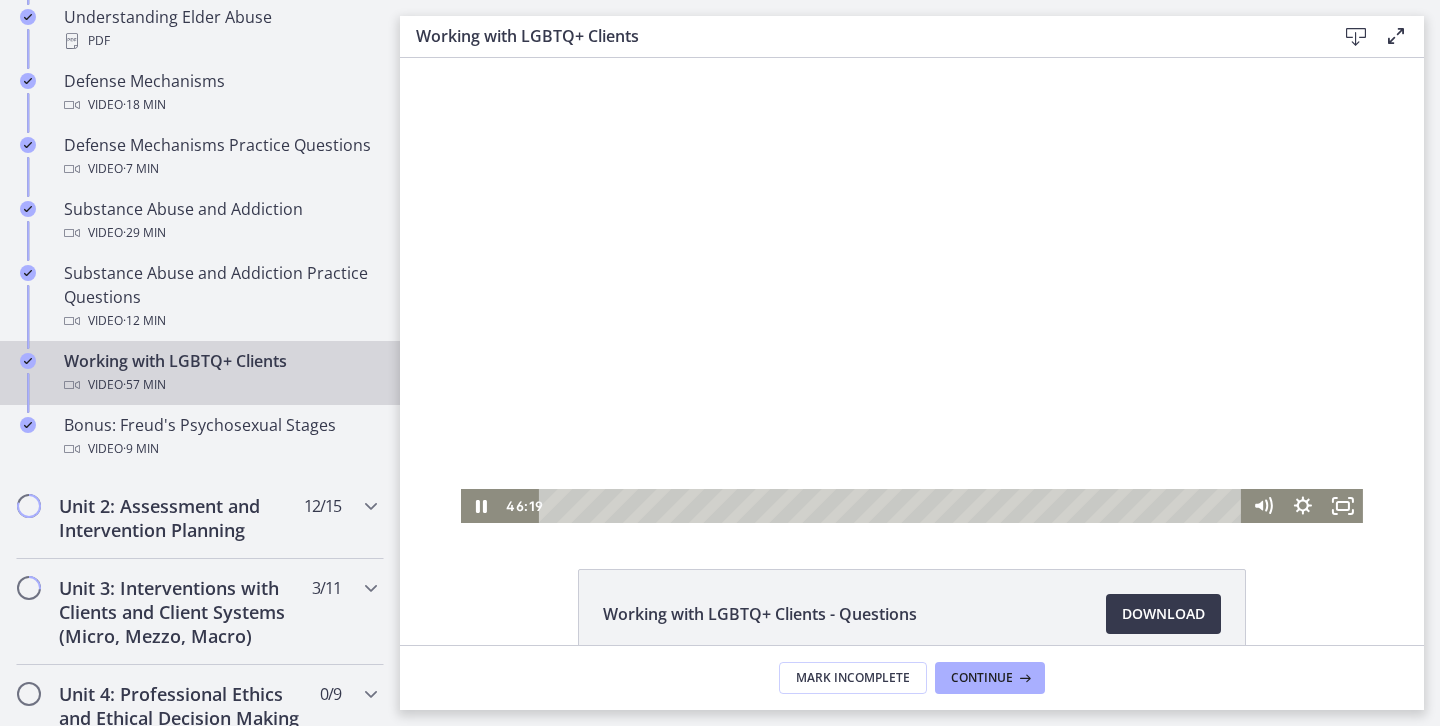 drag, startPoint x: 1051, startPoint y: 277, endPoint x: 939, endPoint y: 252, distance: 114.75626 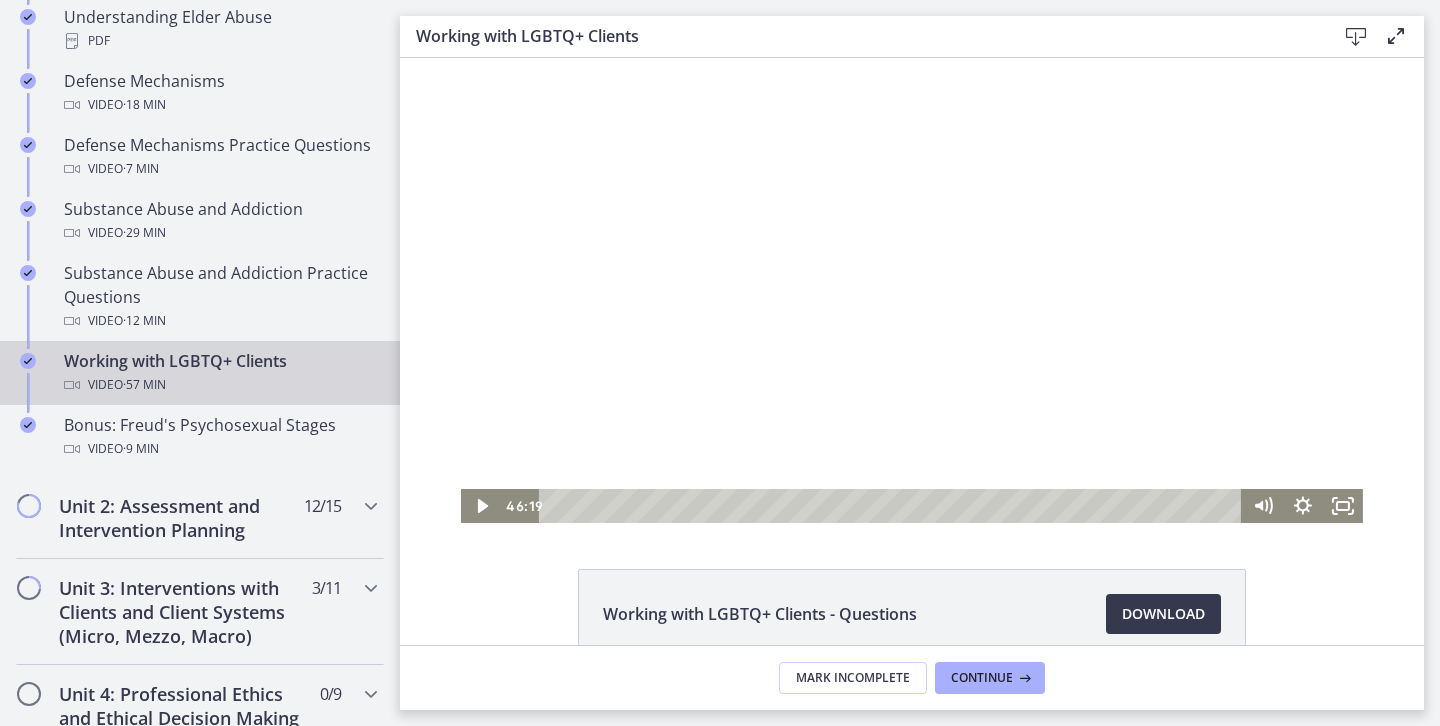 click at bounding box center (912, 290) 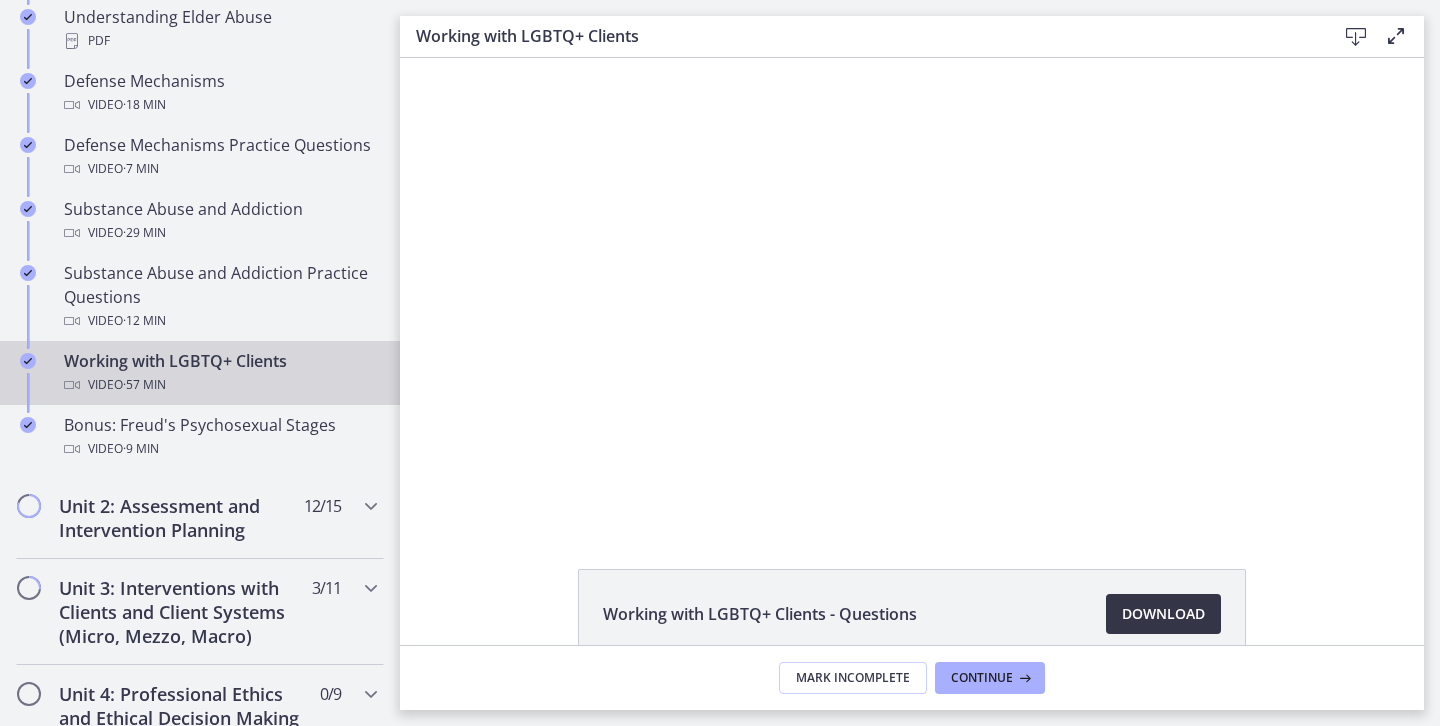 click on "Download
Opens in a new window" at bounding box center (1163, 614) 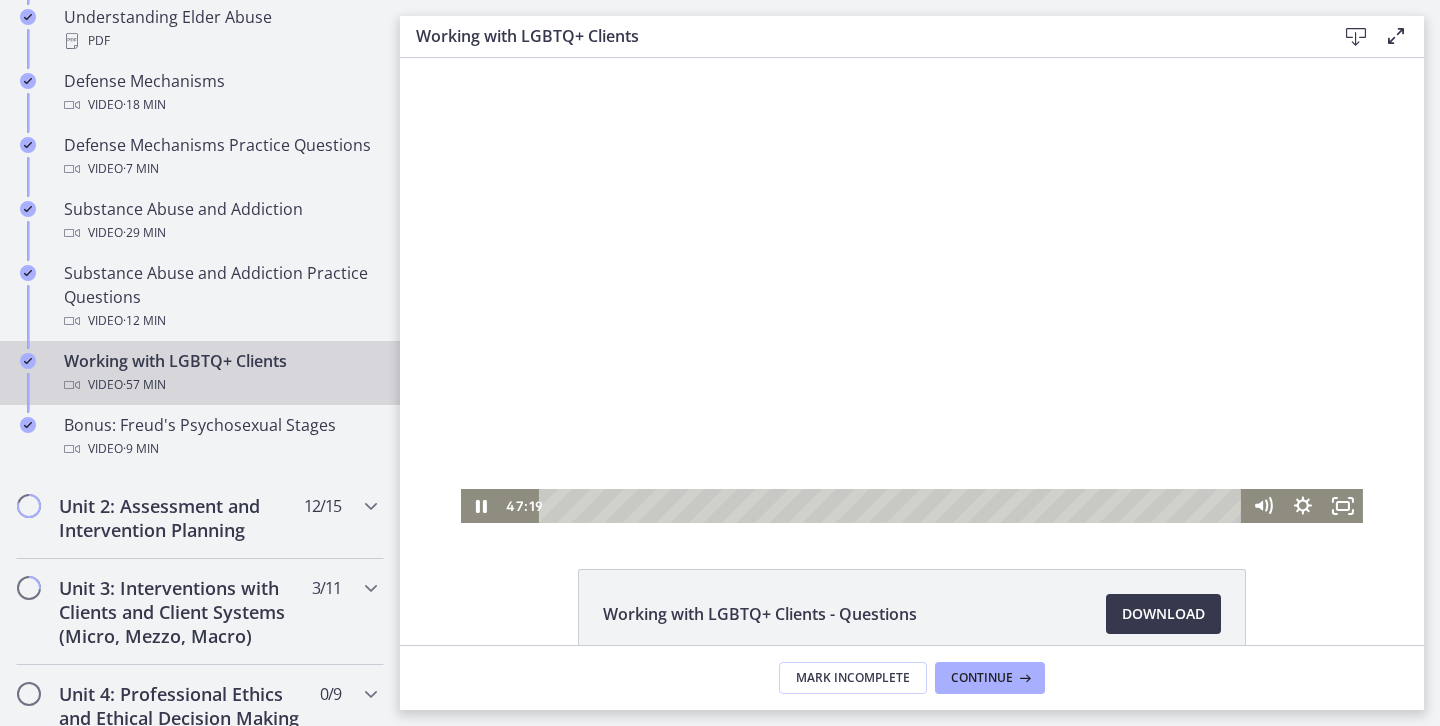 click at bounding box center (912, 290) 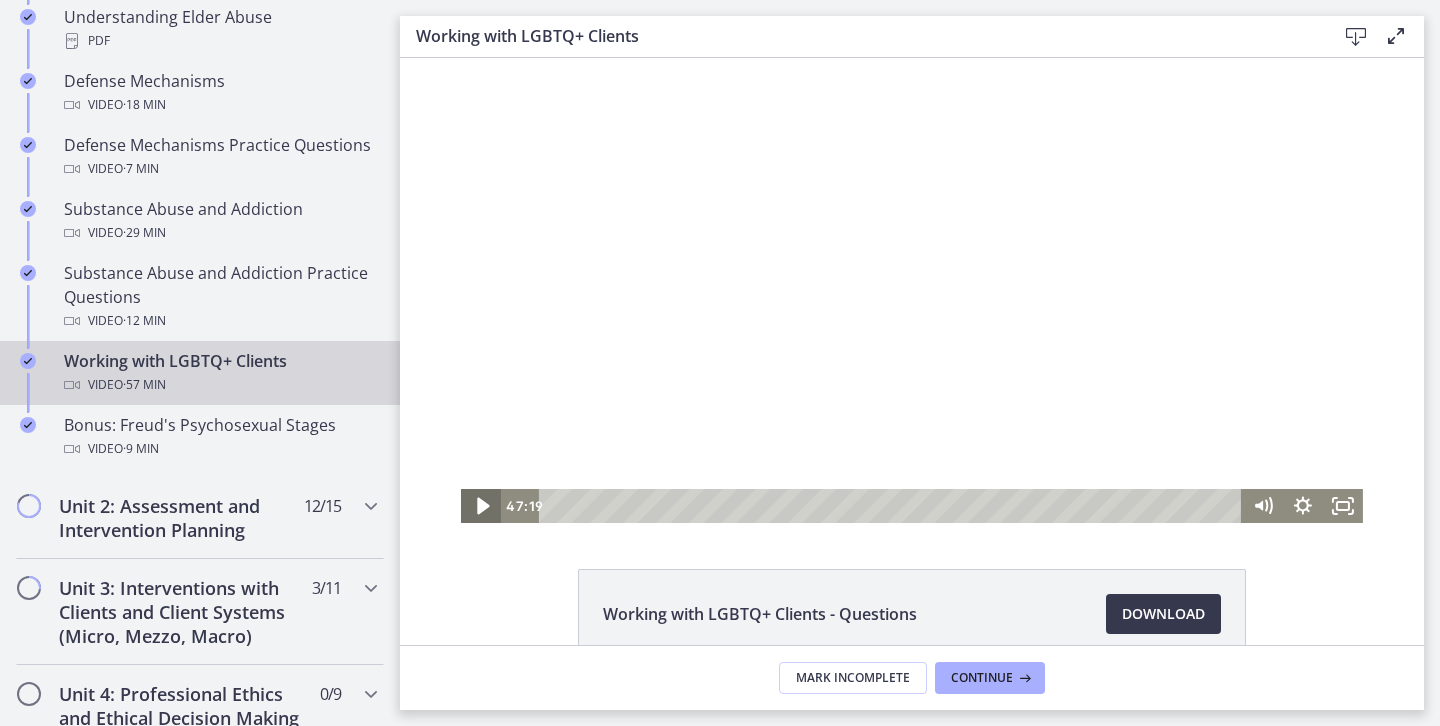 click 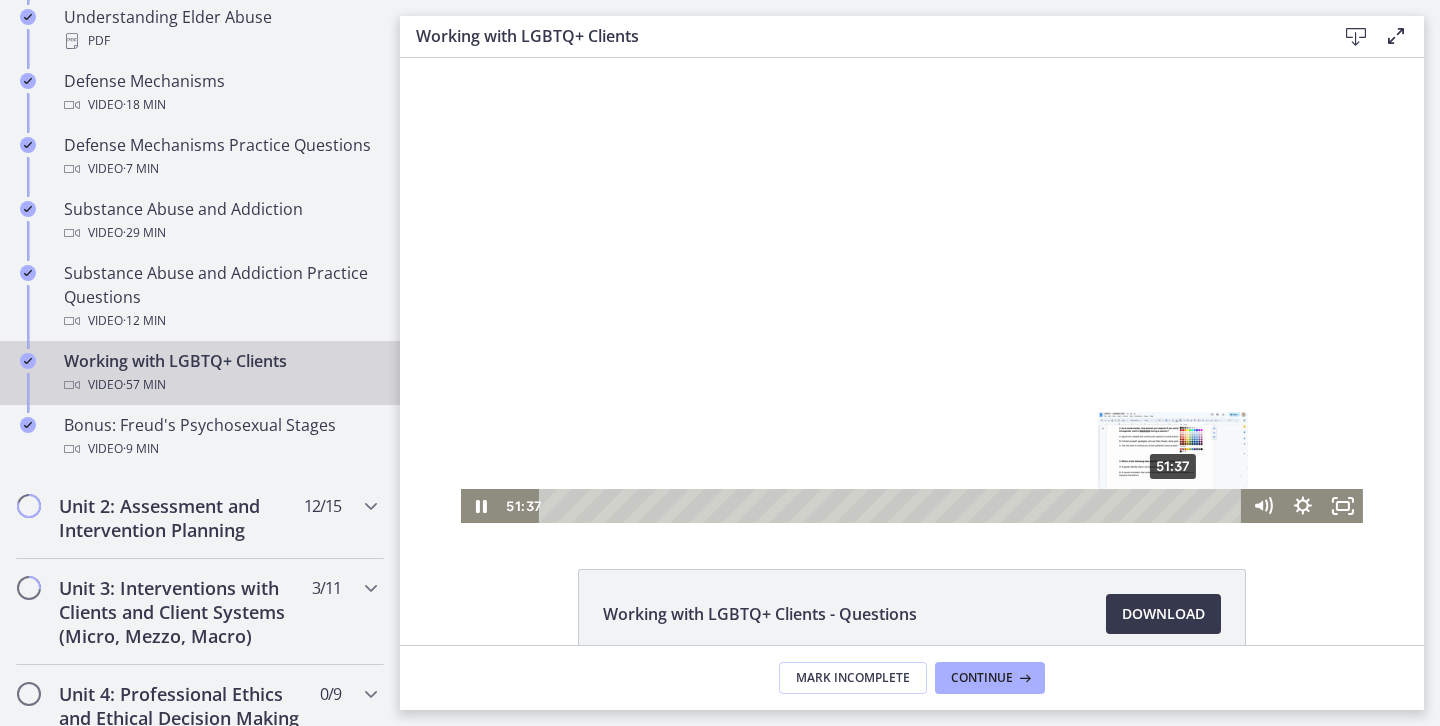 click on "51:37" at bounding box center [893, 506] 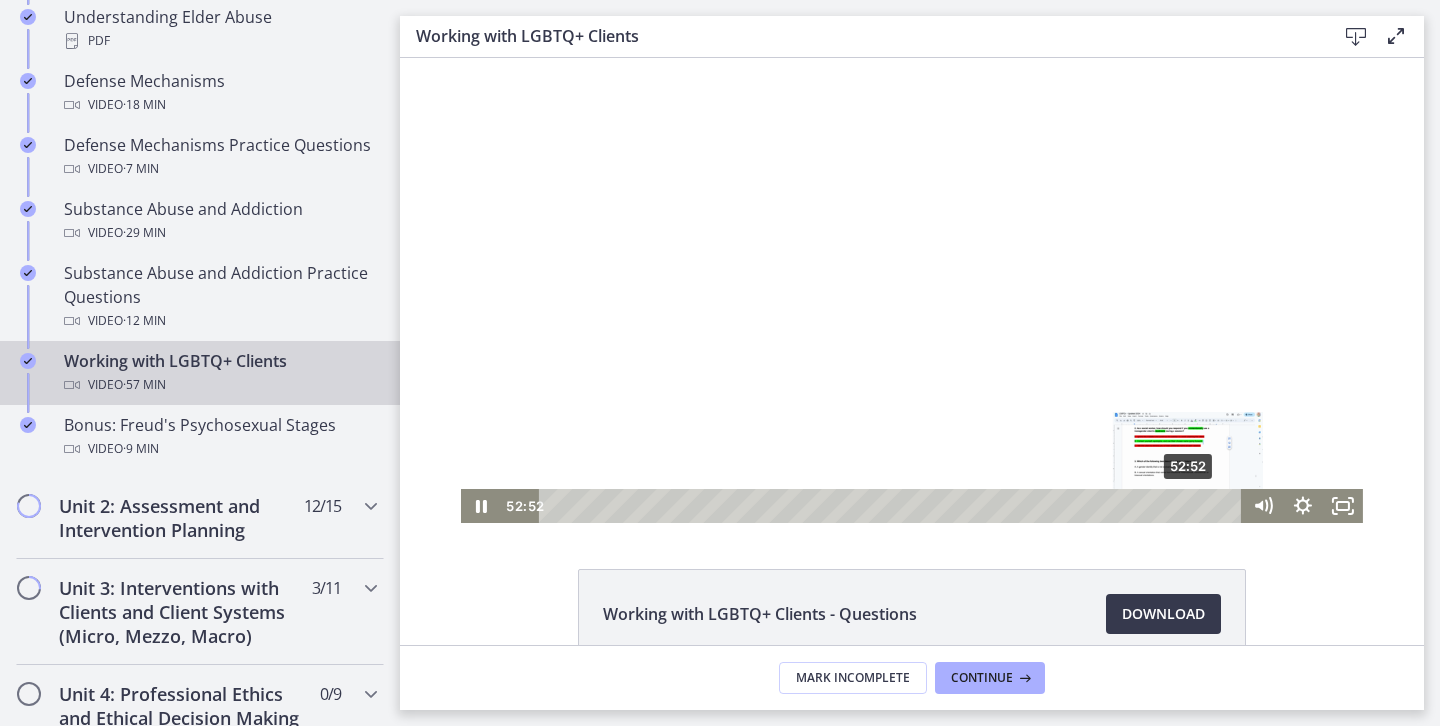click on "52:52" at bounding box center [893, 506] 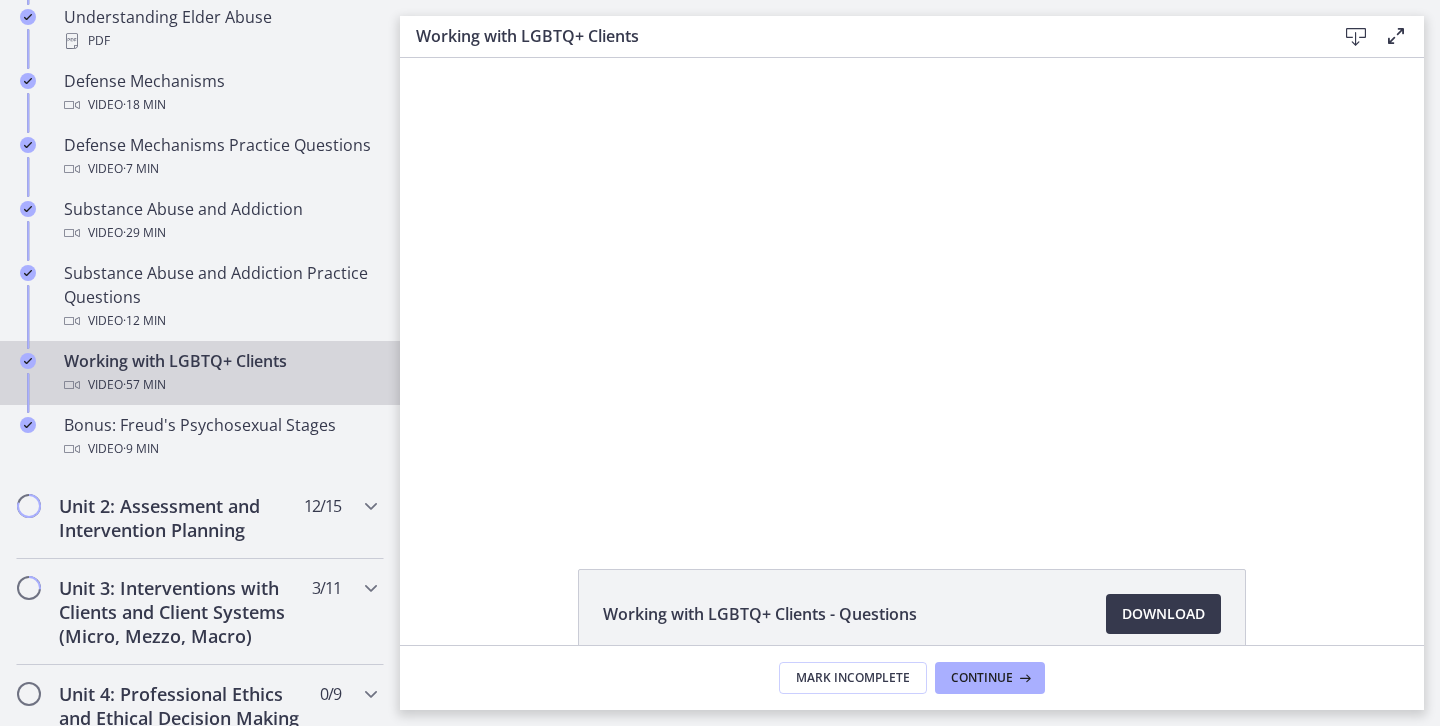 click at bounding box center [912, 290] 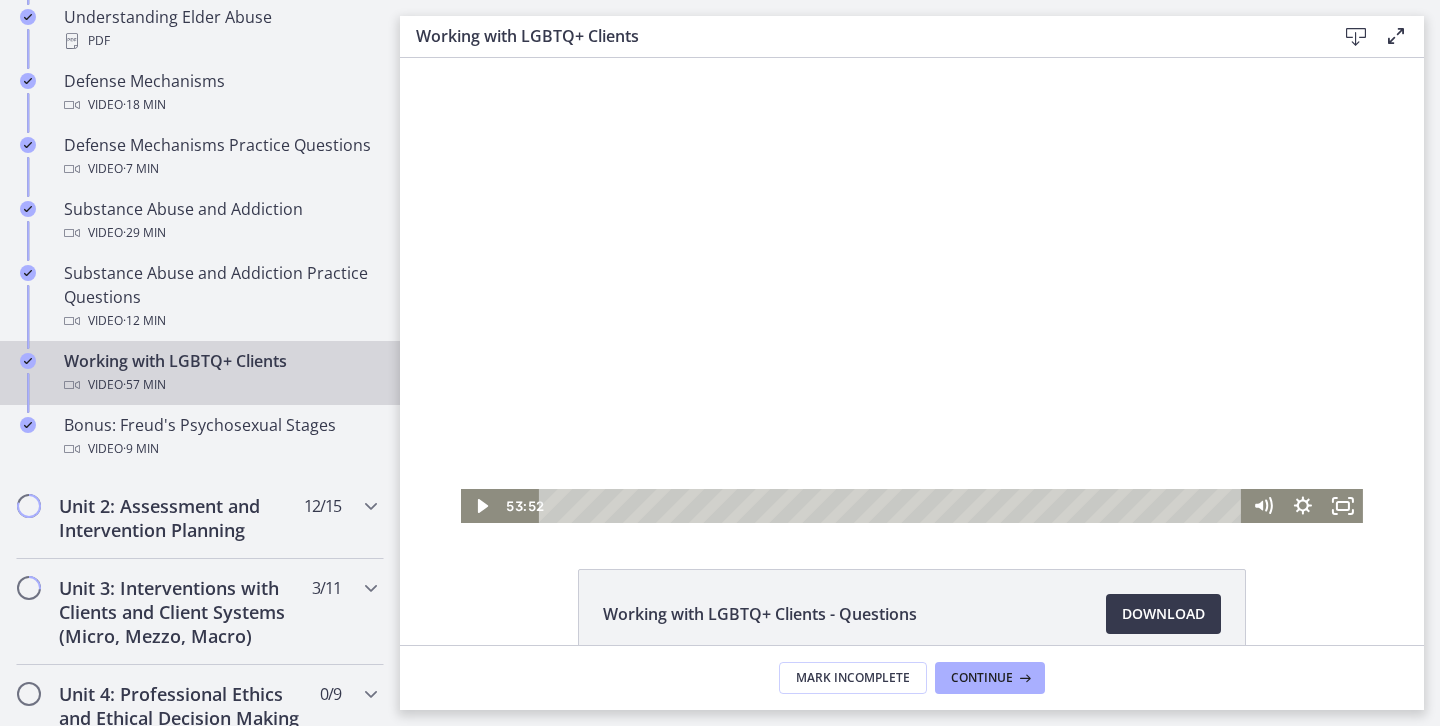 click at bounding box center (912, 290) 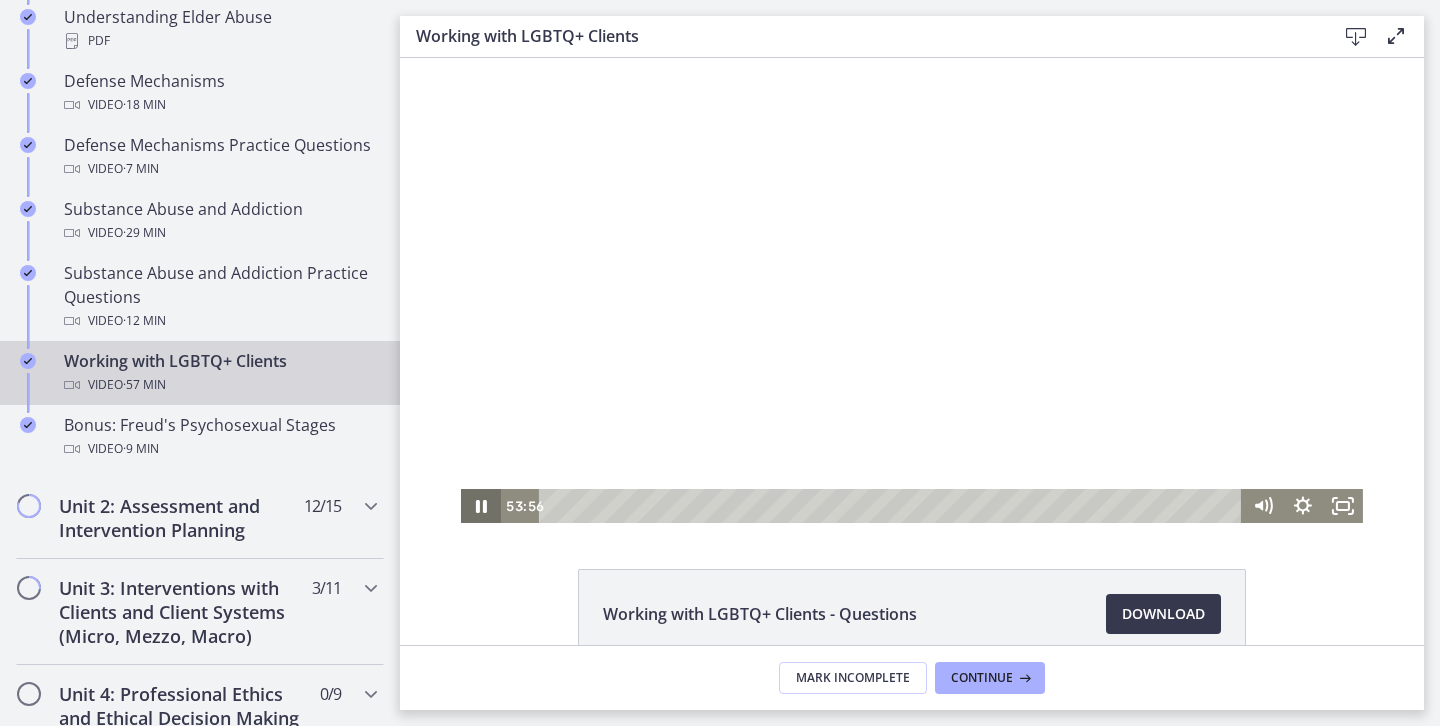 click 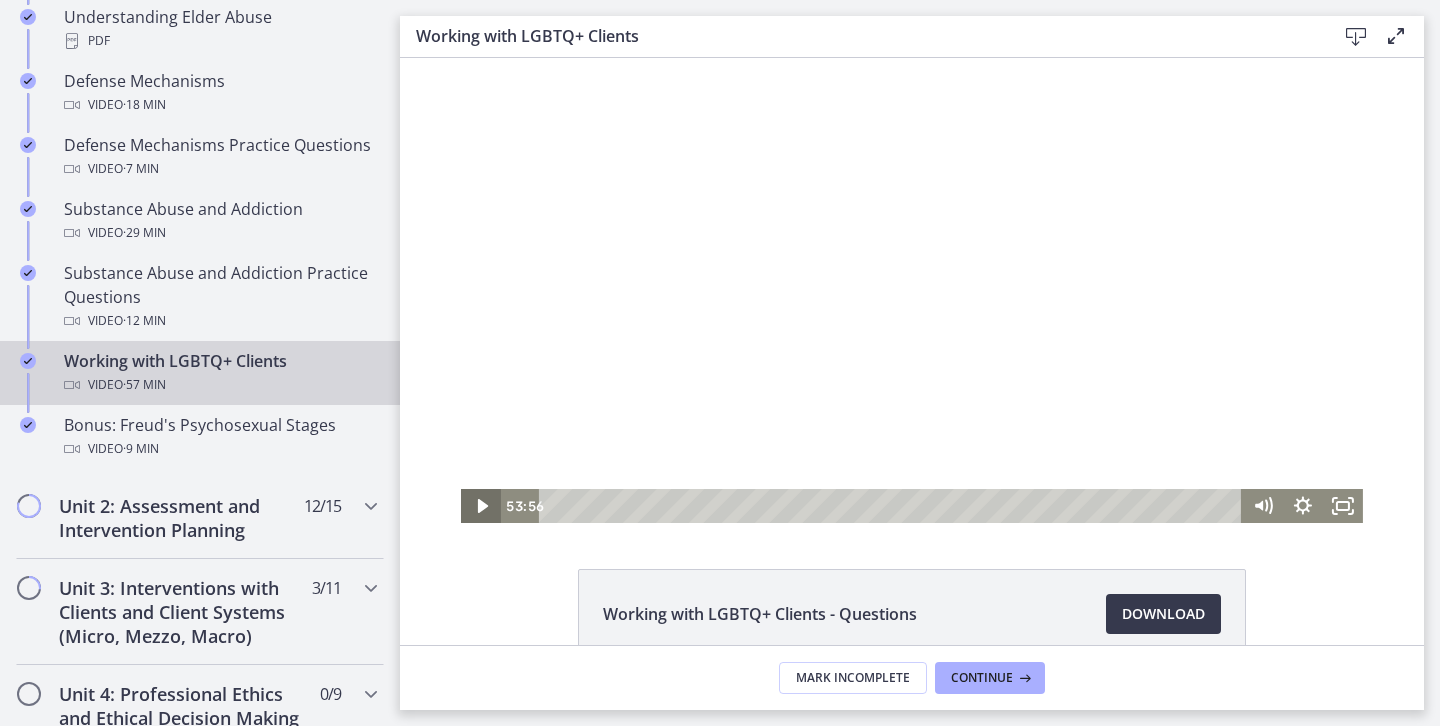 click 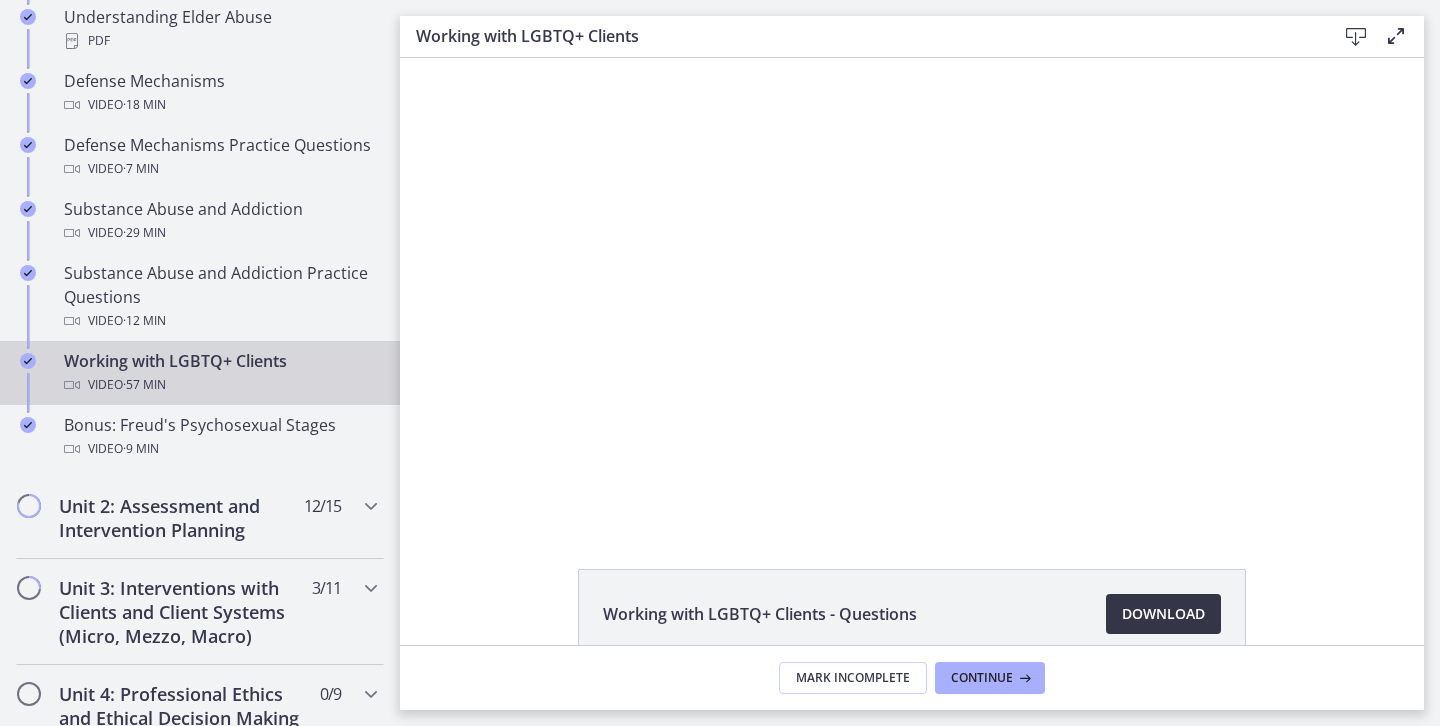 click on "Download
Opens in a new window" at bounding box center [1163, 614] 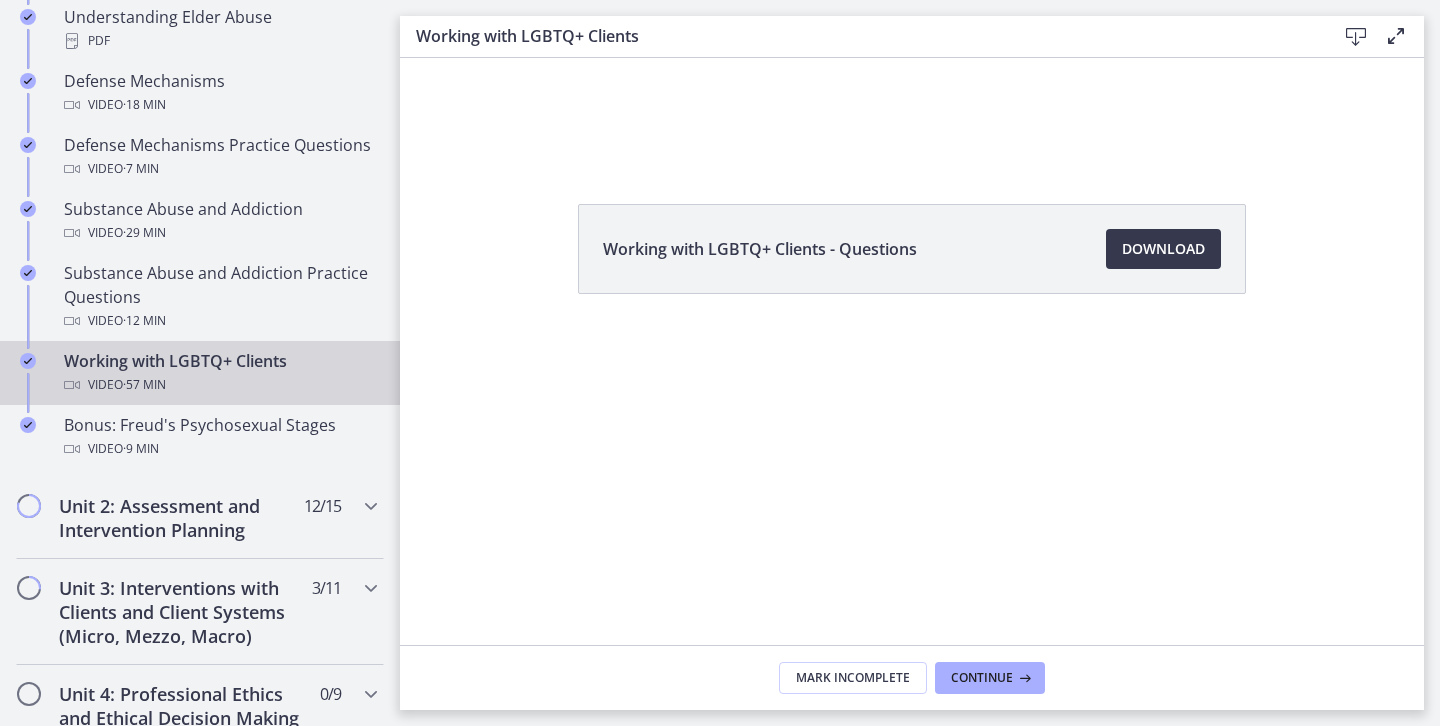 click at bounding box center (1396, 36) 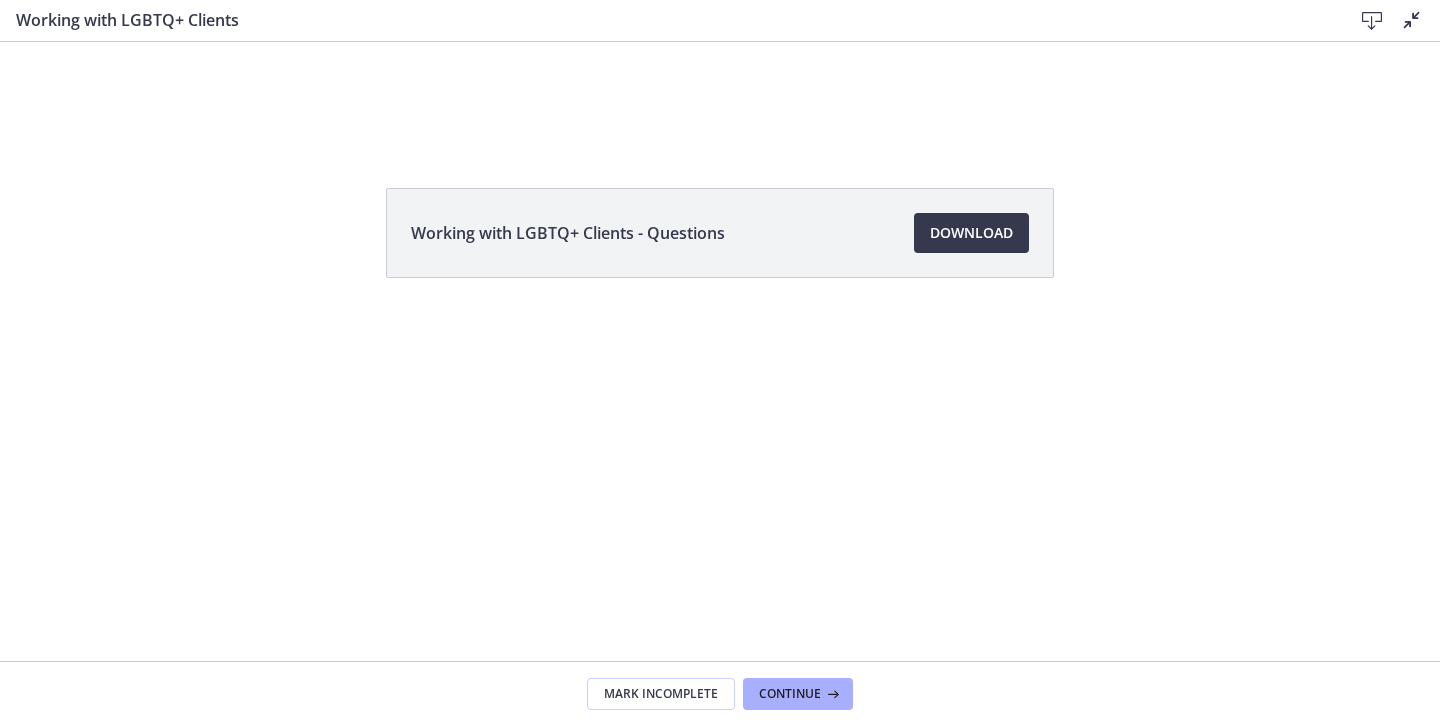 click at bounding box center [1412, 20] 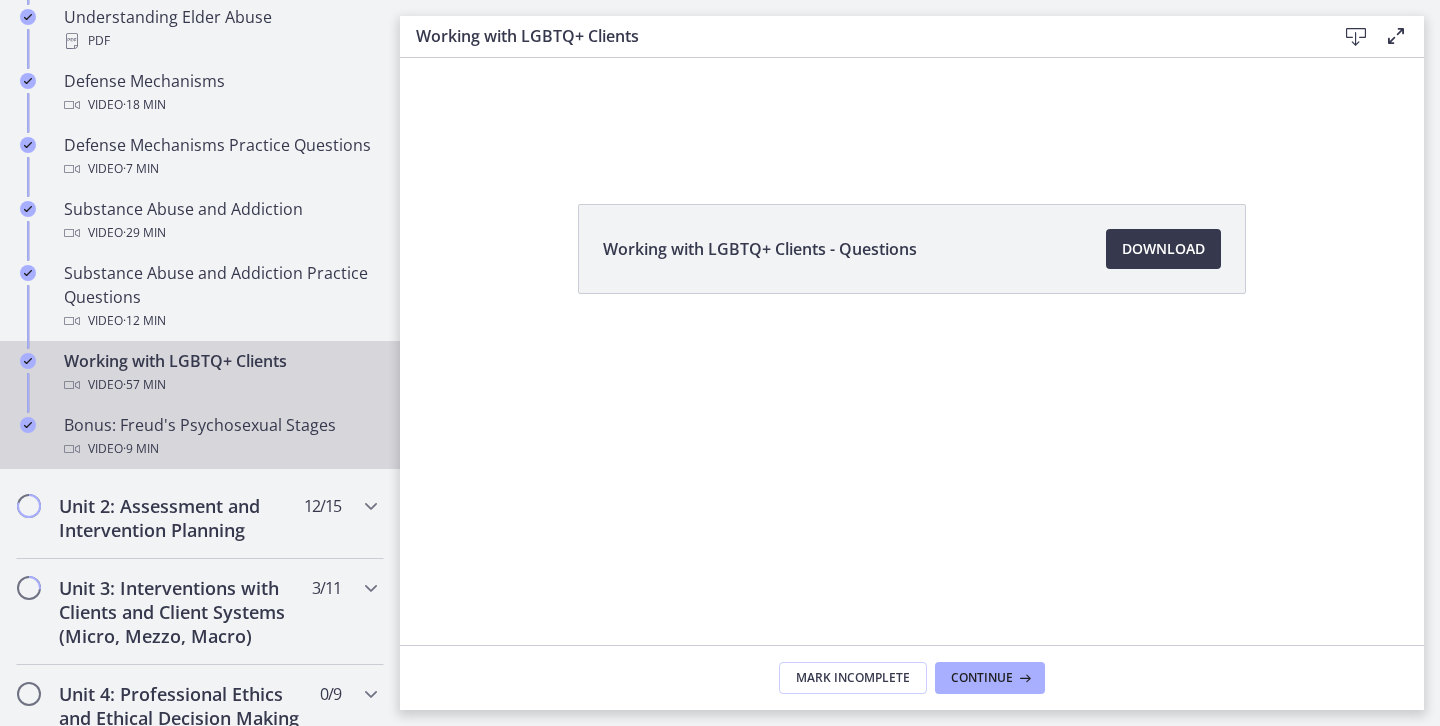click on "Bonus: Freud's Psychosexual Stages
Video
·  9 min" at bounding box center (220, 437) 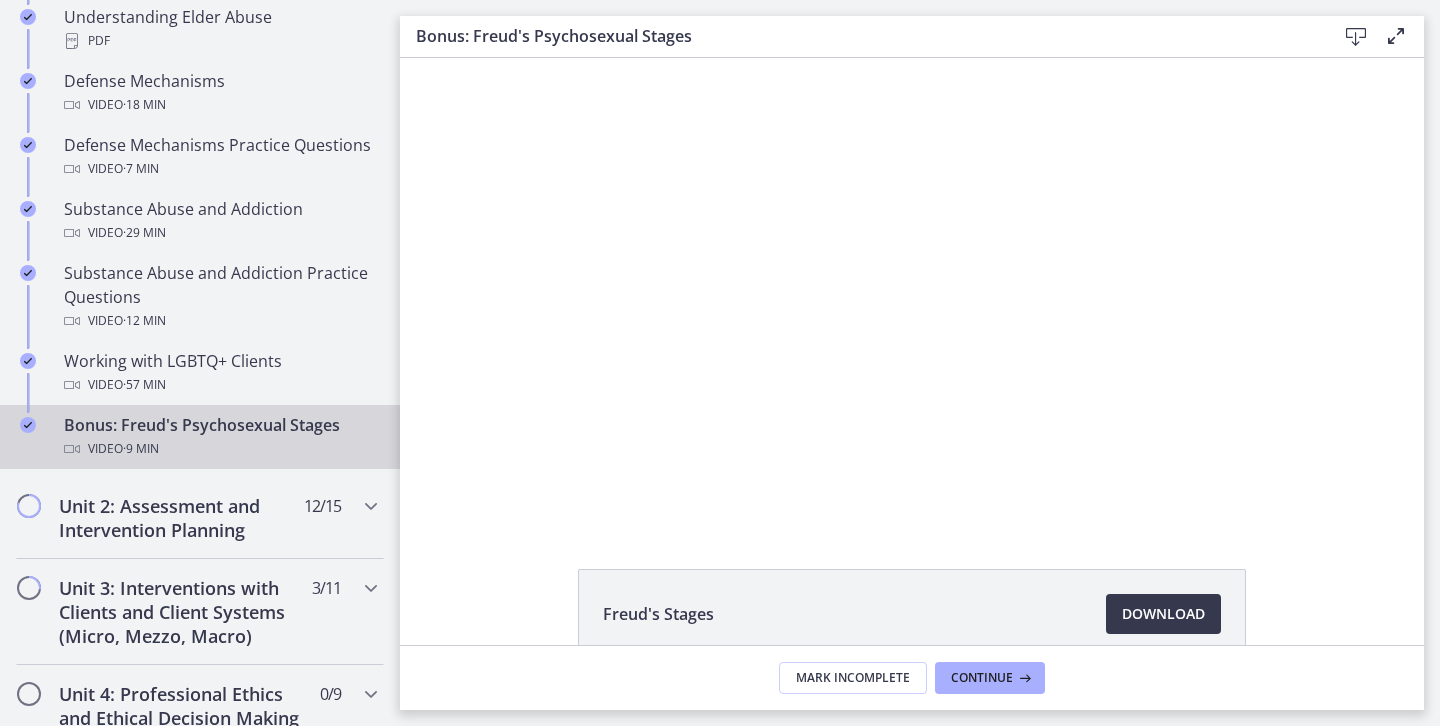 scroll, scrollTop: 0, scrollLeft: 0, axis: both 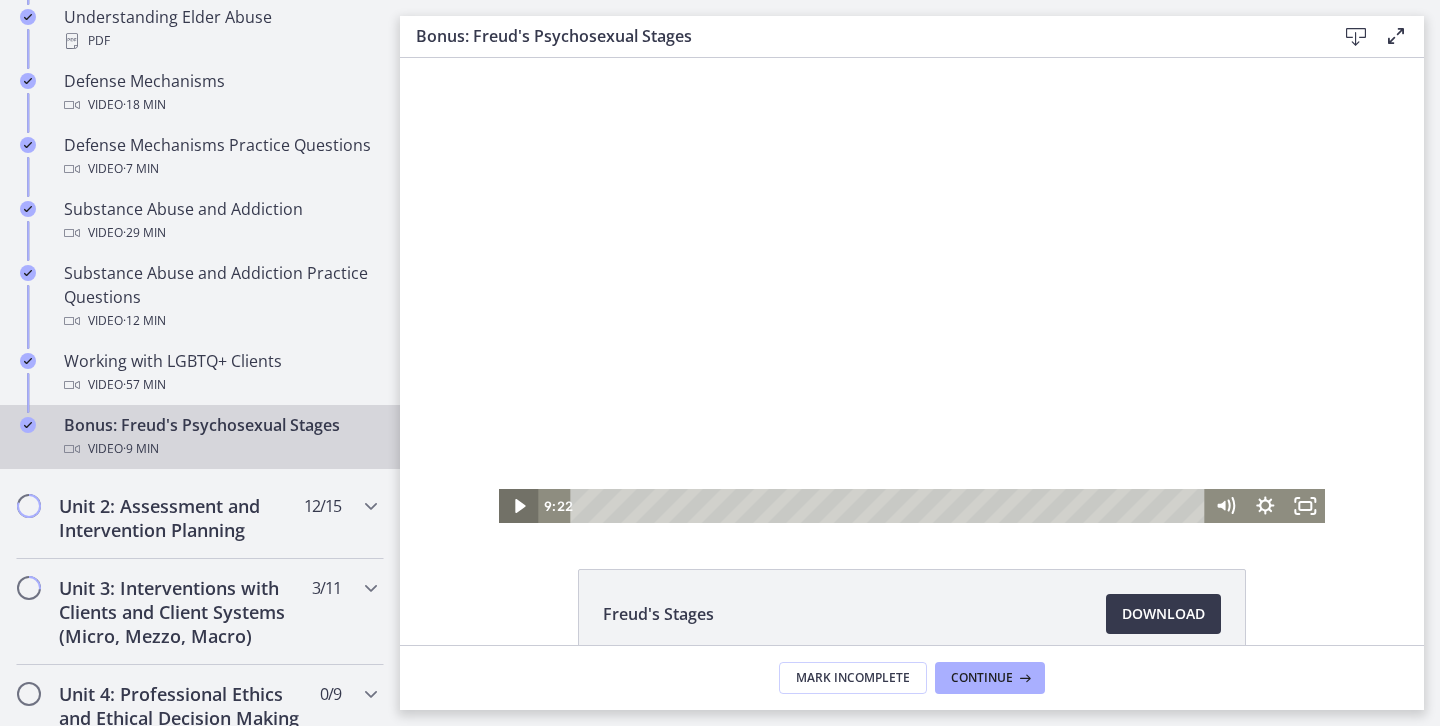 click 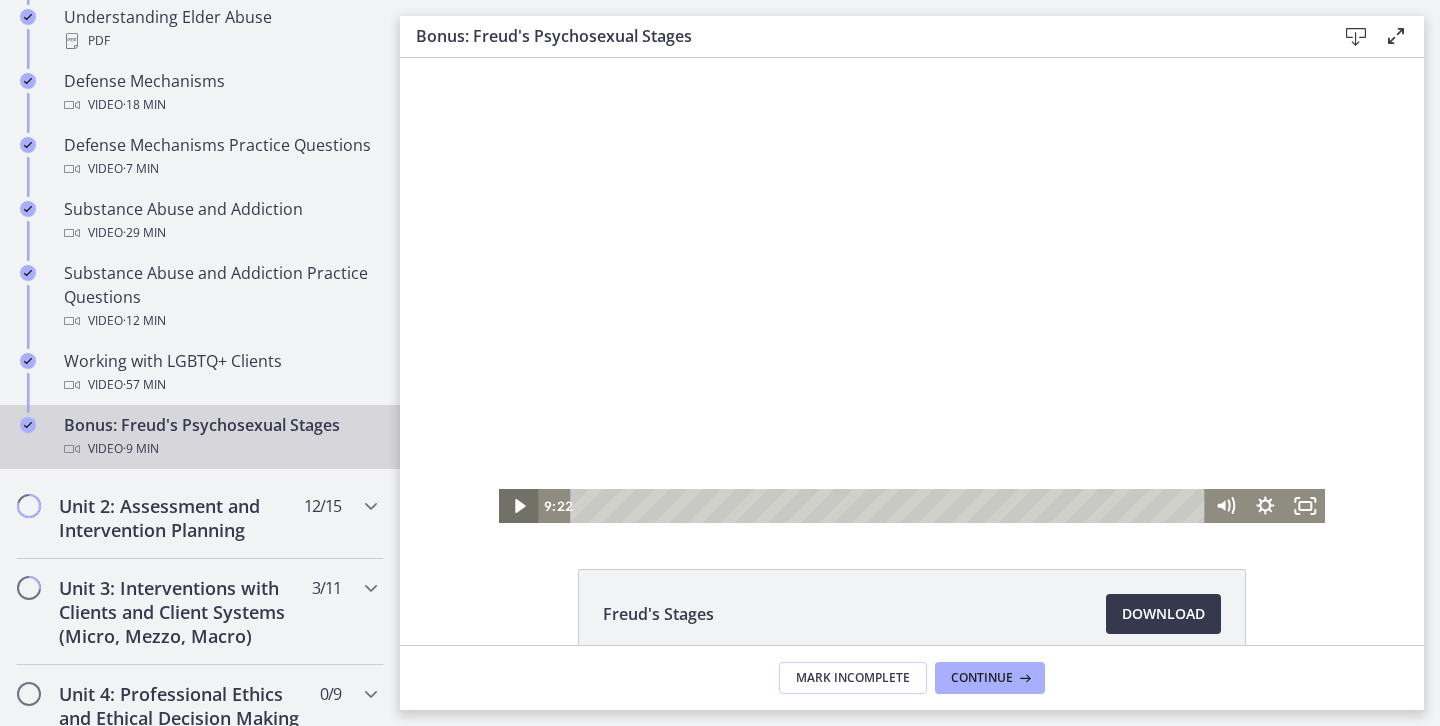 click 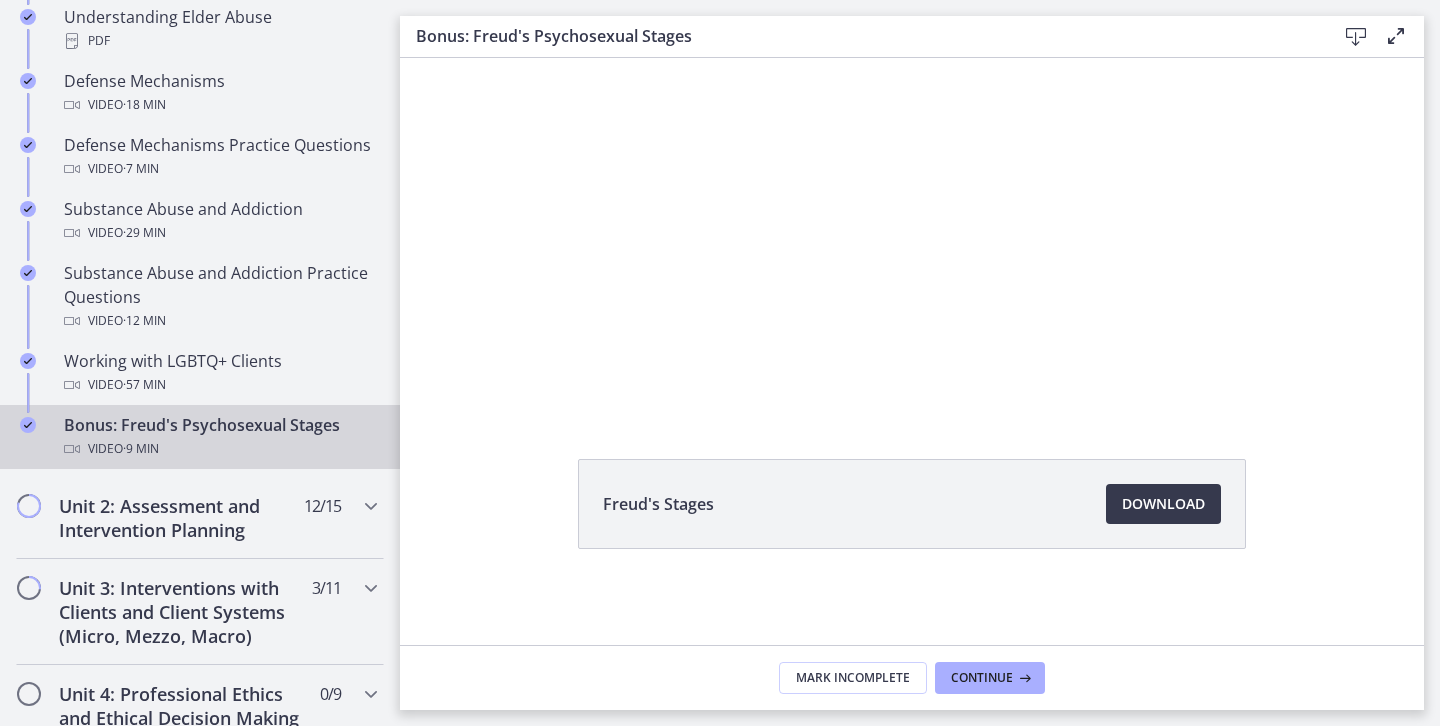 scroll, scrollTop: 105, scrollLeft: 0, axis: vertical 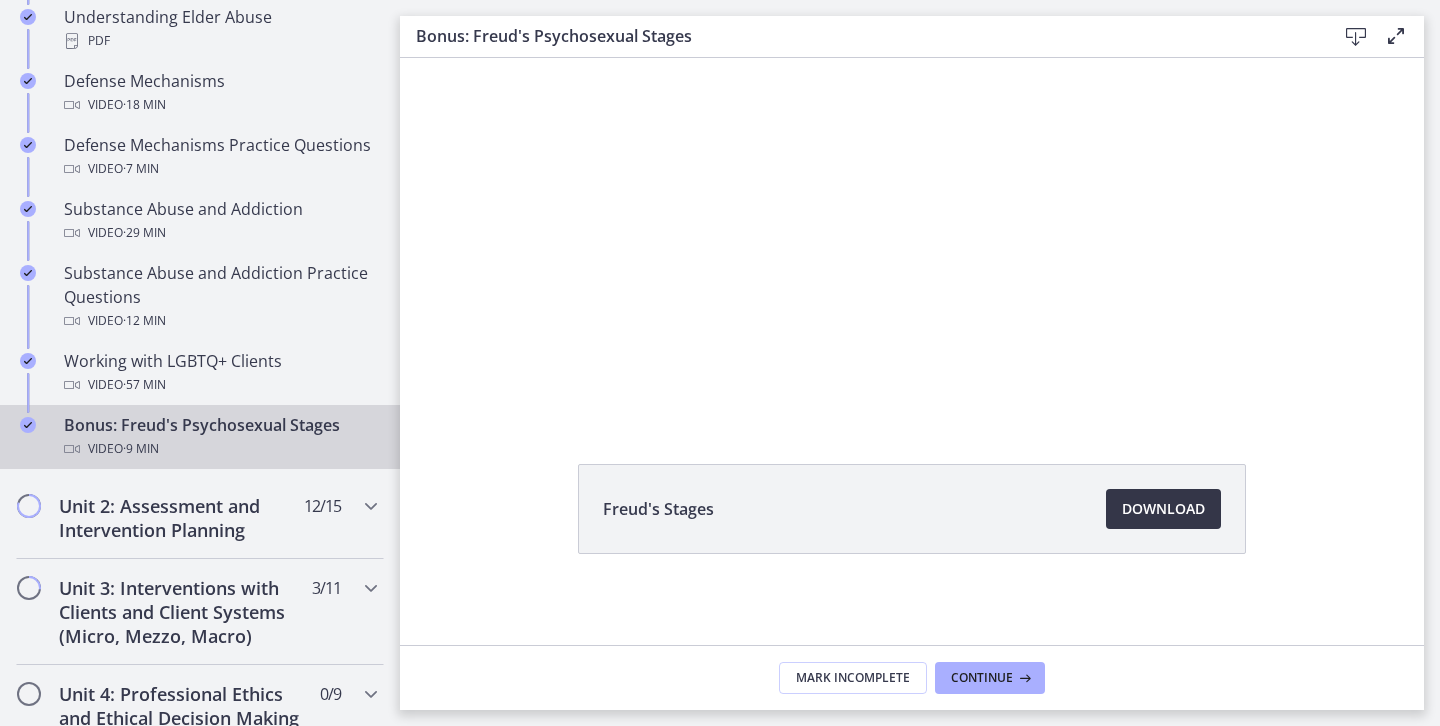 click on "Download
Opens in a new window" at bounding box center [1163, 509] 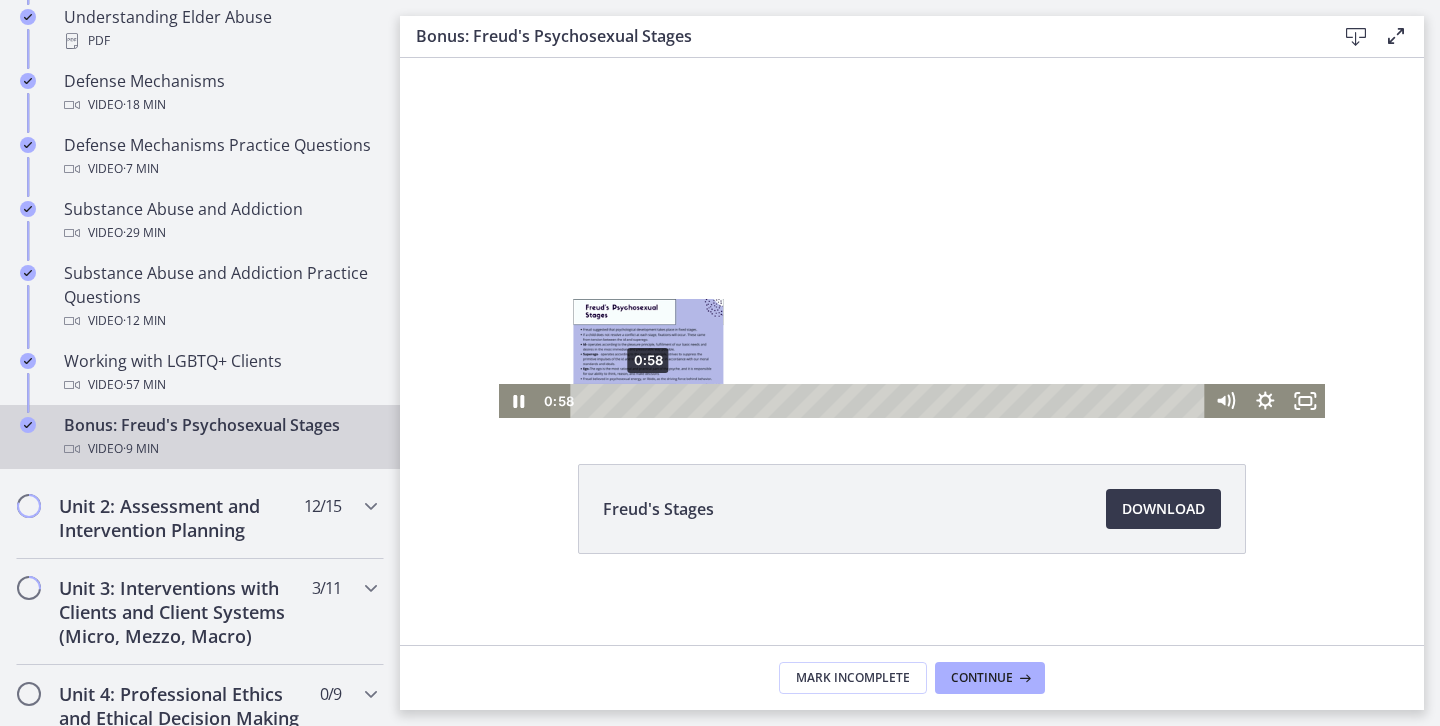 click on "0:58" at bounding box center [890, 401] 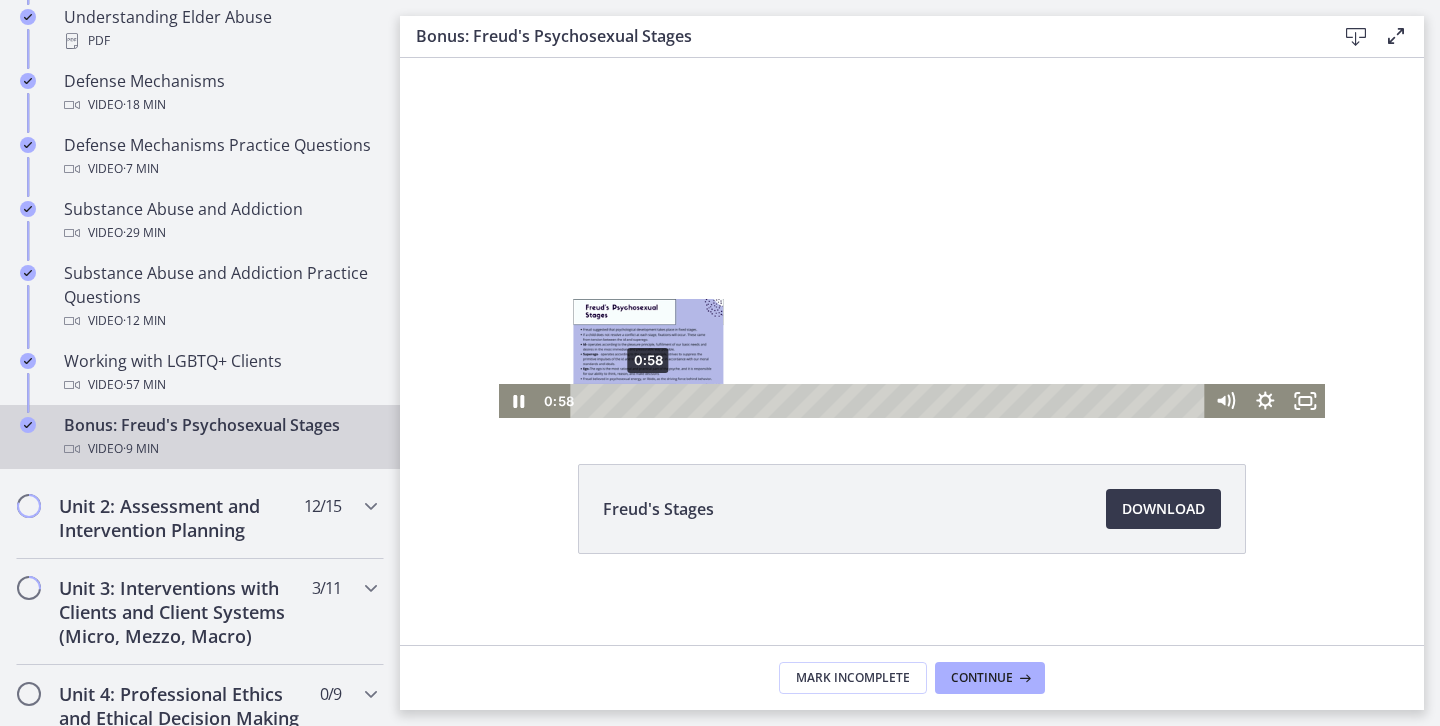 click at bounding box center [647, 400] 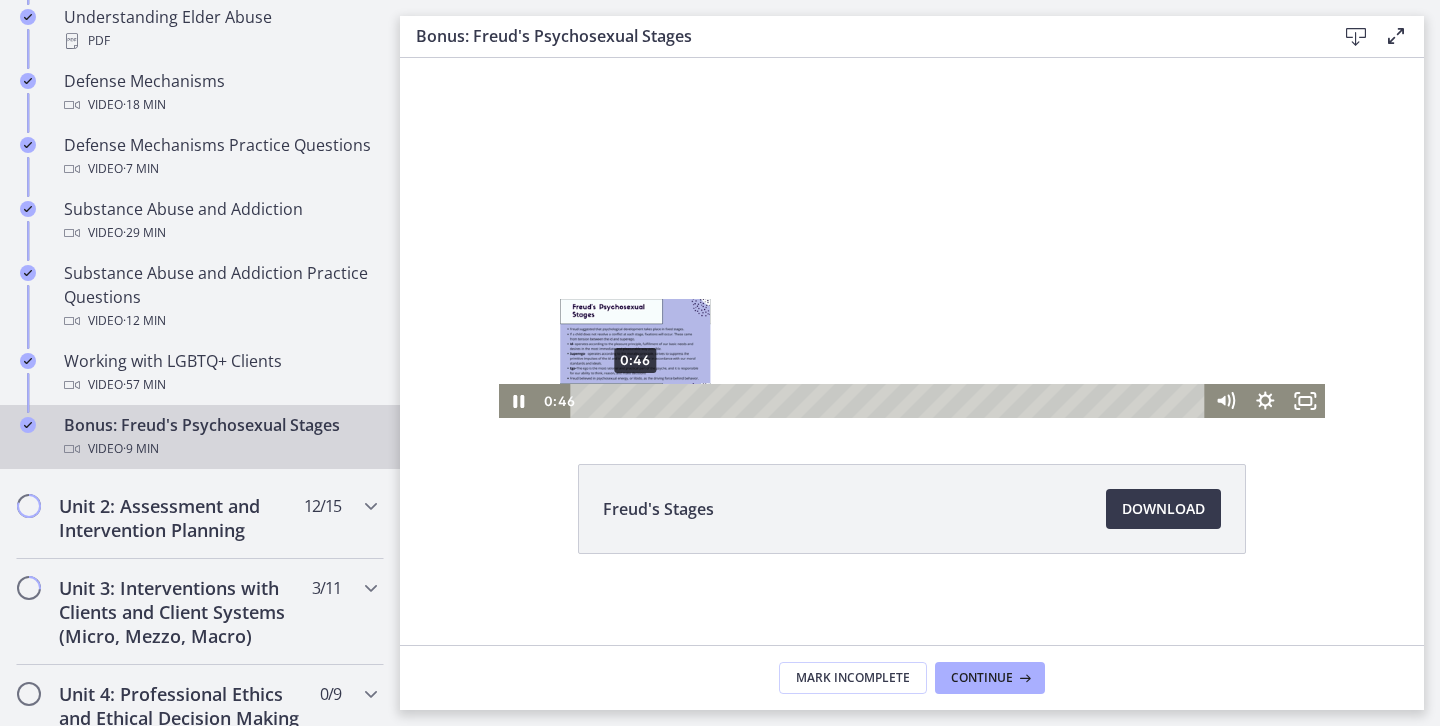 click on "0:46" at bounding box center [890, 401] 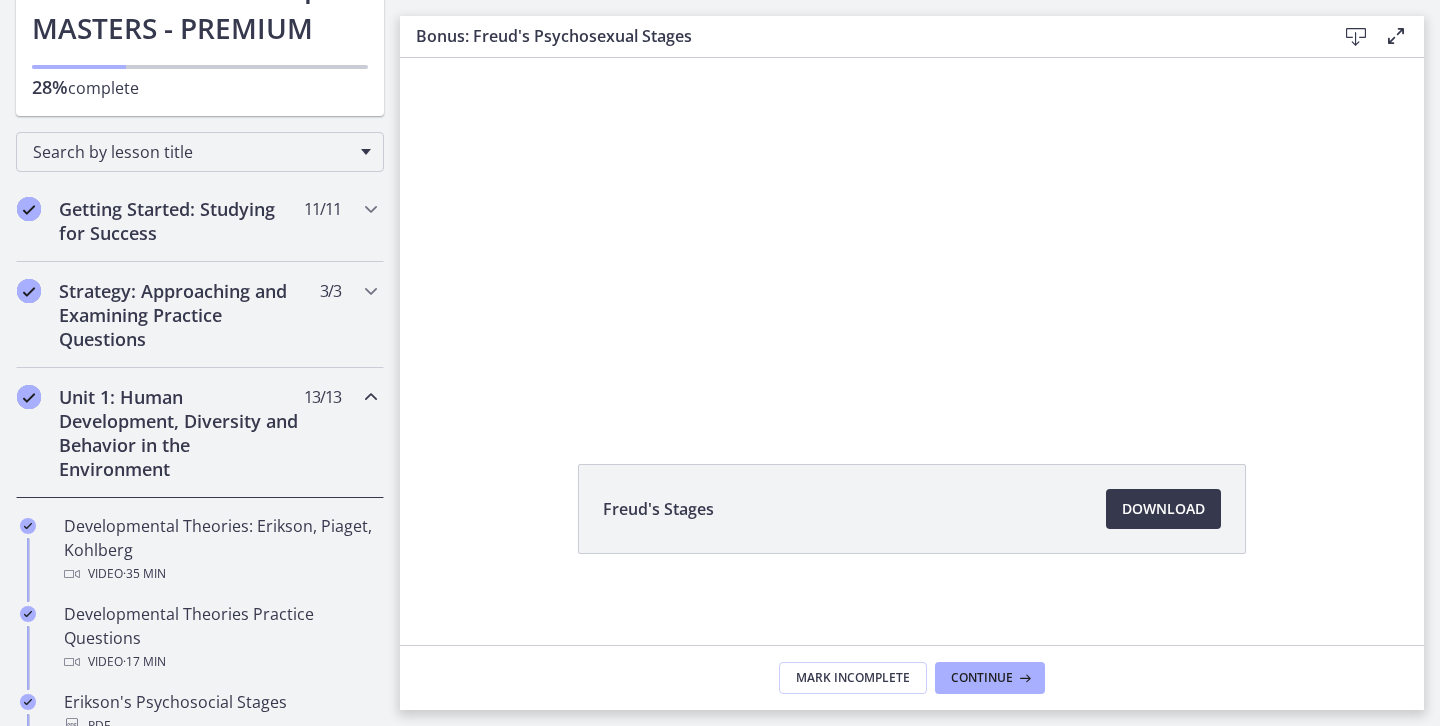scroll, scrollTop: 205, scrollLeft: 0, axis: vertical 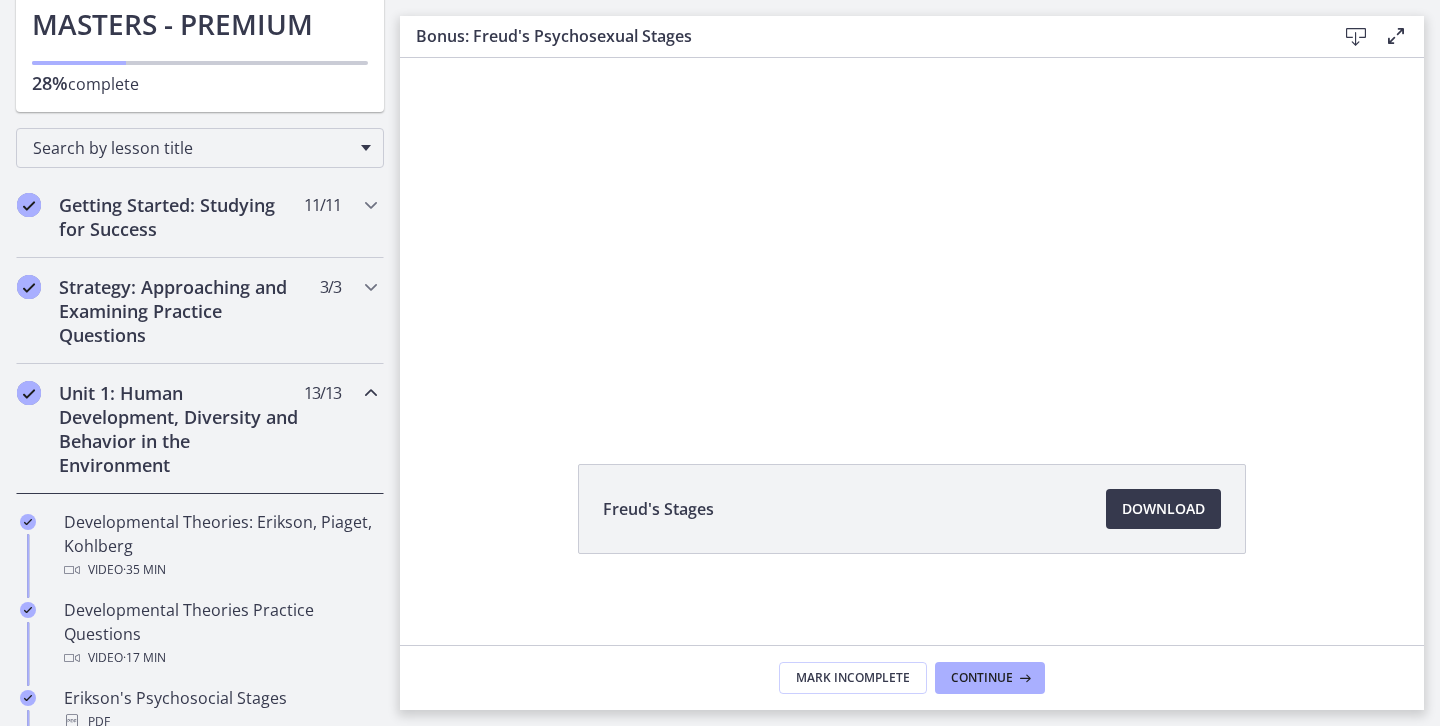 click at bounding box center (371, 393) 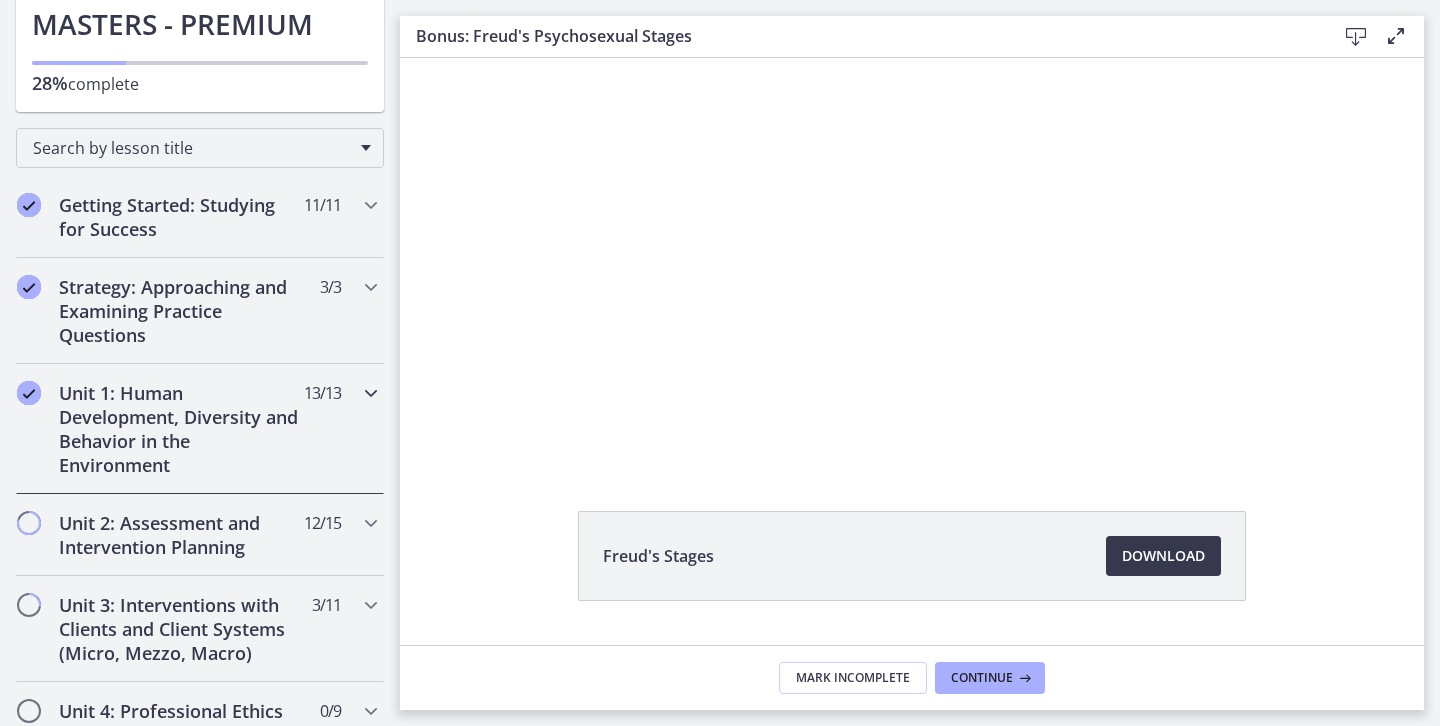 scroll, scrollTop: 0, scrollLeft: 0, axis: both 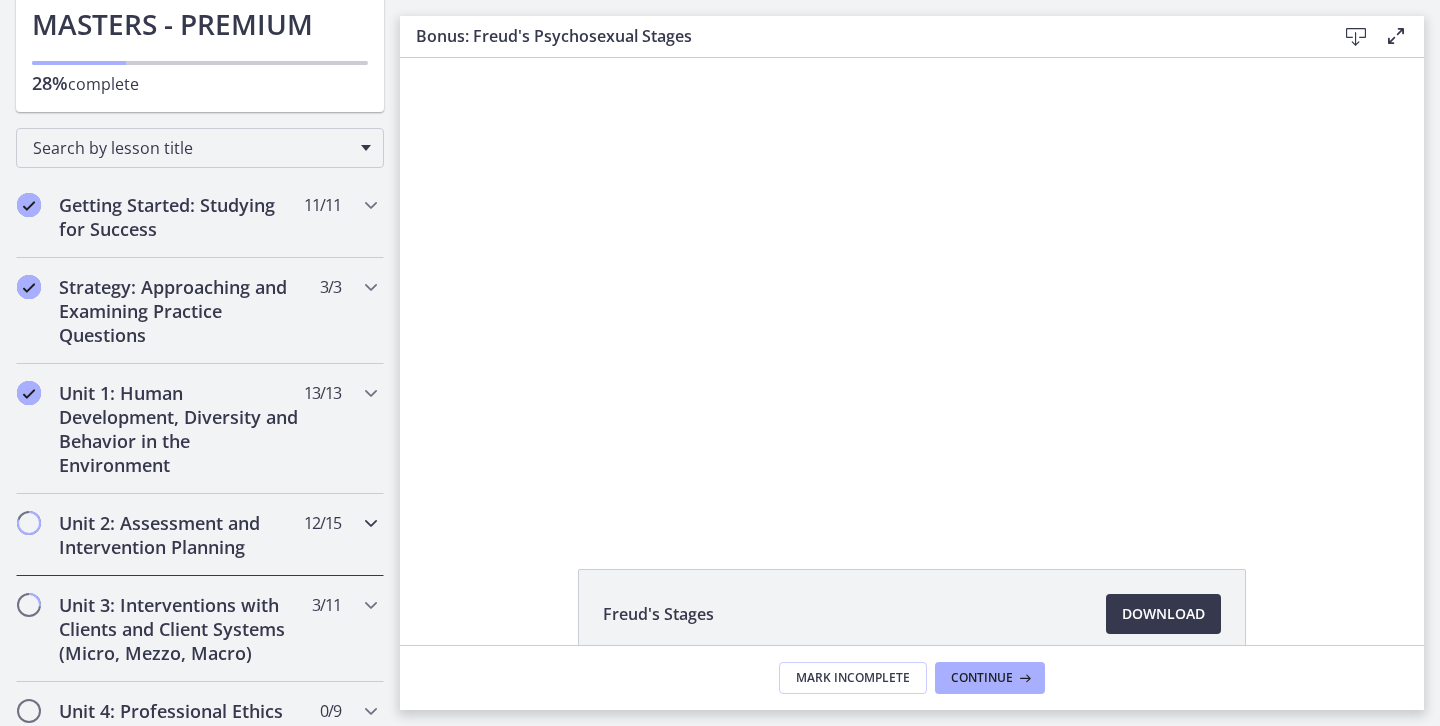 click on "Unit 2: Assessment and Intervention Planning" at bounding box center (181, 535) 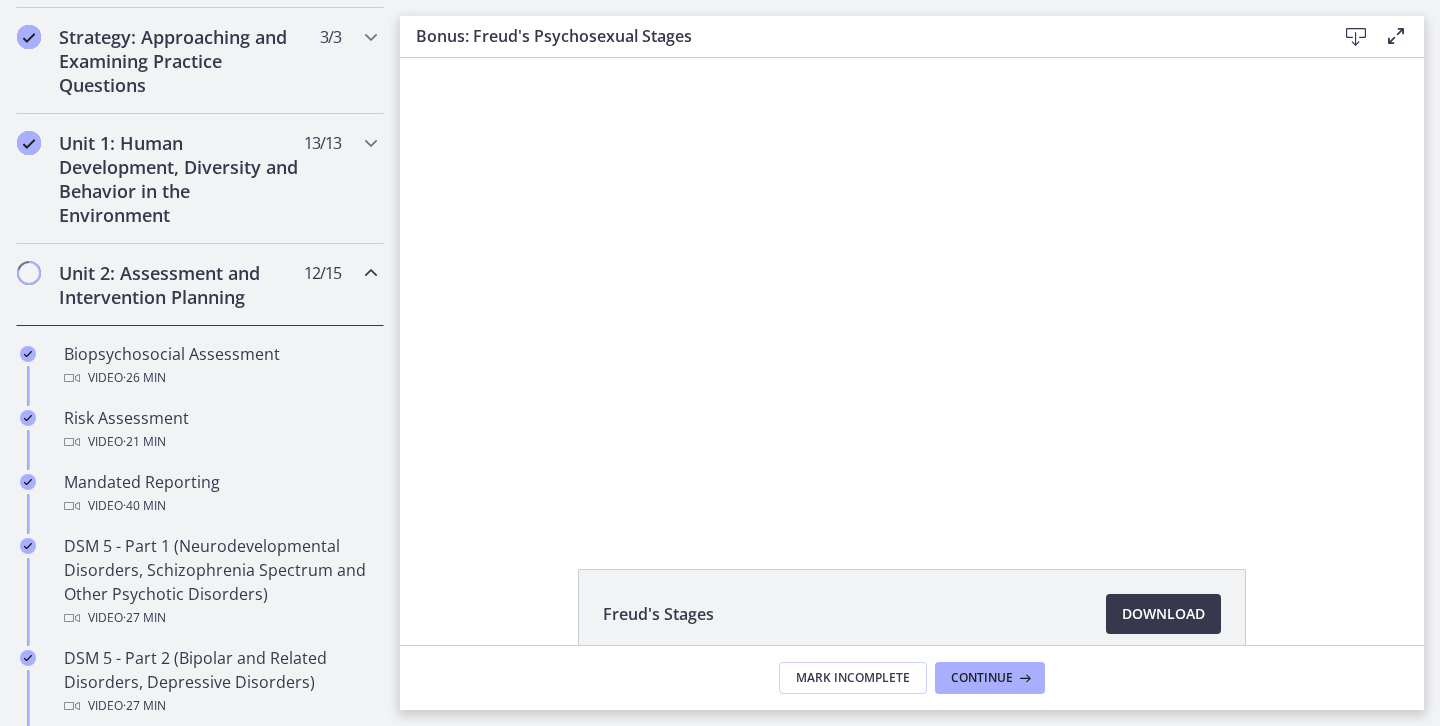 scroll, scrollTop: 466, scrollLeft: 0, axis: vertical 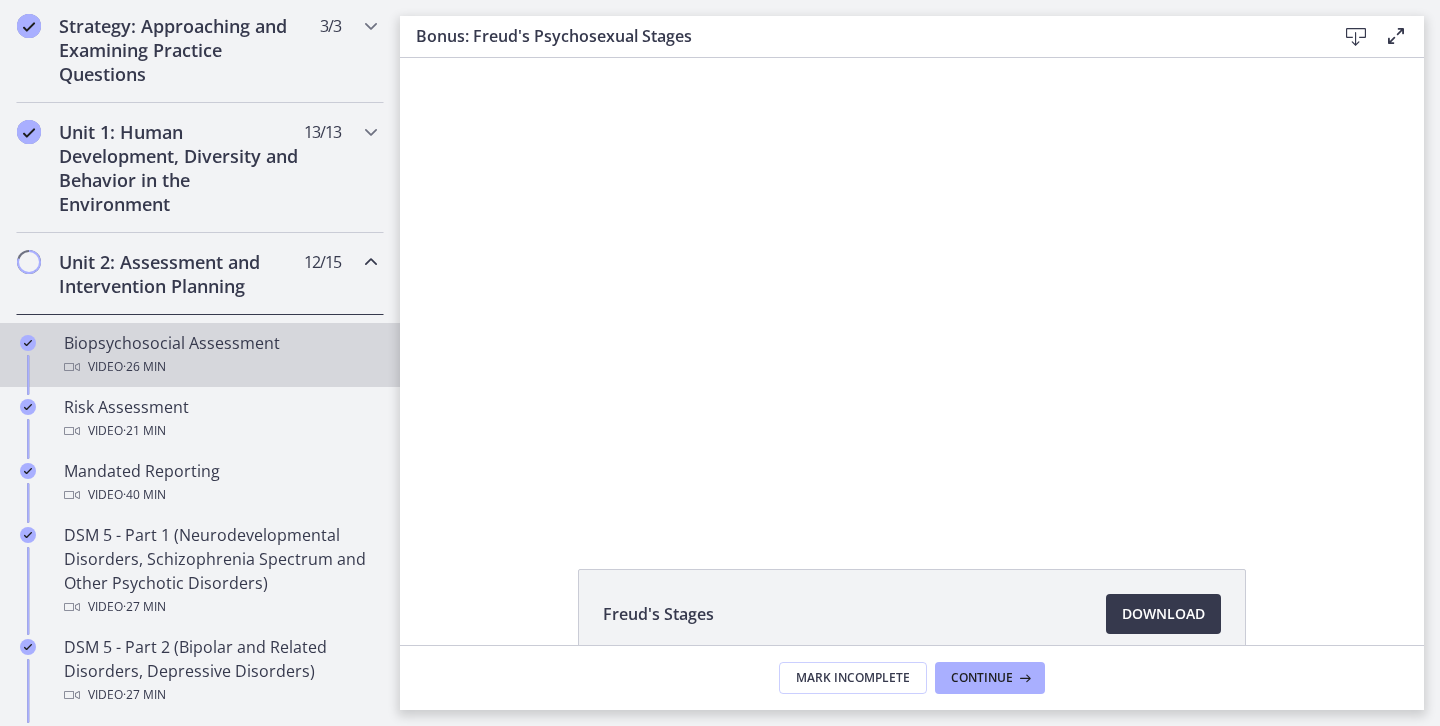click on "Biopsychosocial Assessment
Video
·  26 min" at bounding box center [220, 355] 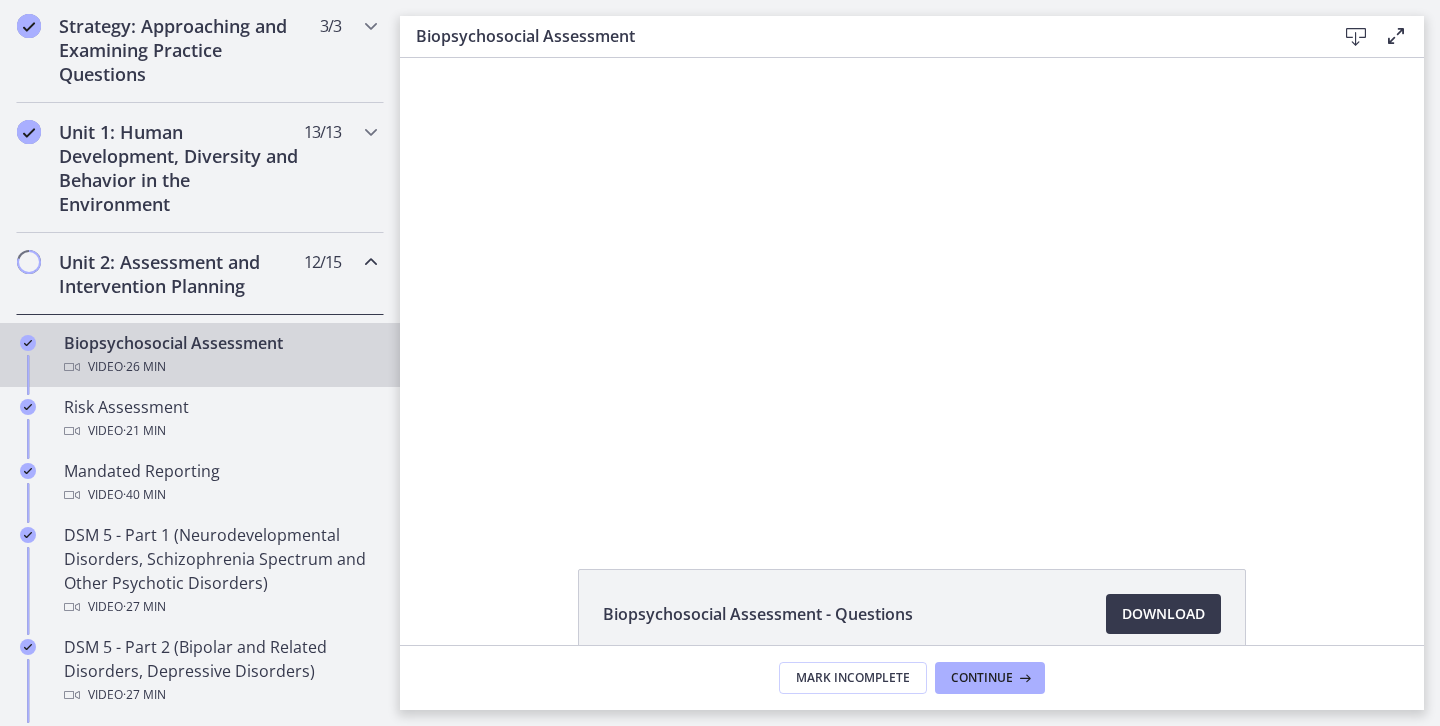 scroll, scrollTop: 0, scrollLeft: 0, axis: both 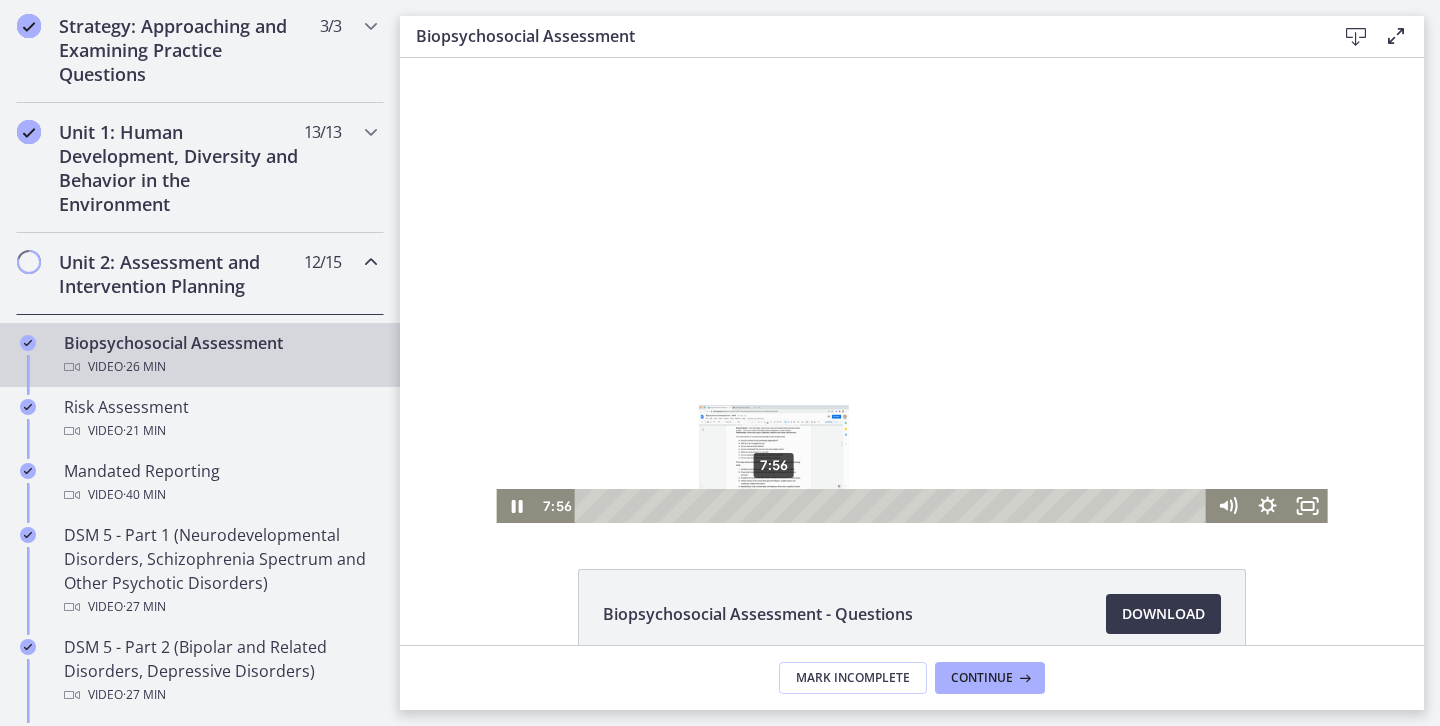 click on "7:56" at bounding box center [893, 506] 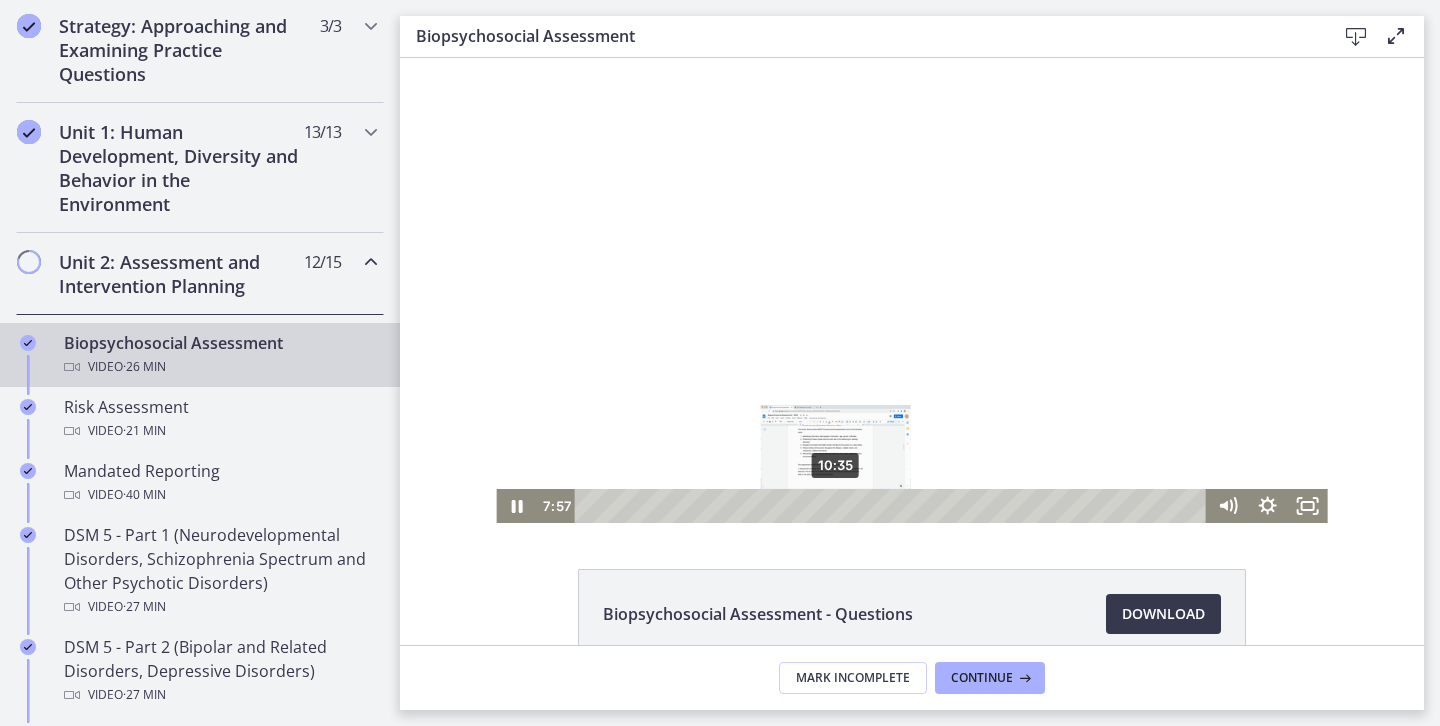 click on "10:35" at bounding box center [893, 506] 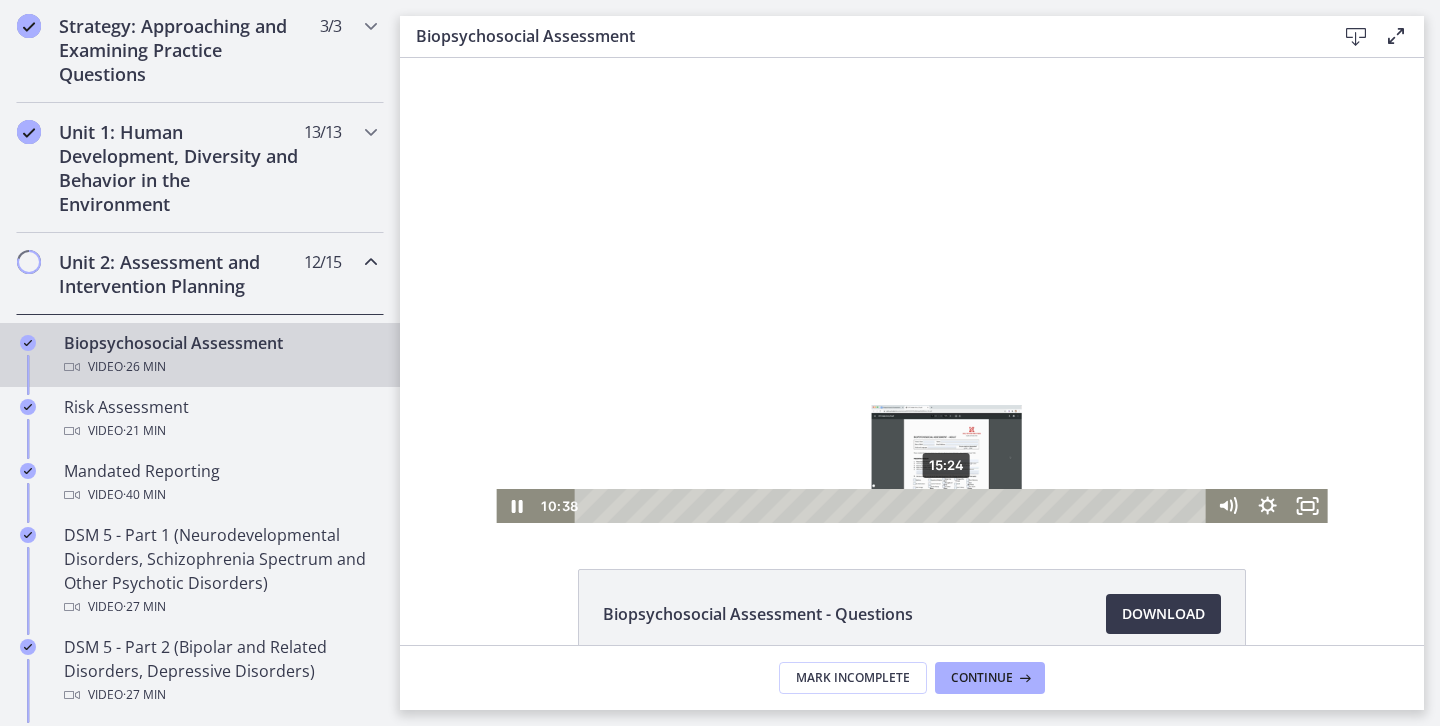click on "15:24" at bounding box center [893, 506] 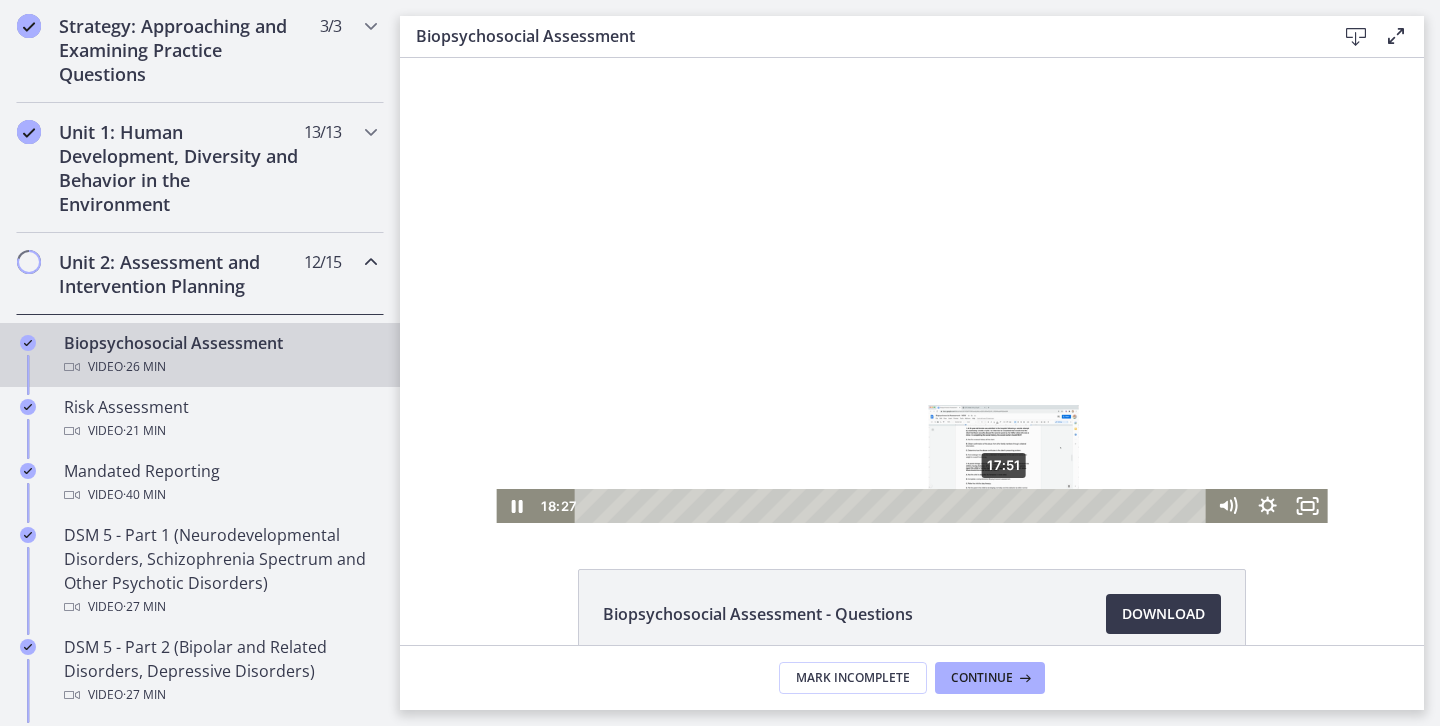 click on "17:51" at bounding box center (893, 506) 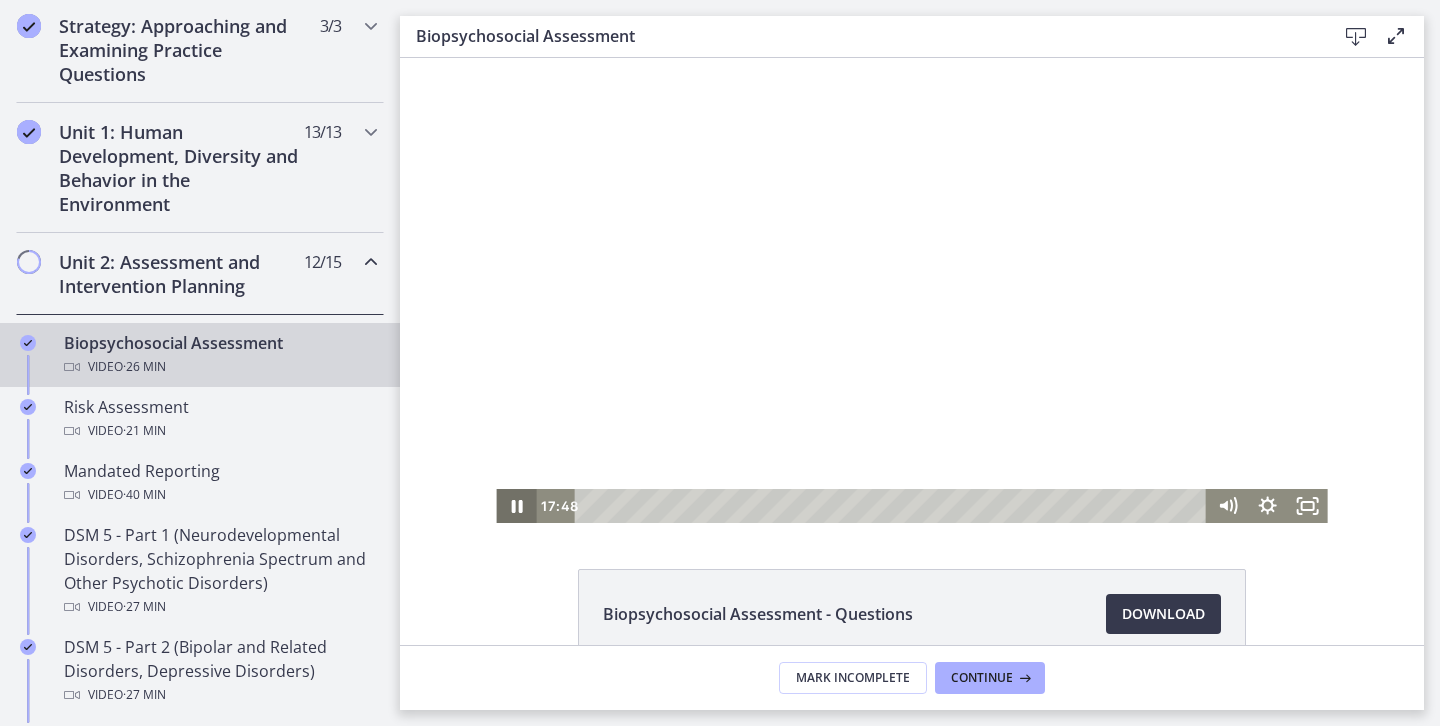 click 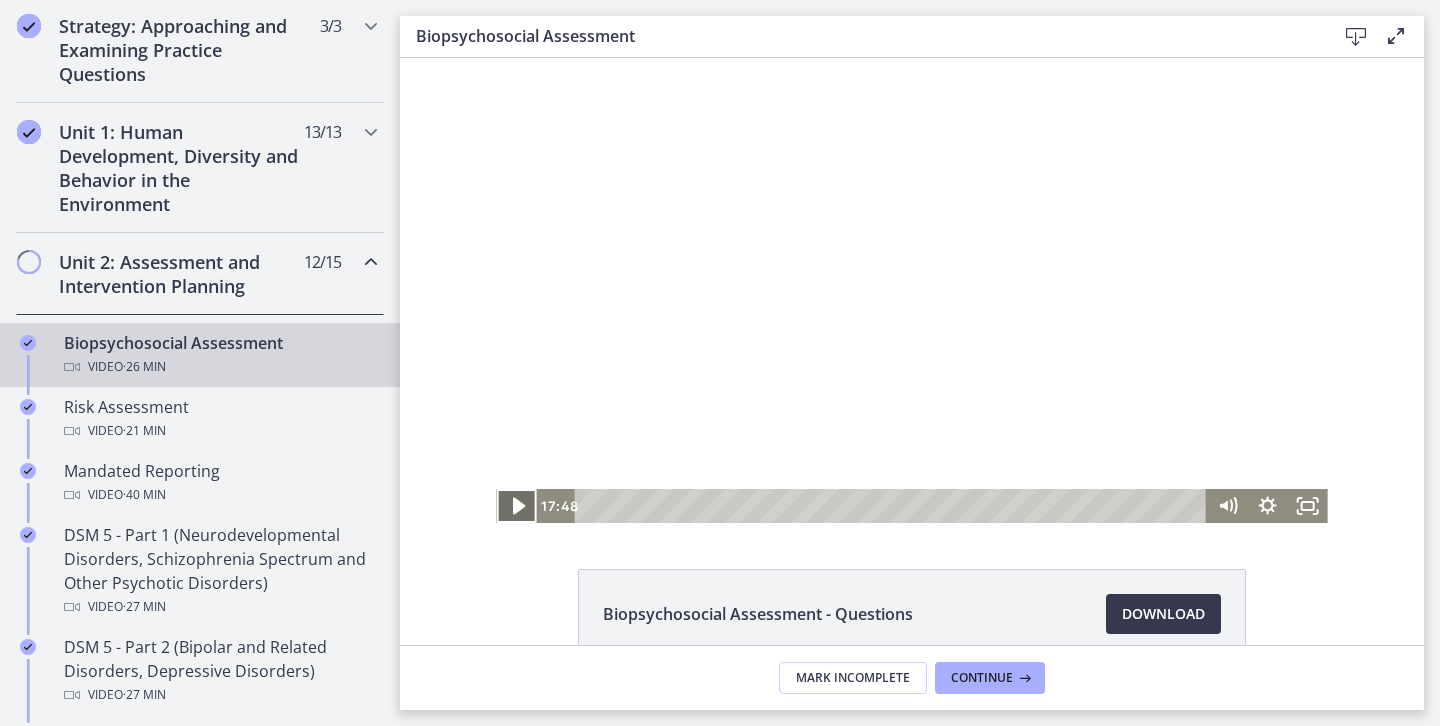 click 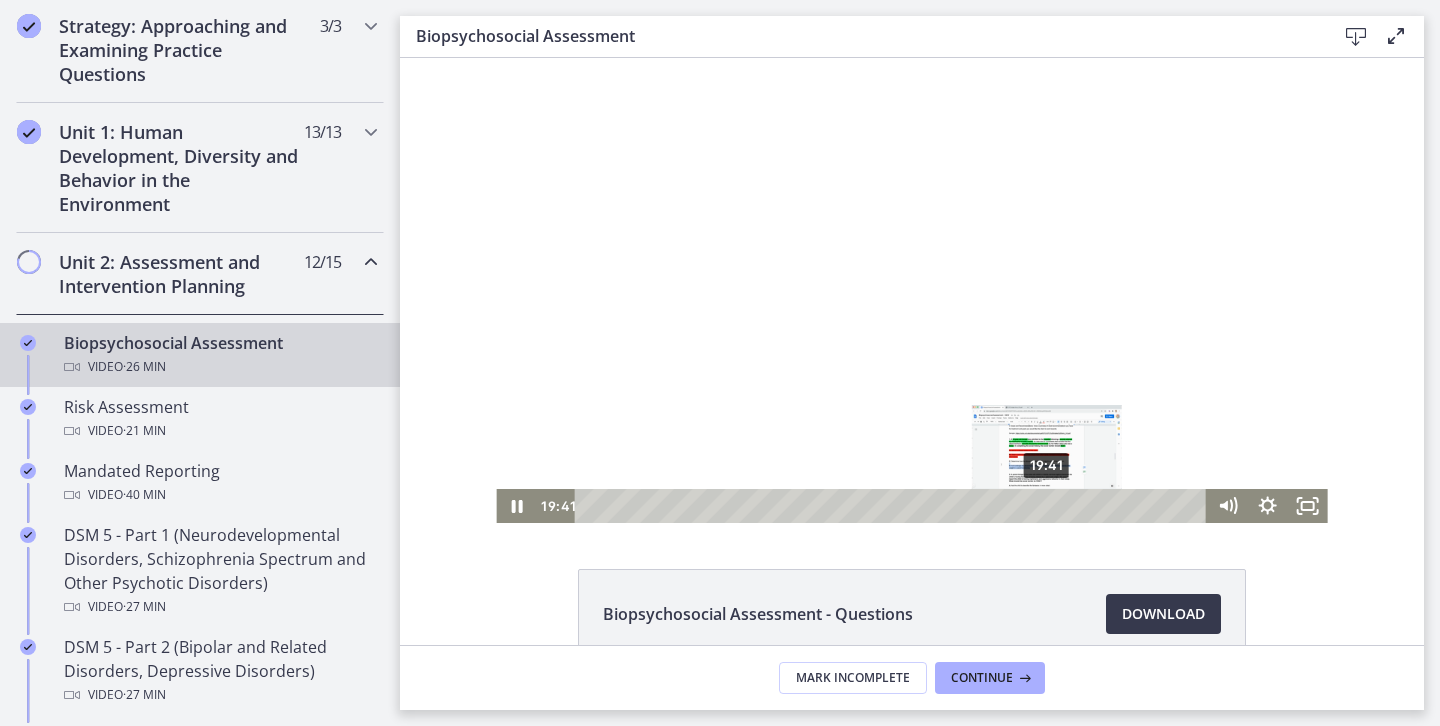 click on "19:41" at bounding box center (893, 506) 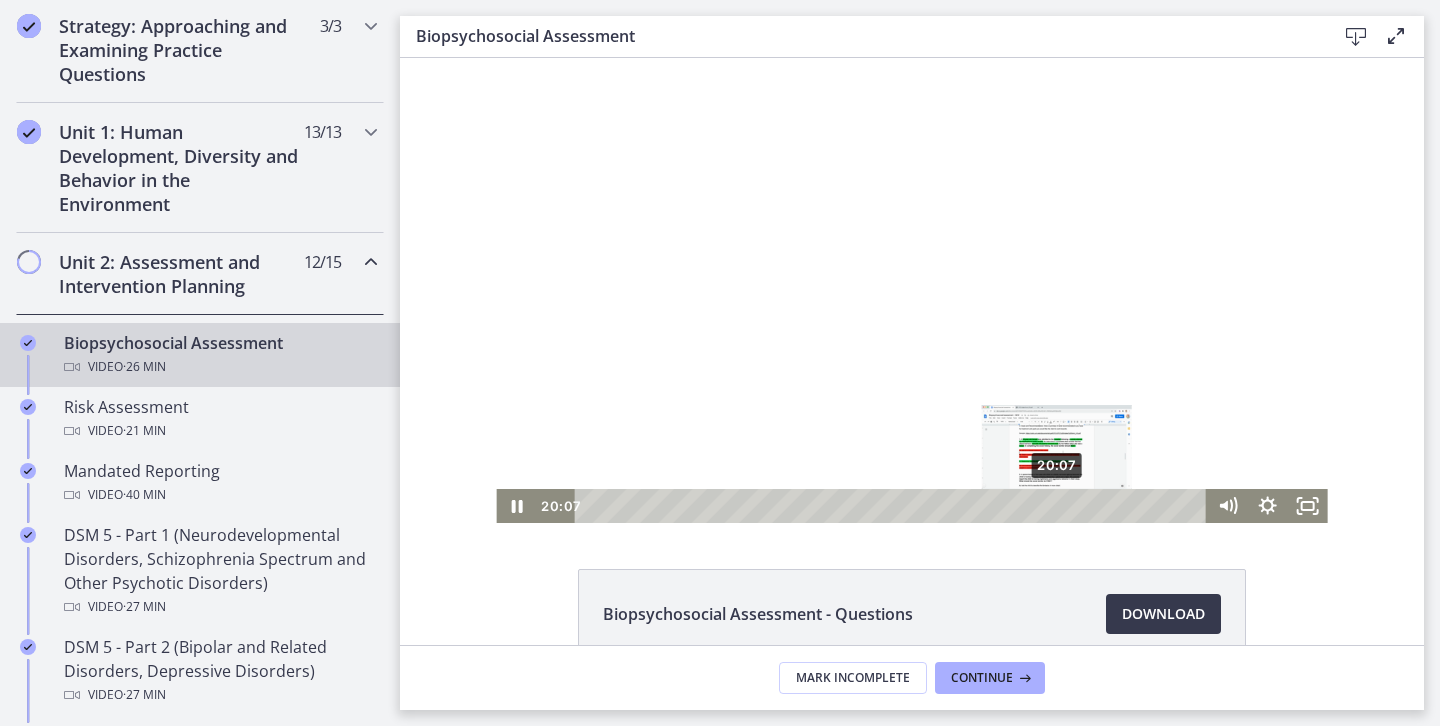 click on "20:07" at bounding box center [893, 506] 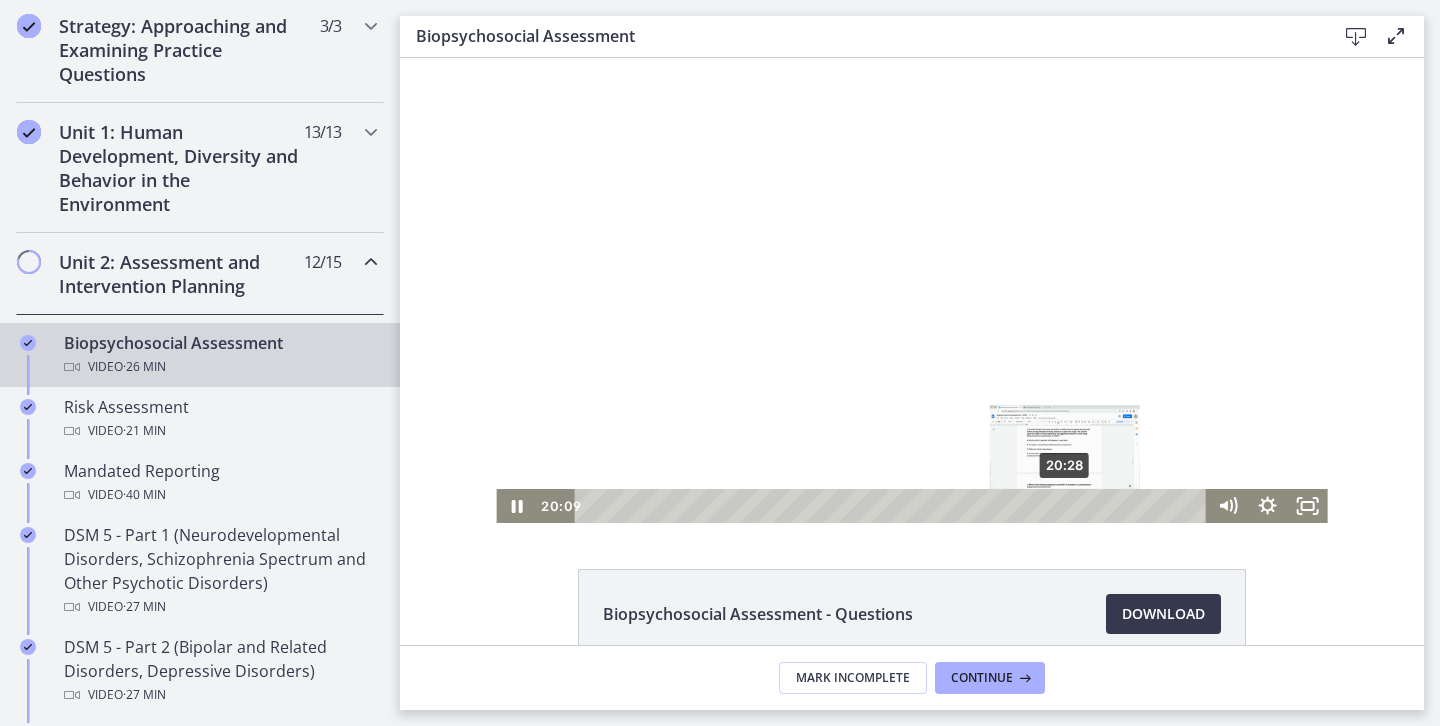 click on "20:28" at bounding box center [893, 506] 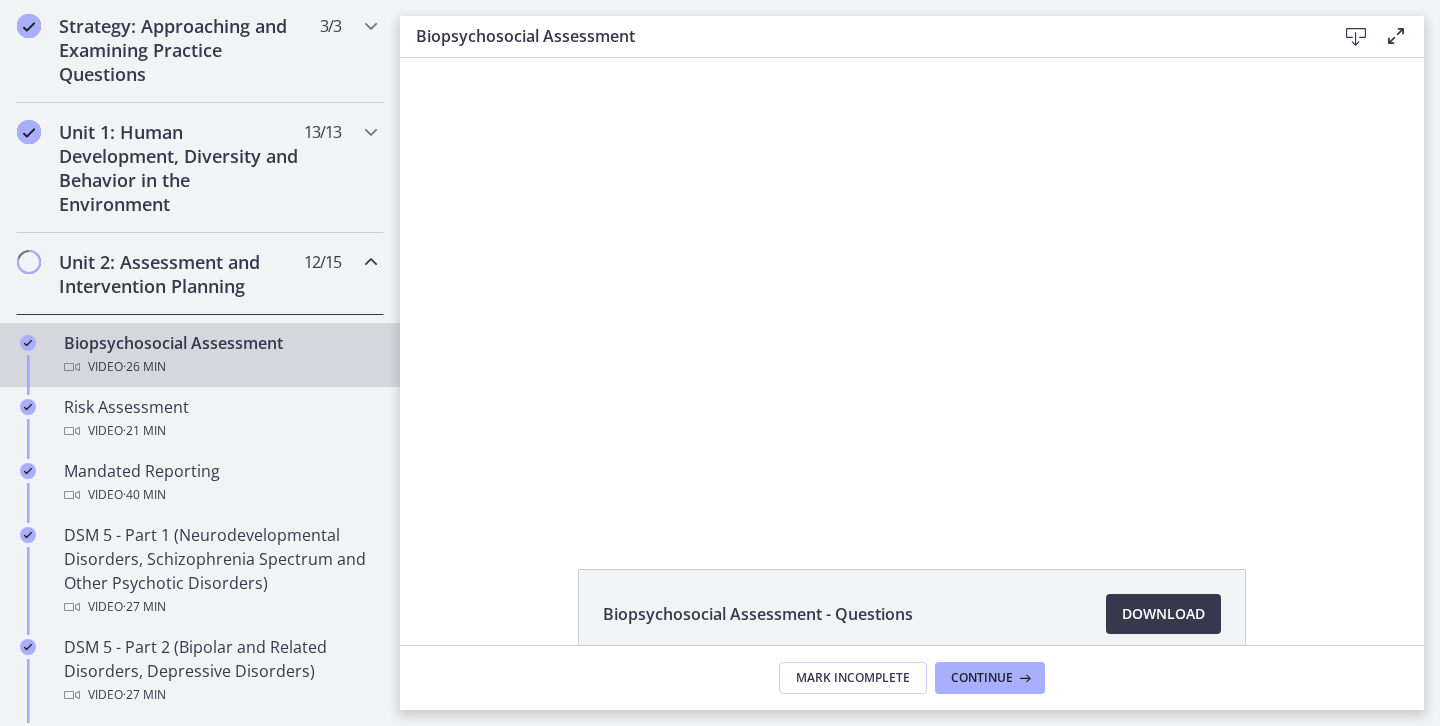 click at bounding box center (911, 290) 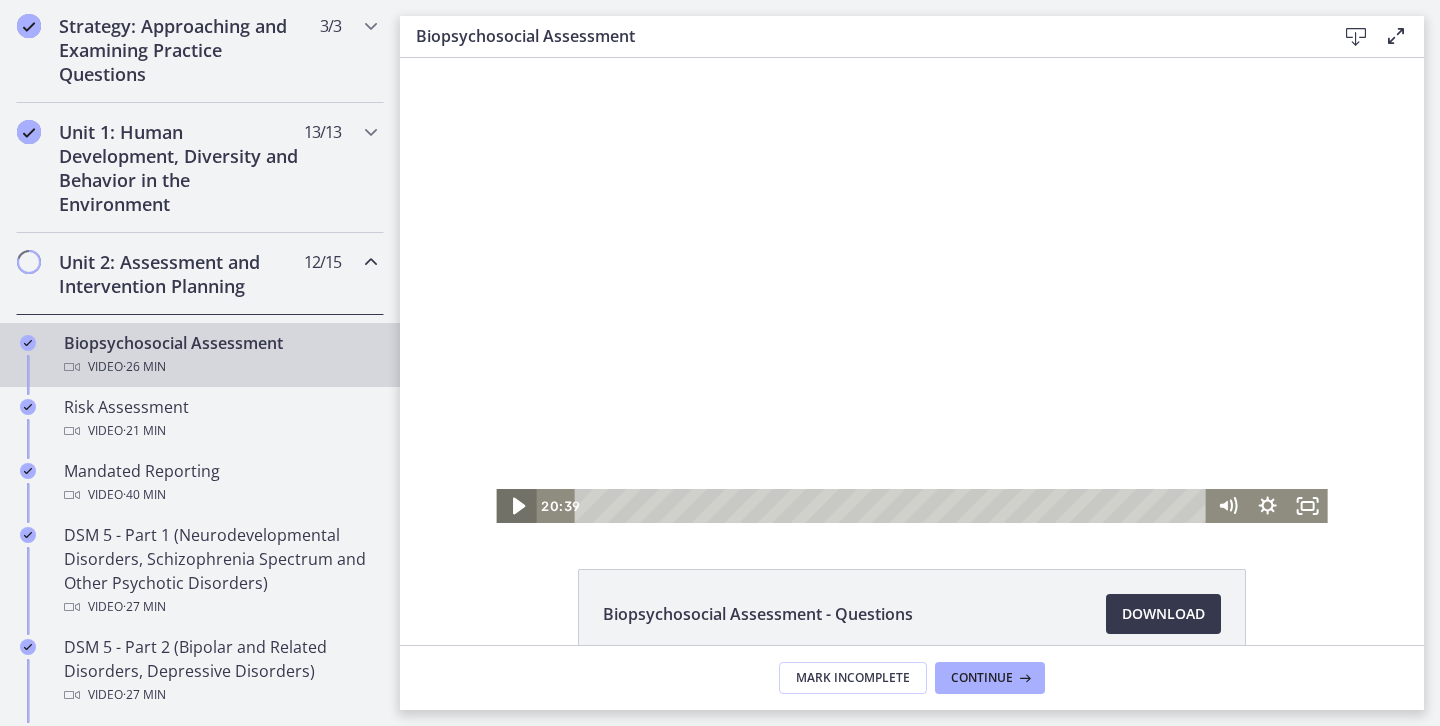 click 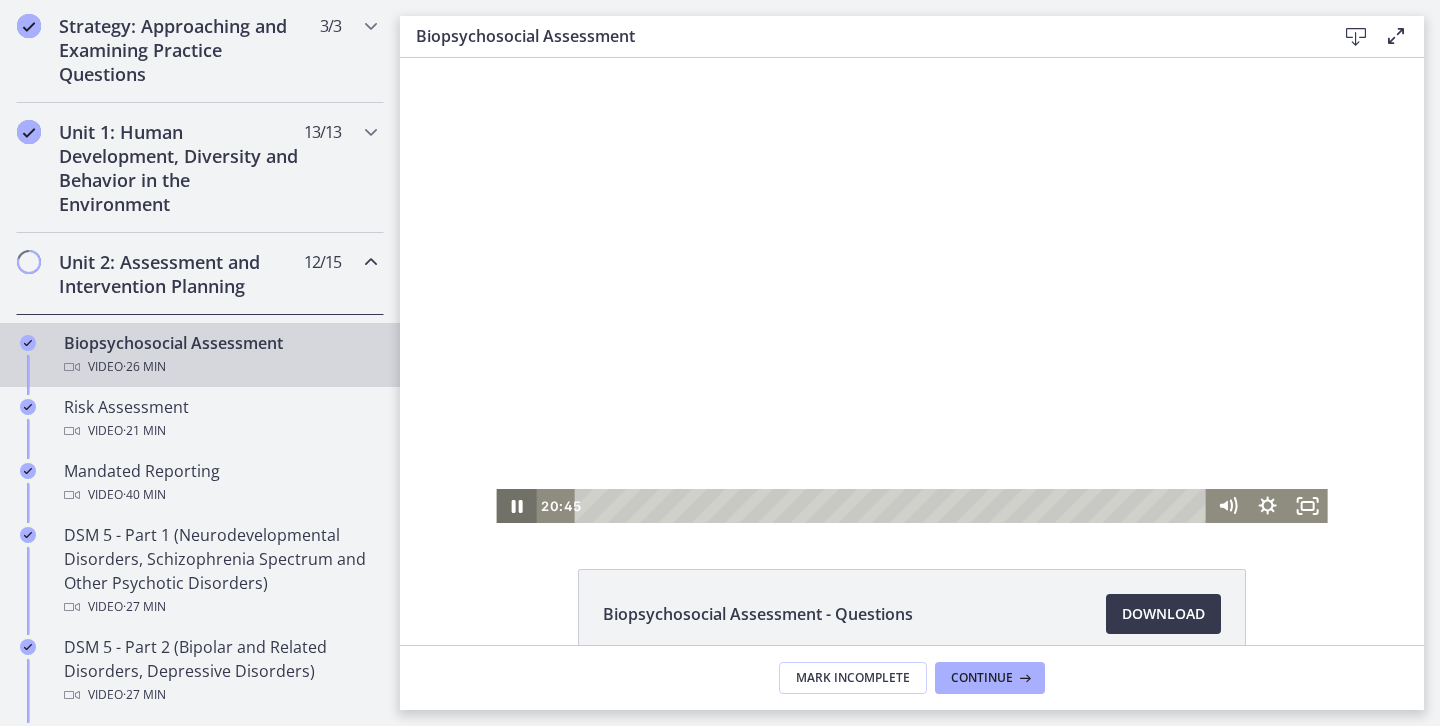 click 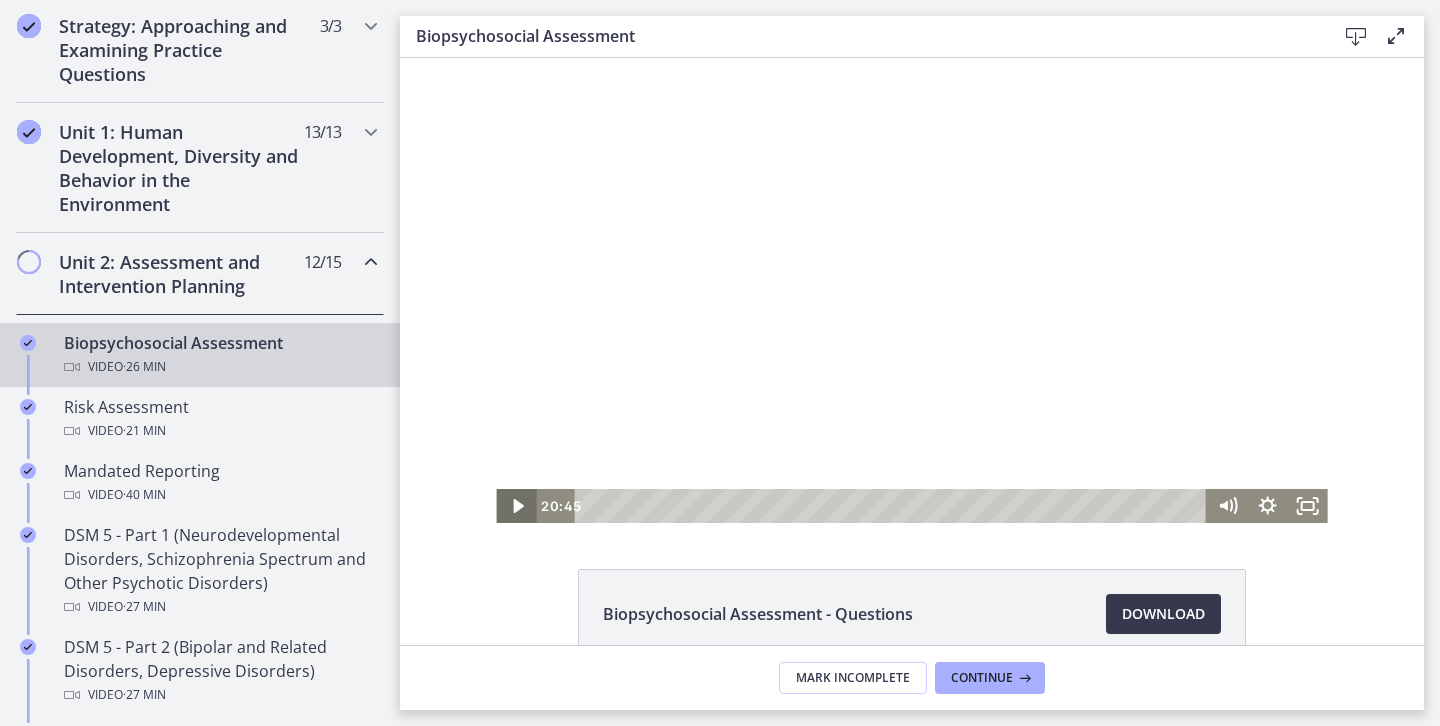 click 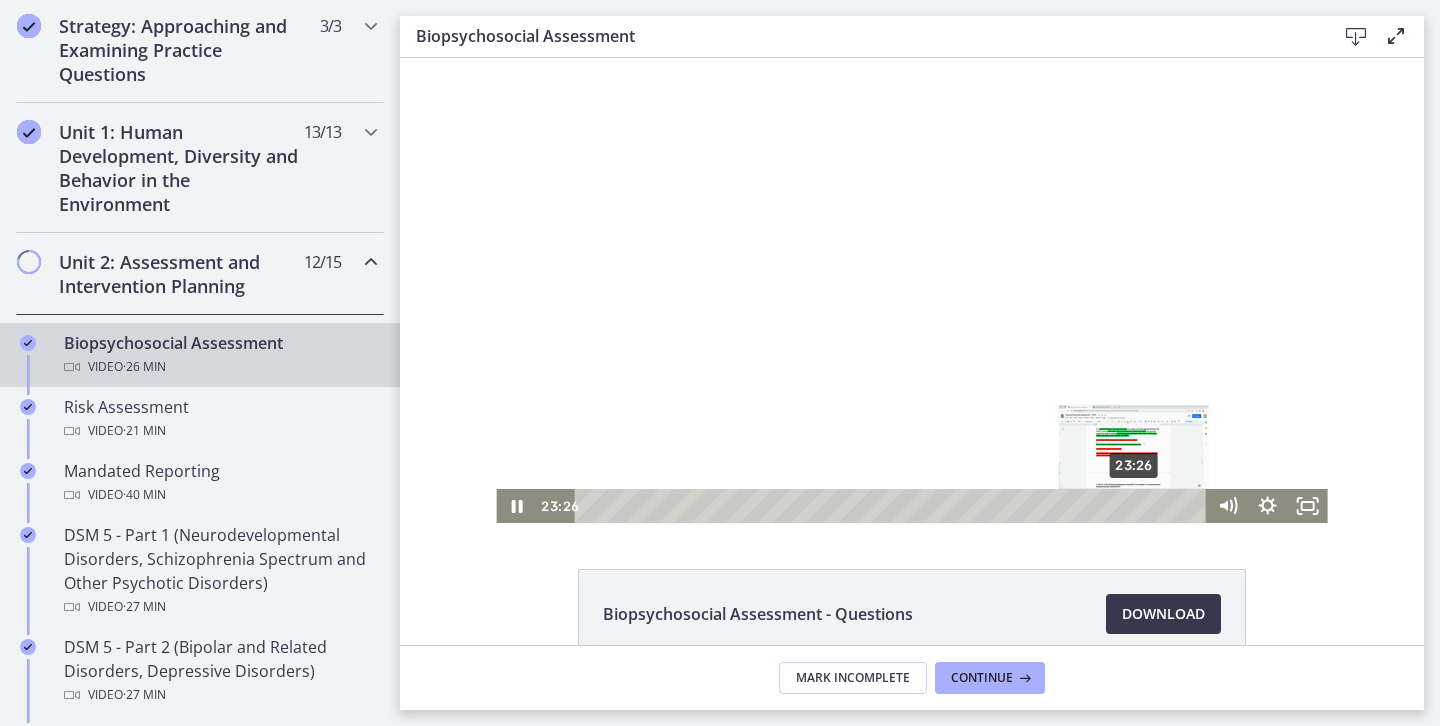 click on "23:26" at bounding box center [893, 506] 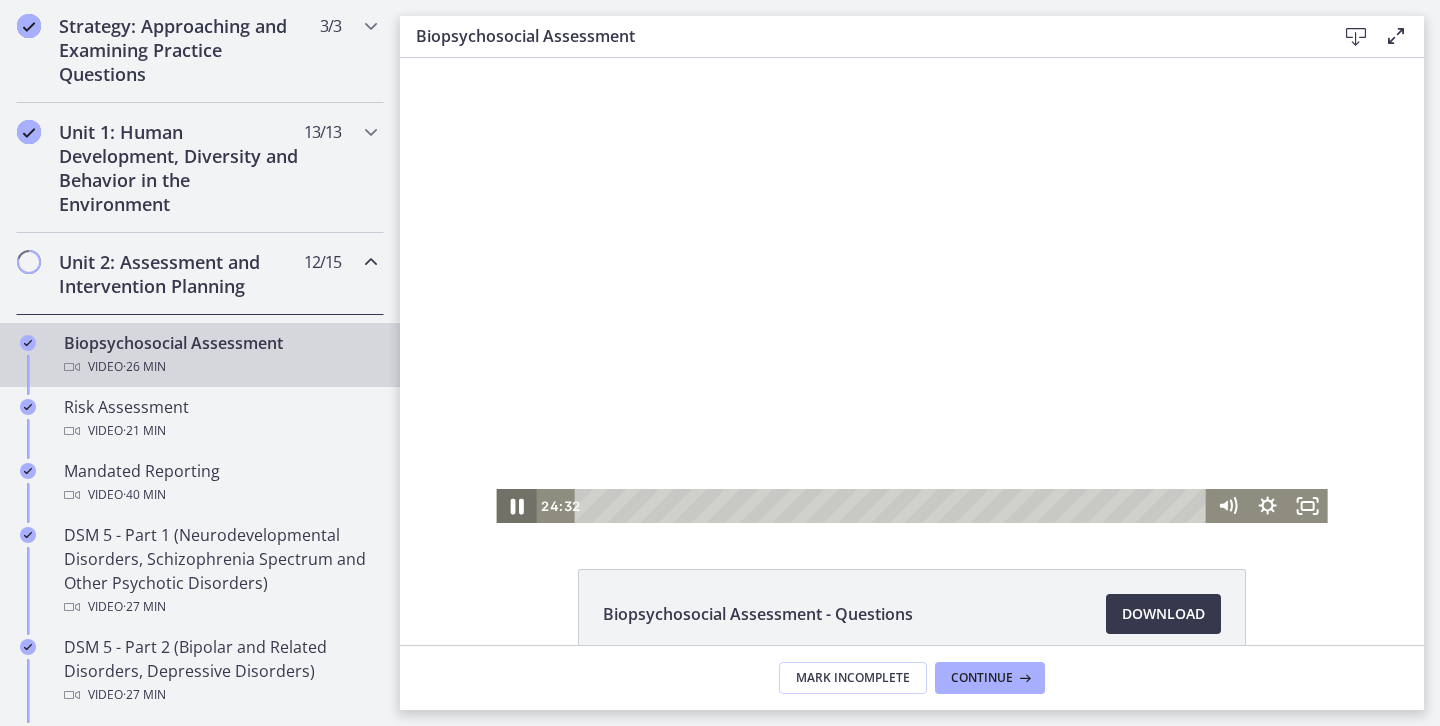 click 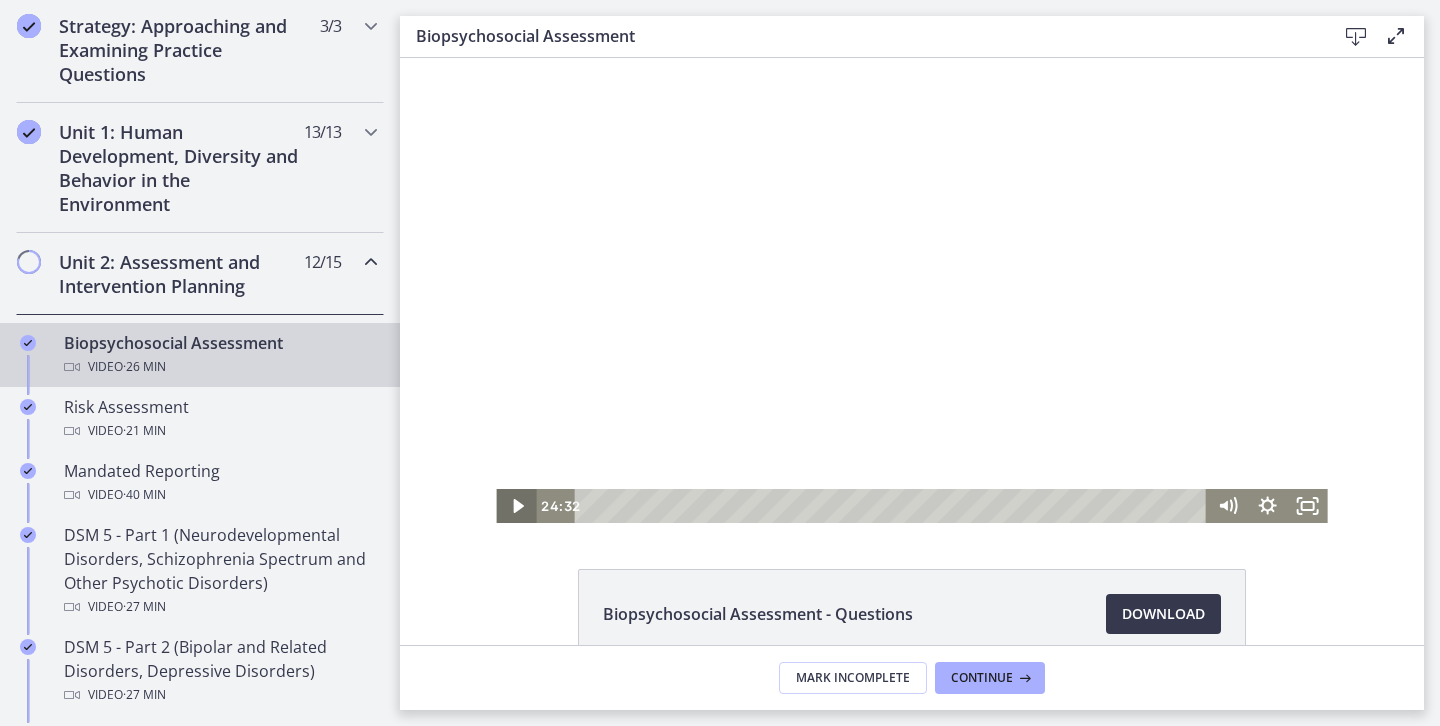 click 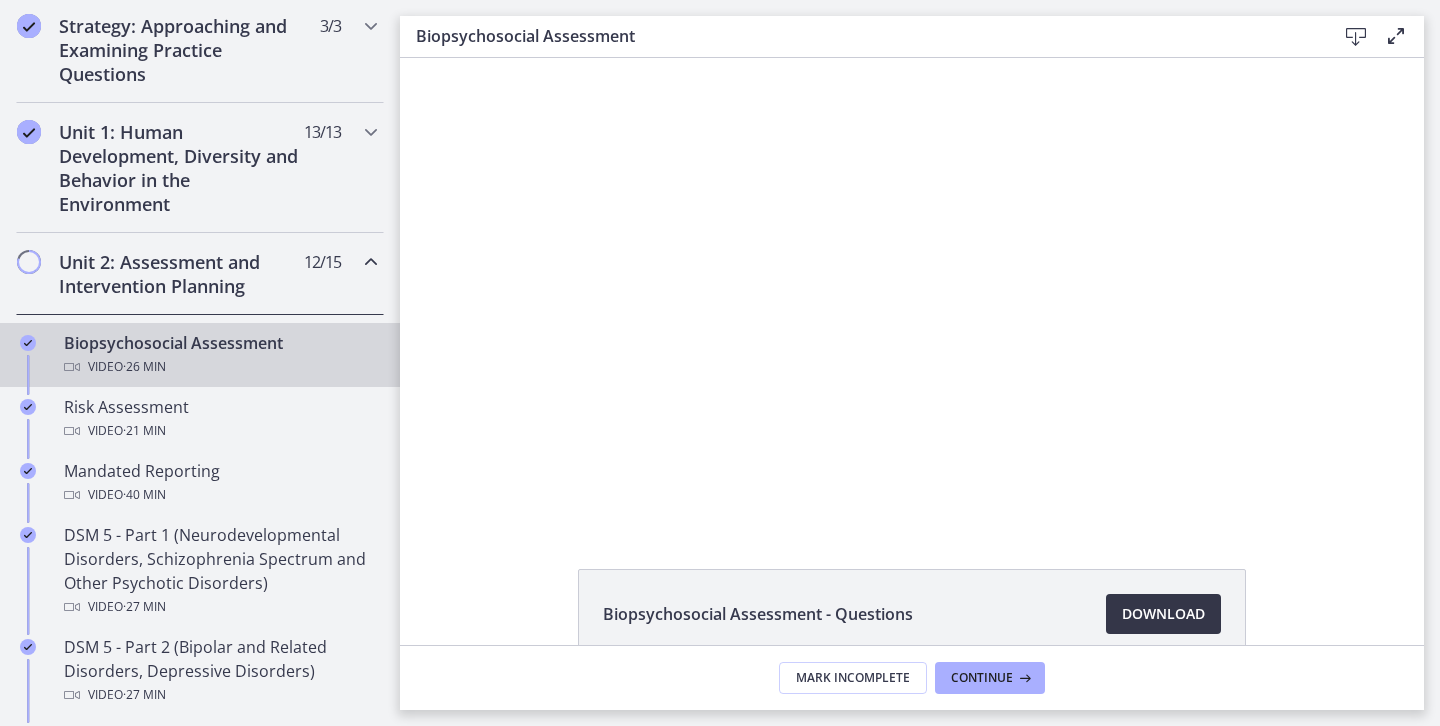 click on "Download
Opens in a new window" at bounding box center [1163, 614] 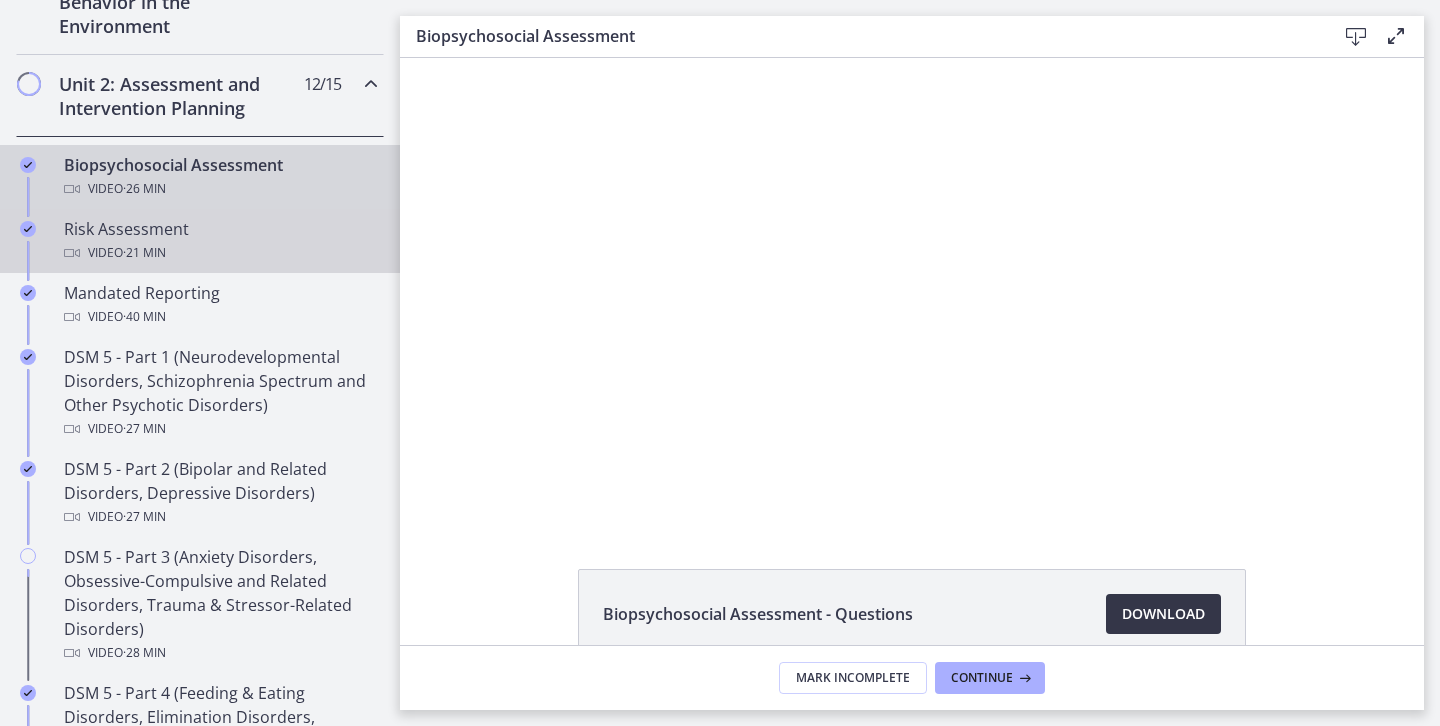 scroll, scrollTop: 672, scrollLeft: 0, axis: vertical 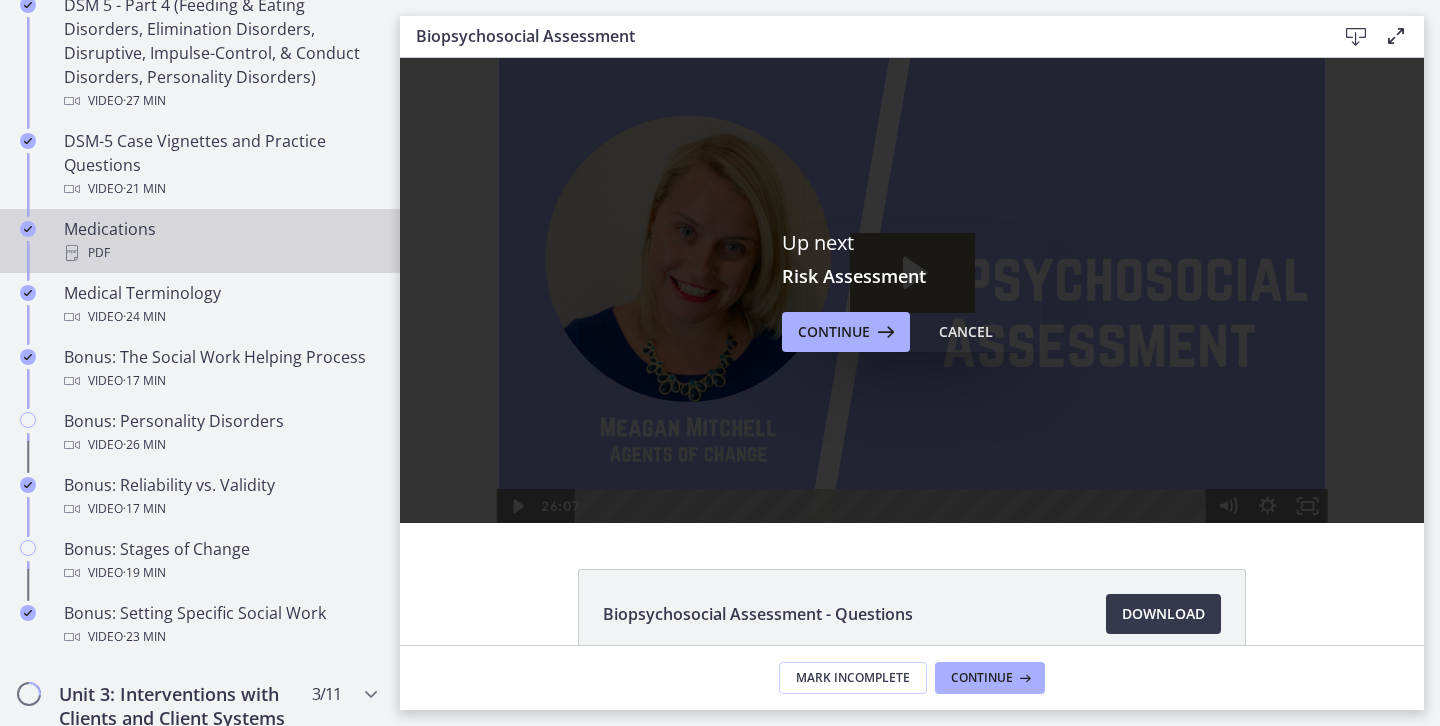 click on "Medications
PDF" at bounding box center (220, 241) 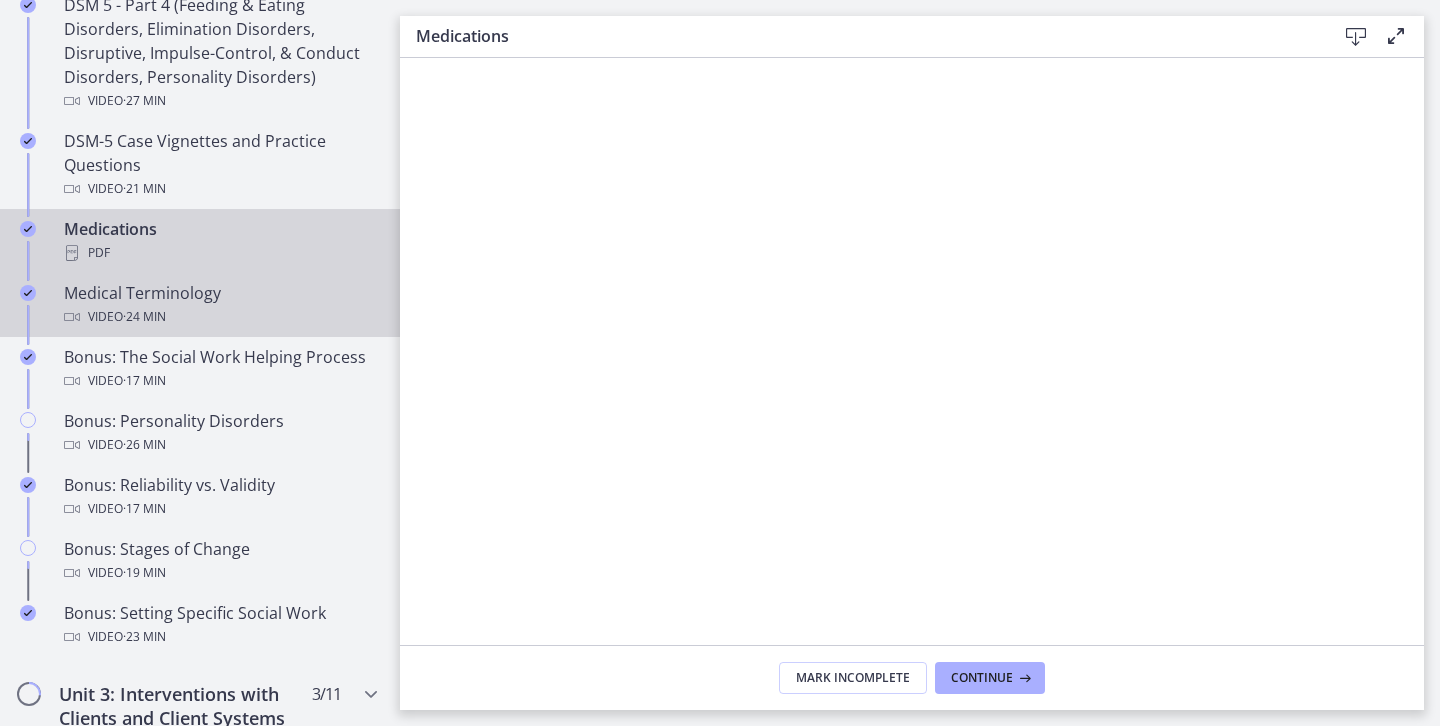 click on "Medical Terminology
Video
·  24 min" at bounding box center [220, 305] 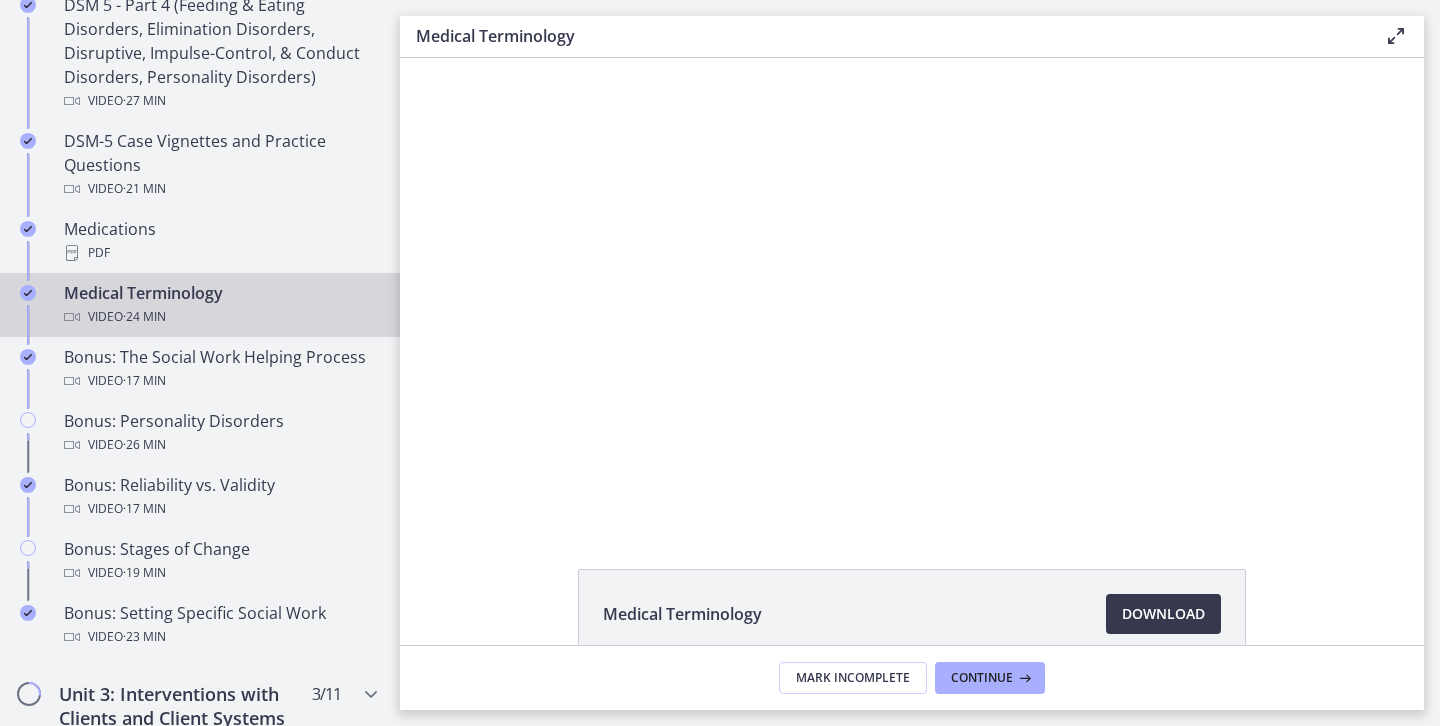 scroll, scrollTop: 0, scrollLeft: 0, axis: both 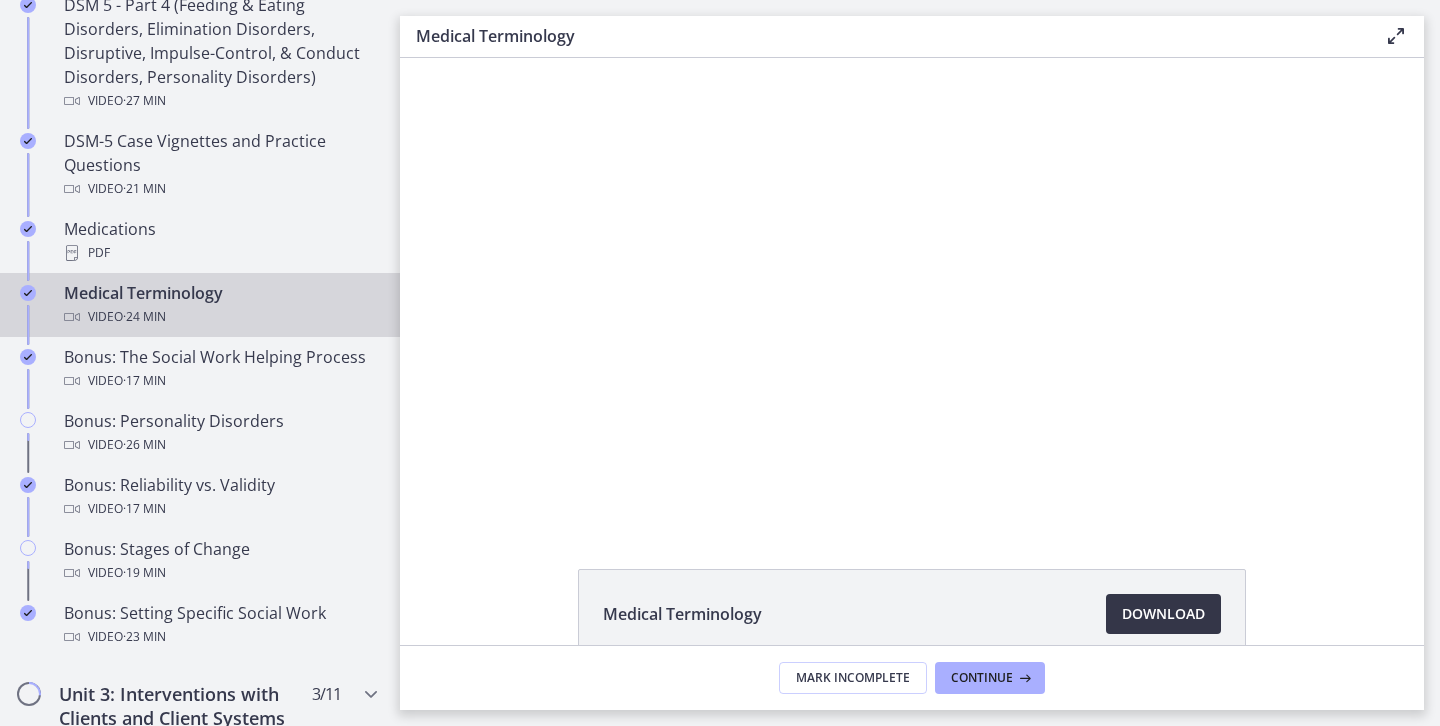click on "Download
Opens in a new window" at bounding box center (1163, 614) 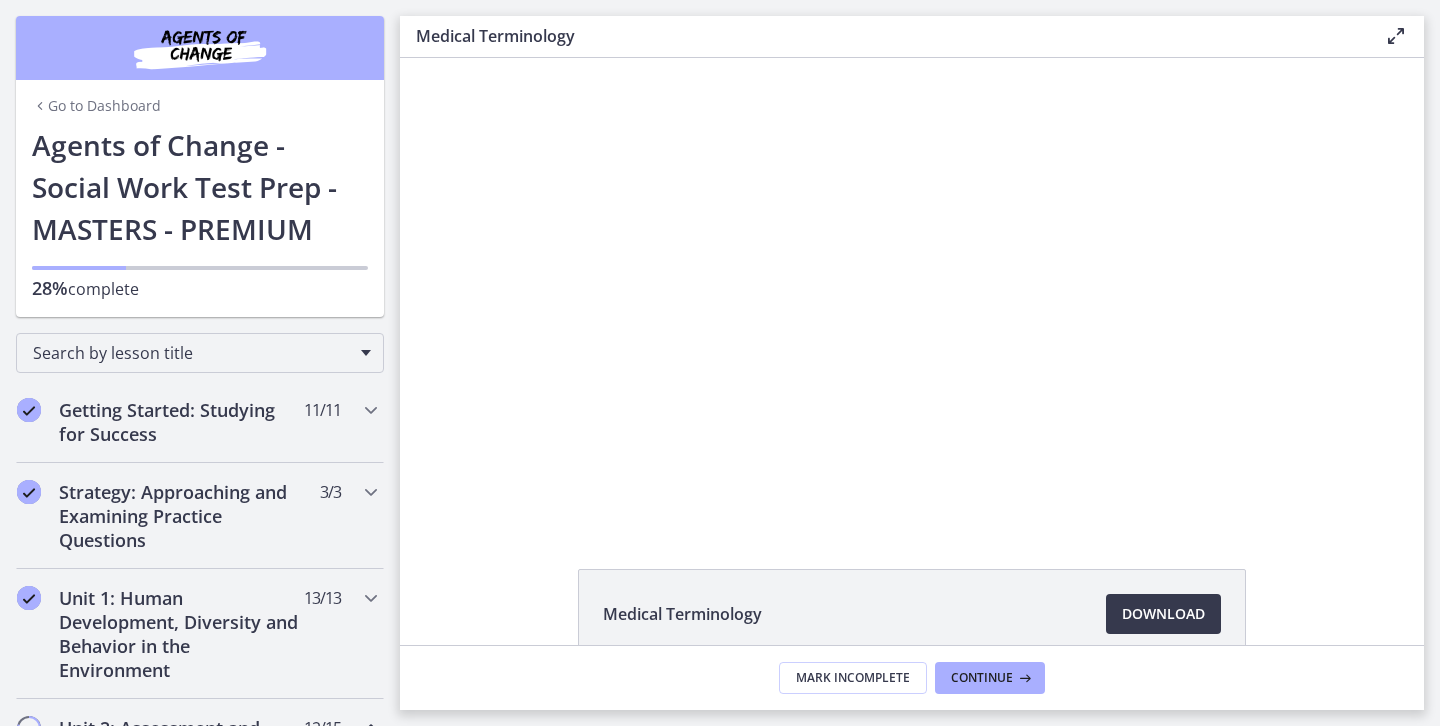 scroll, scrollTop: 0, scrollLeft: 0, axis: both 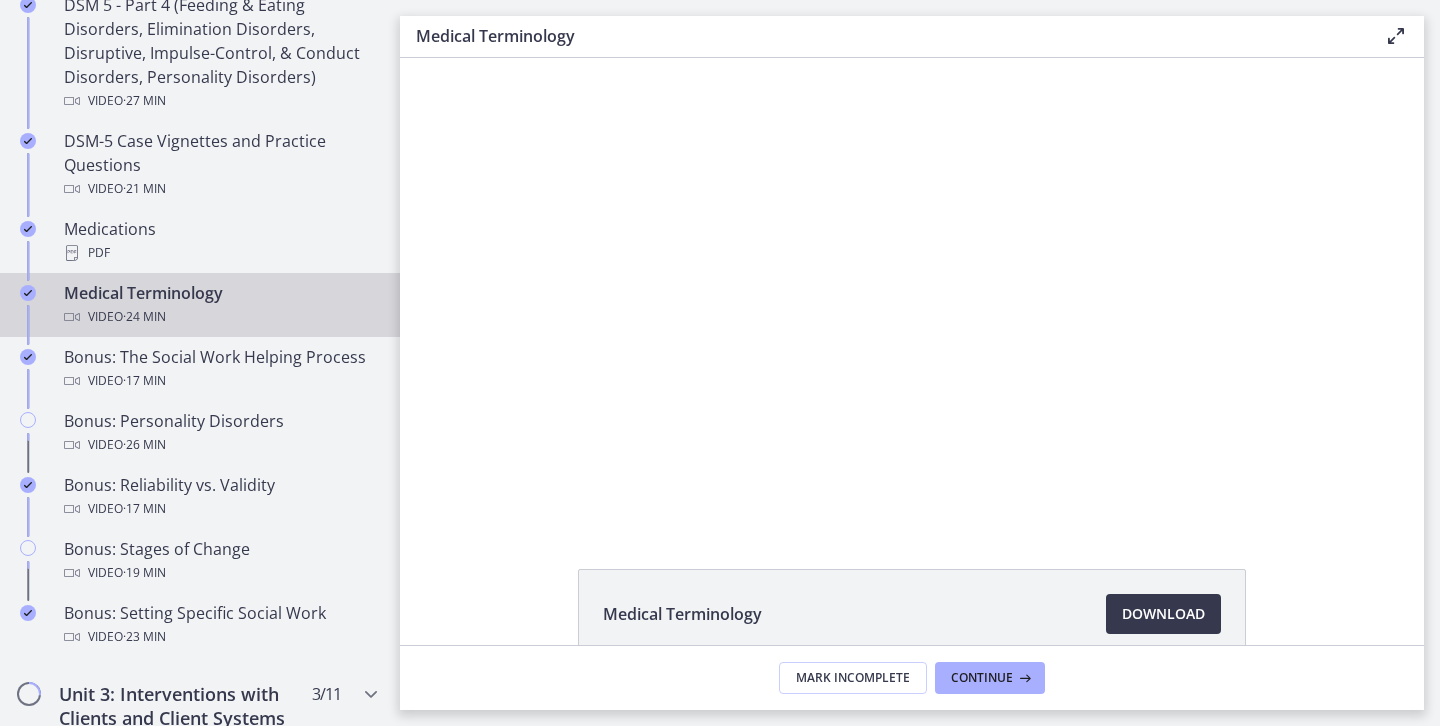 click at bounding box center (912, 290) 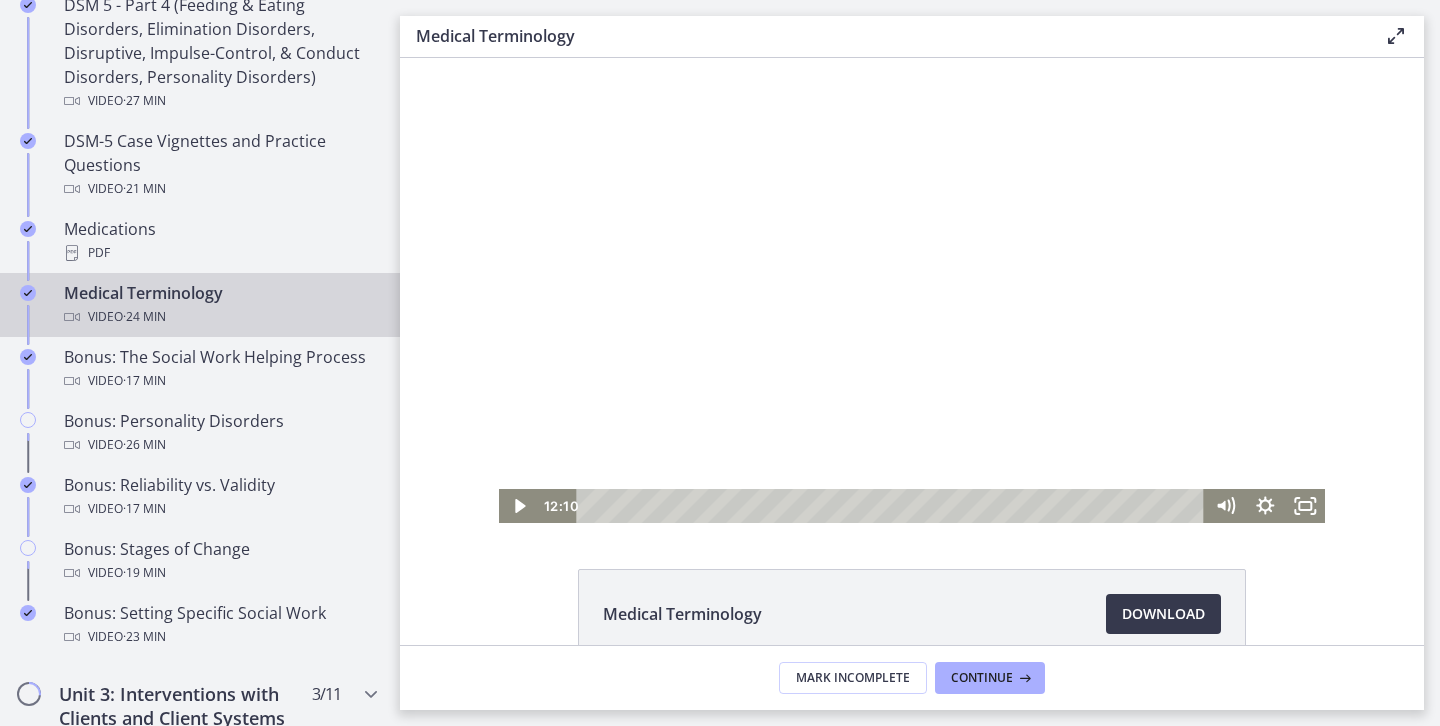 click at bounding box center [912, 290] 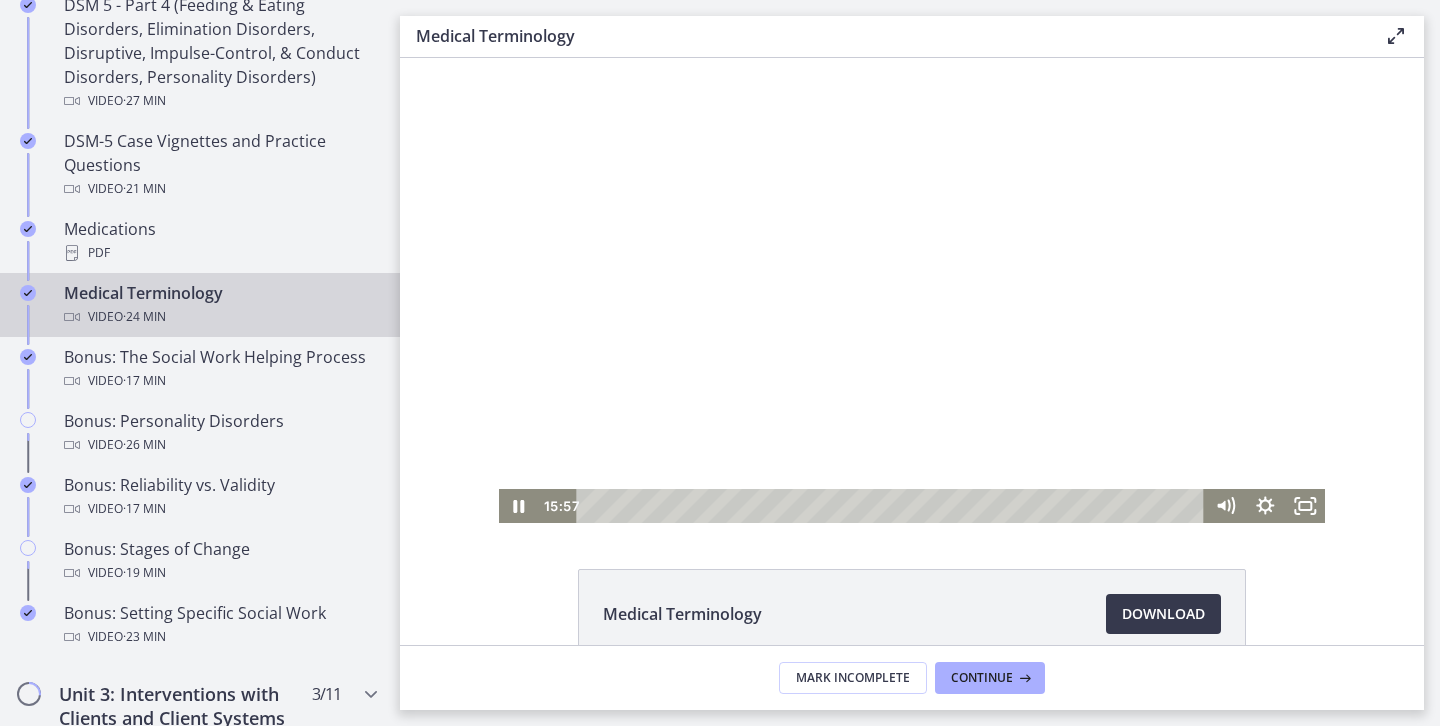 click at bounding box center (912, 290) 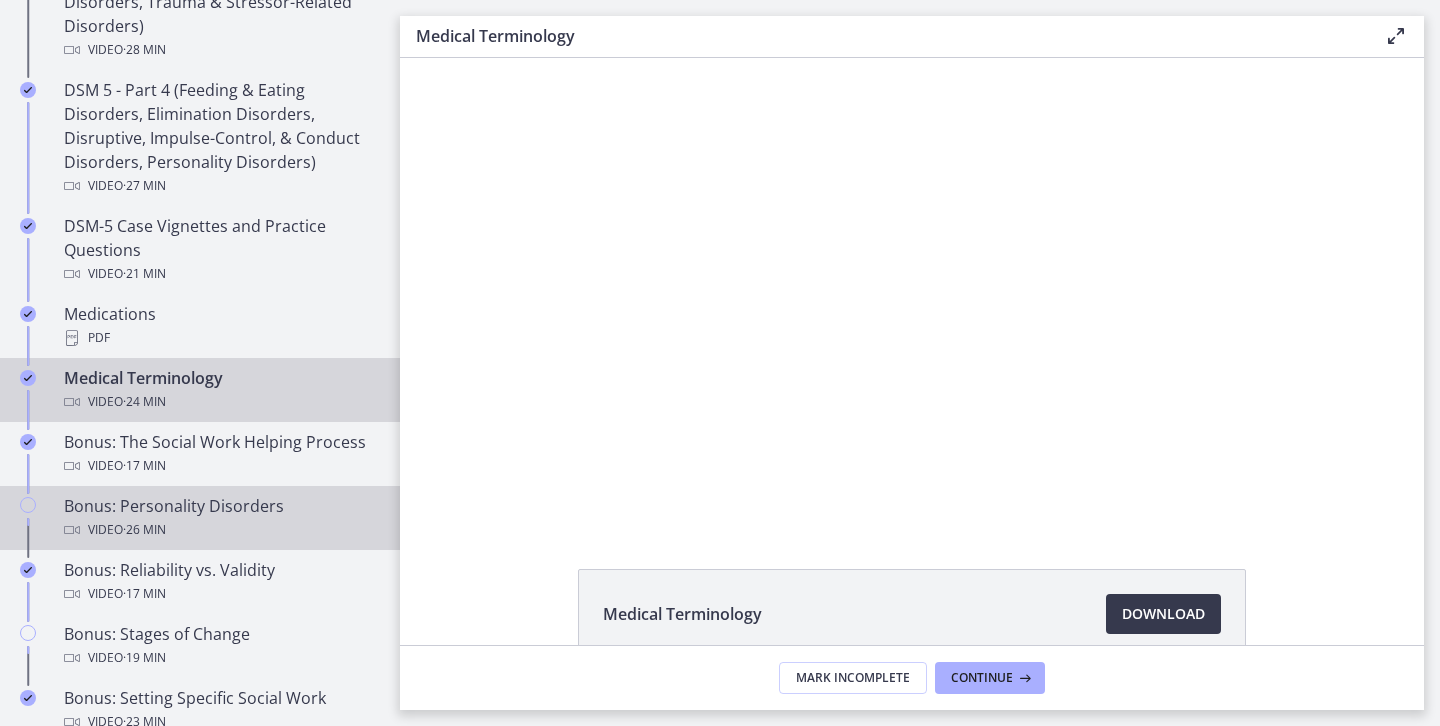 scroll, scrollTop: 1254, scrollLeft: 0, axis: vertical 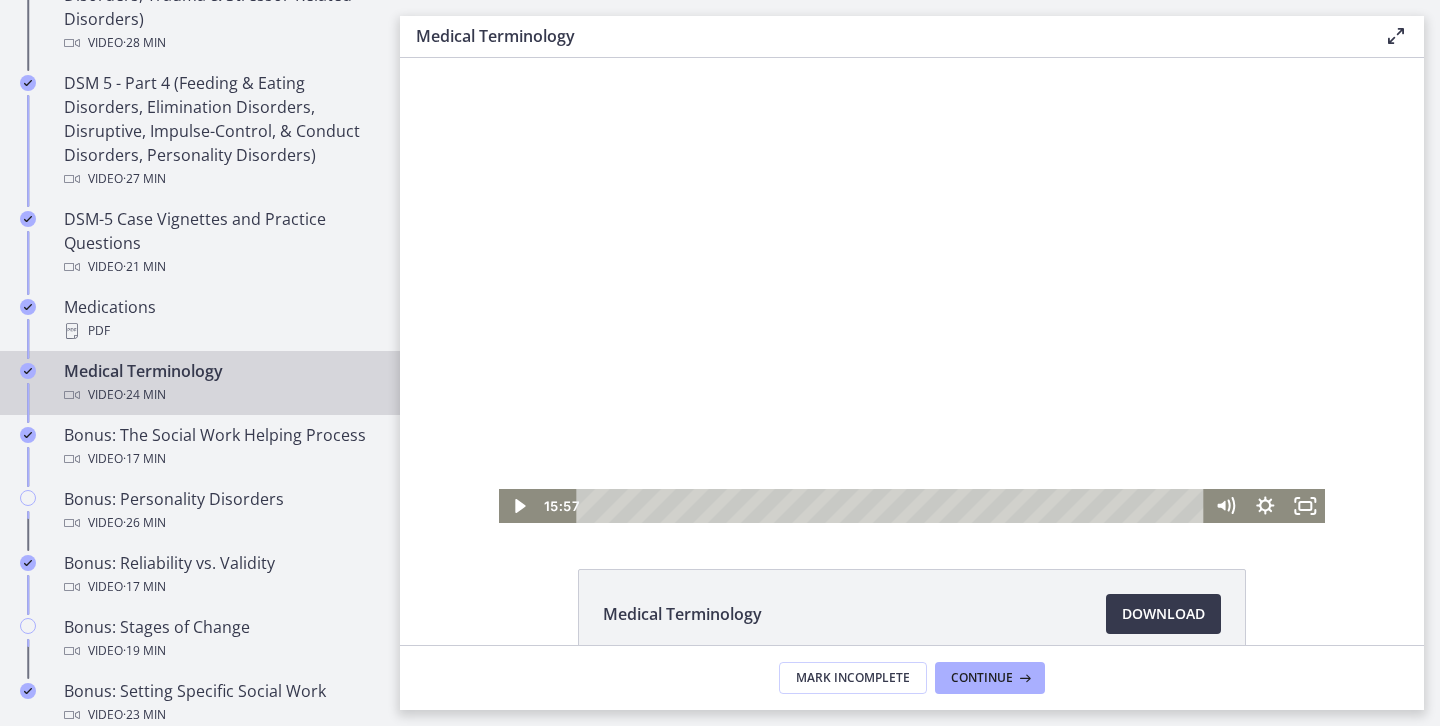 click at bounding box center (912, 290) 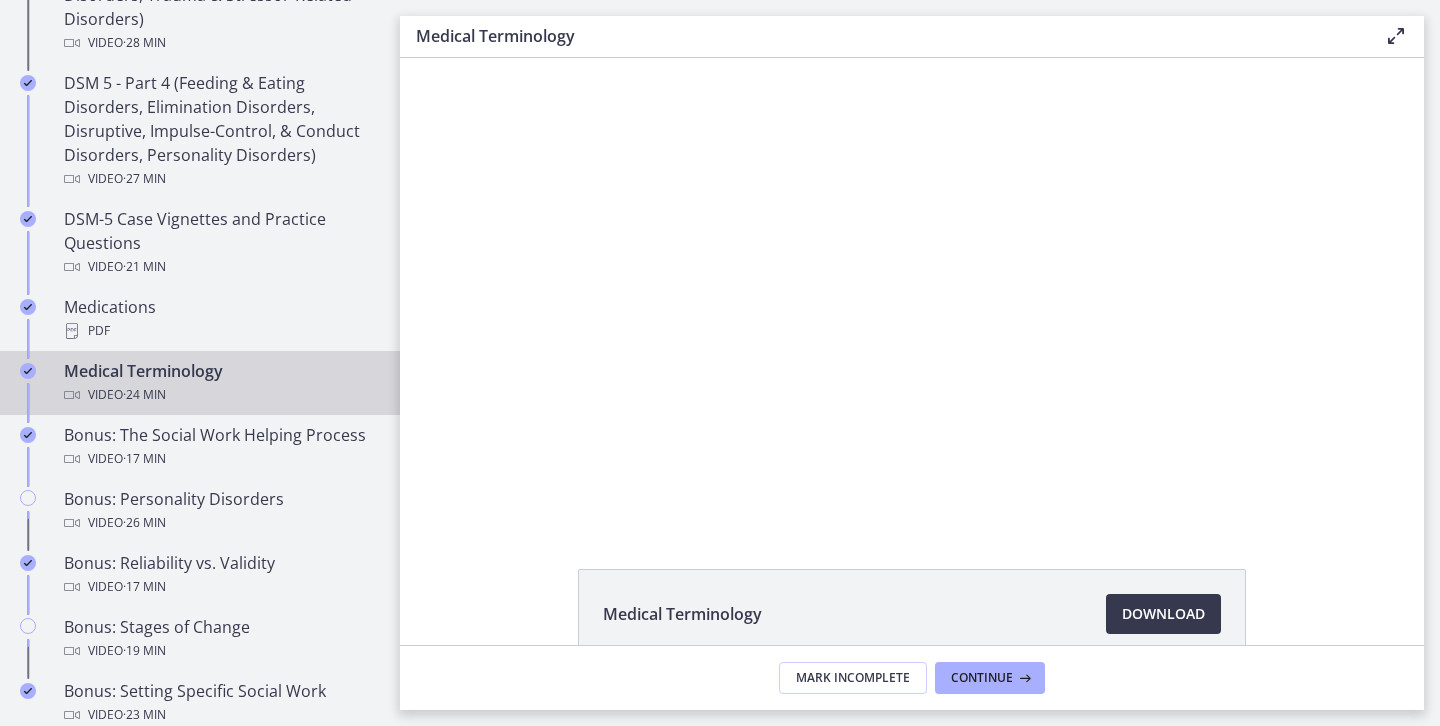 click at bounding box center (912, 290) 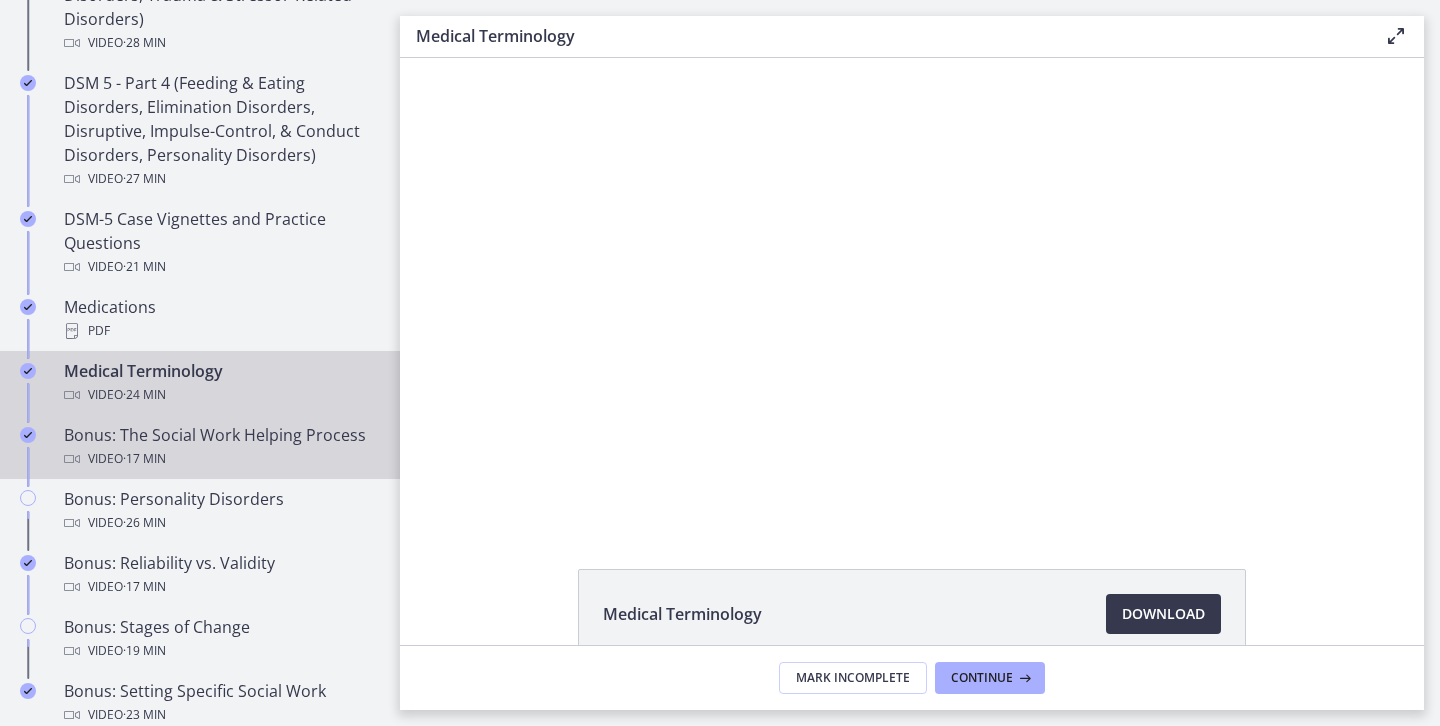 click on "Bonus: The Social Work Helping Process
Video
·  17 min" at bounding box center [220, 447] 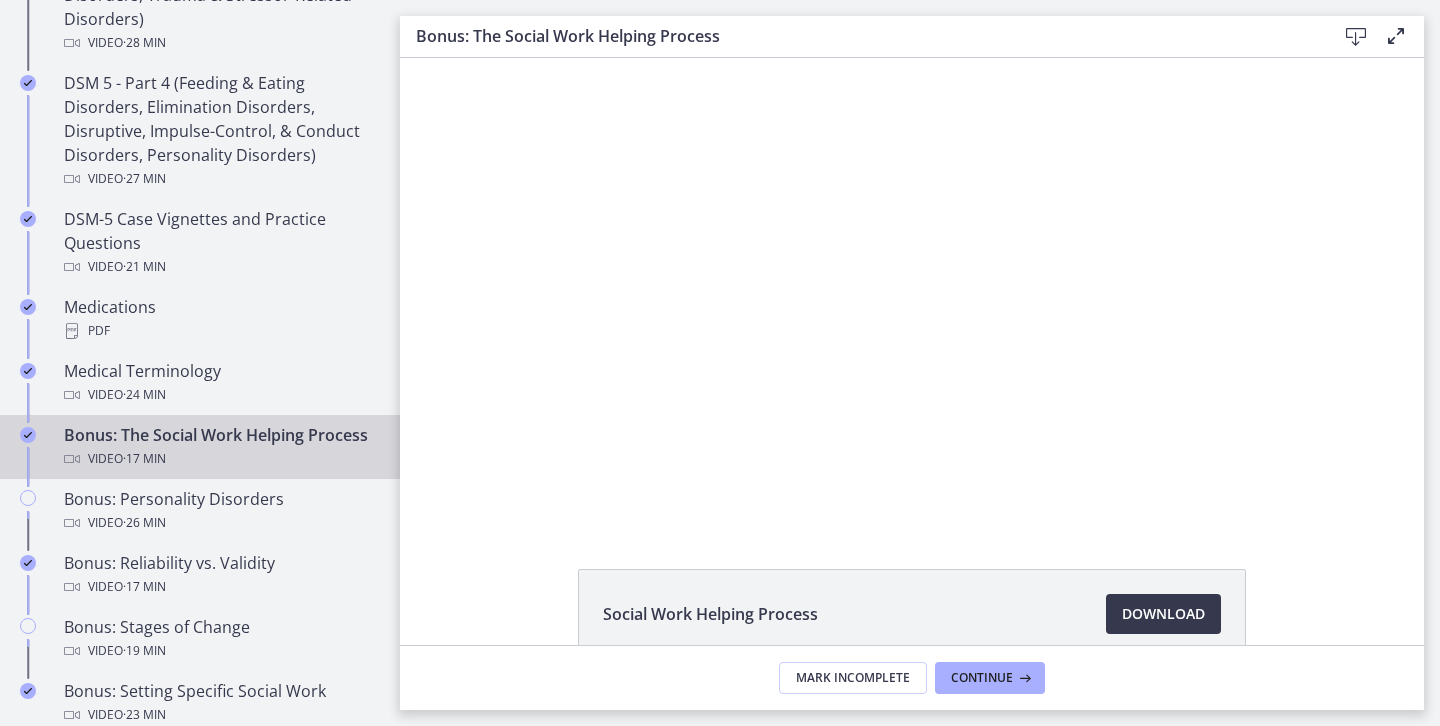 scroll, scrollTop: 0, scrollLeft: 0, axis: both 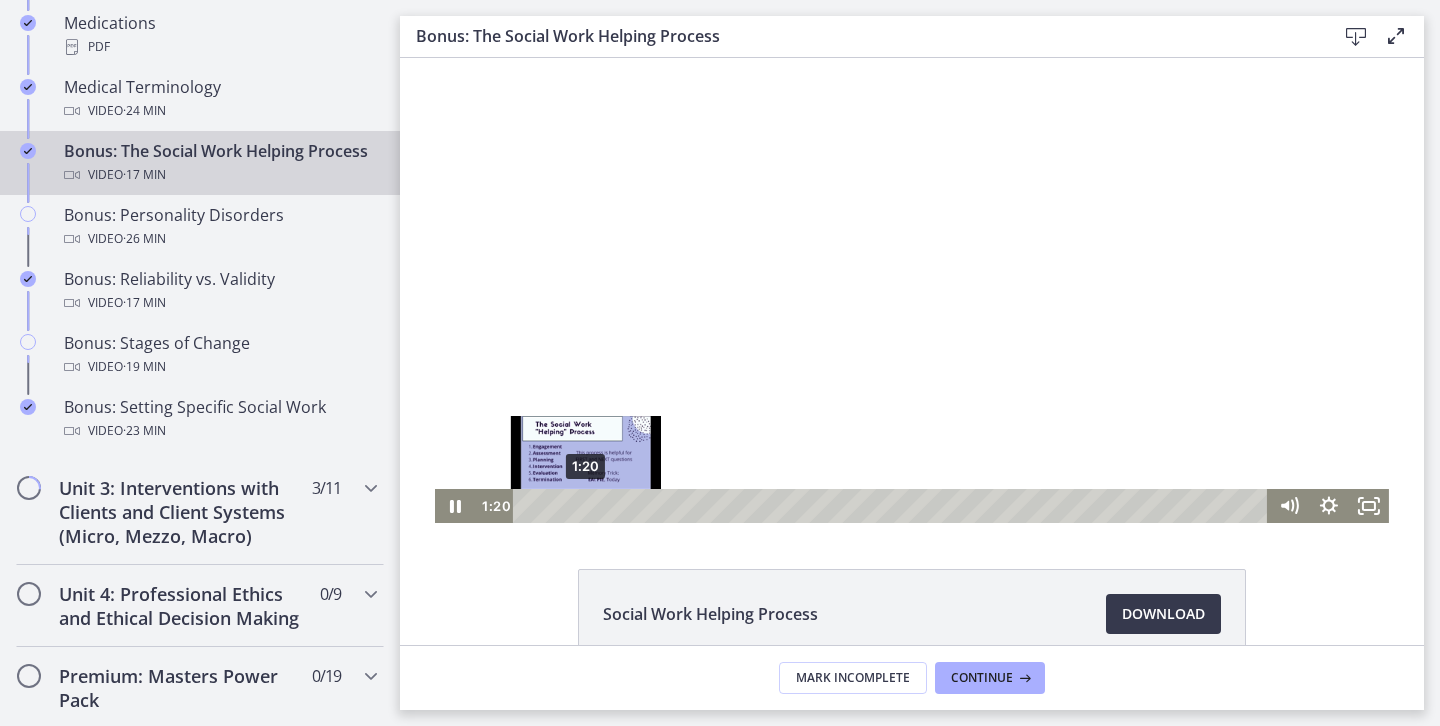 click on "1:20" at bounding box center [893, 506] 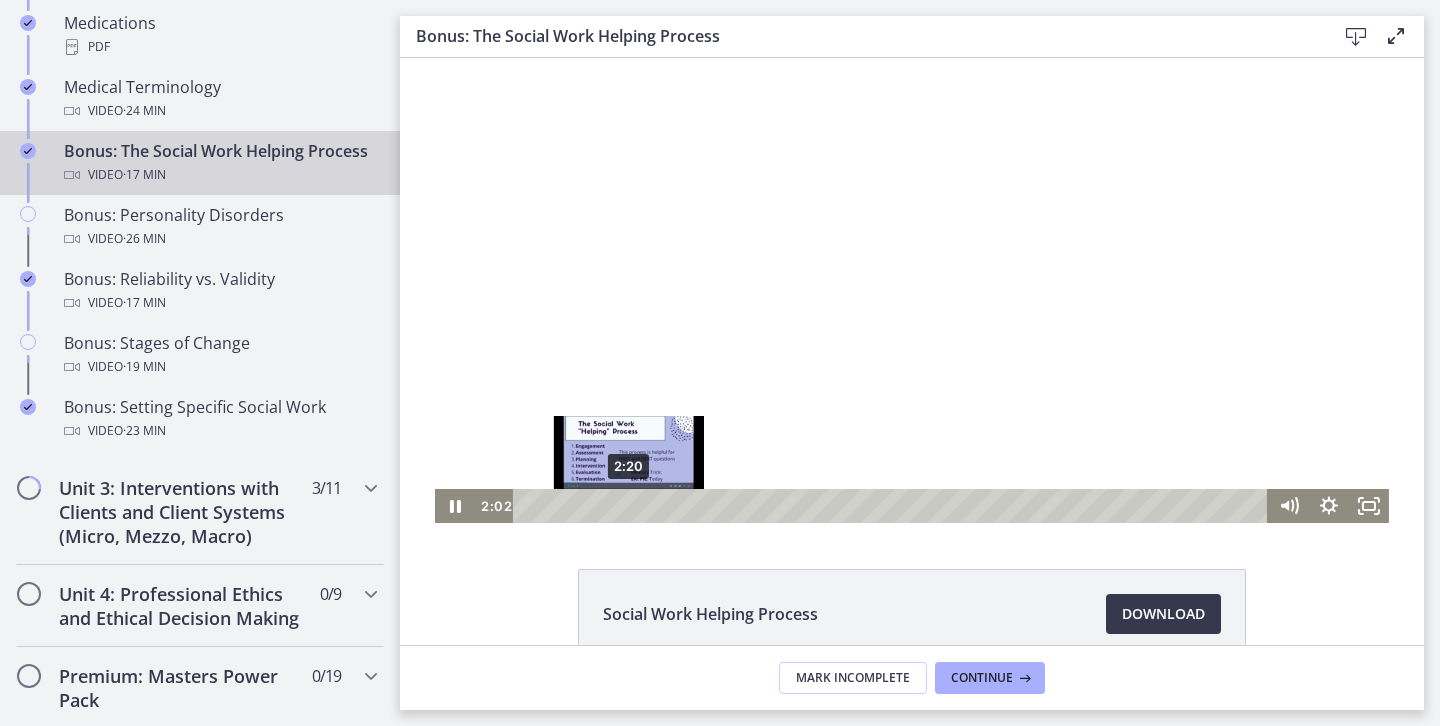 click on "2:20" at bounding box center (893, 506) 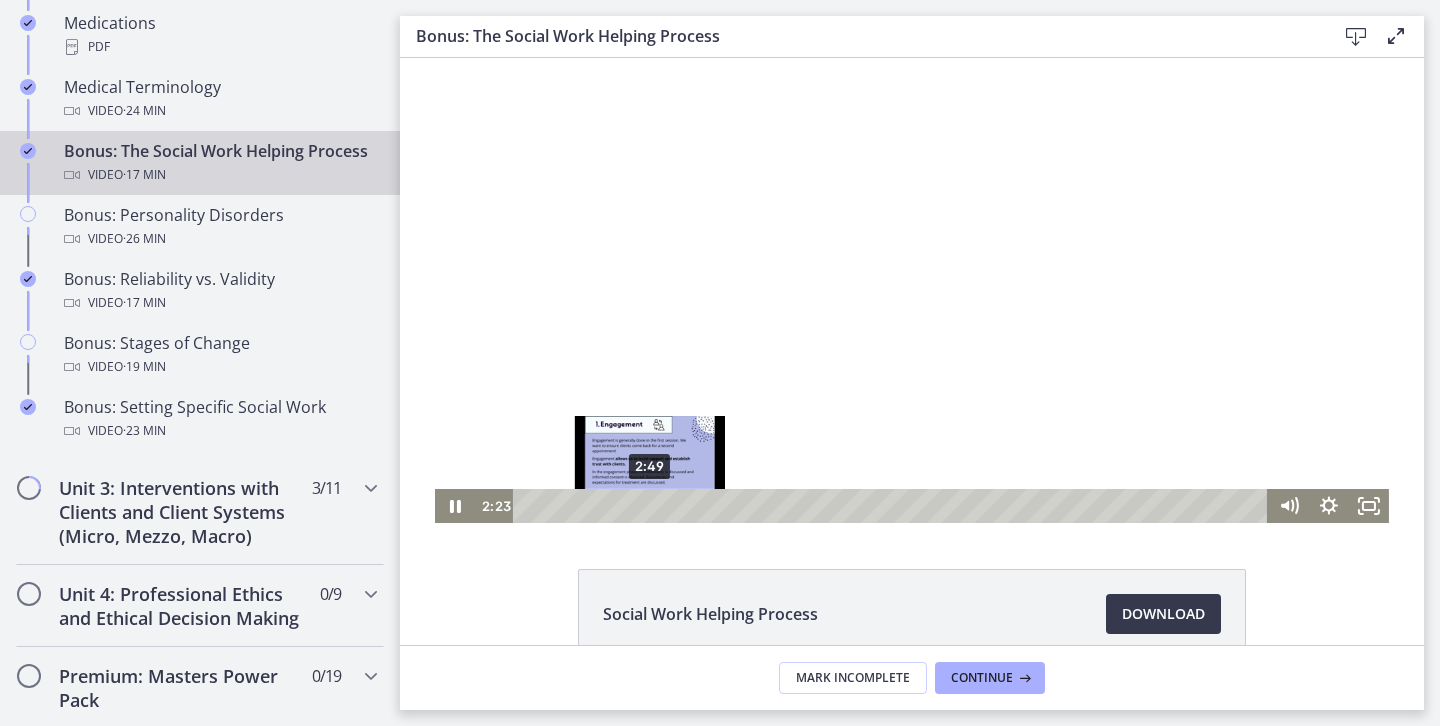 click on "2:49" at bounding box center [893, 506] 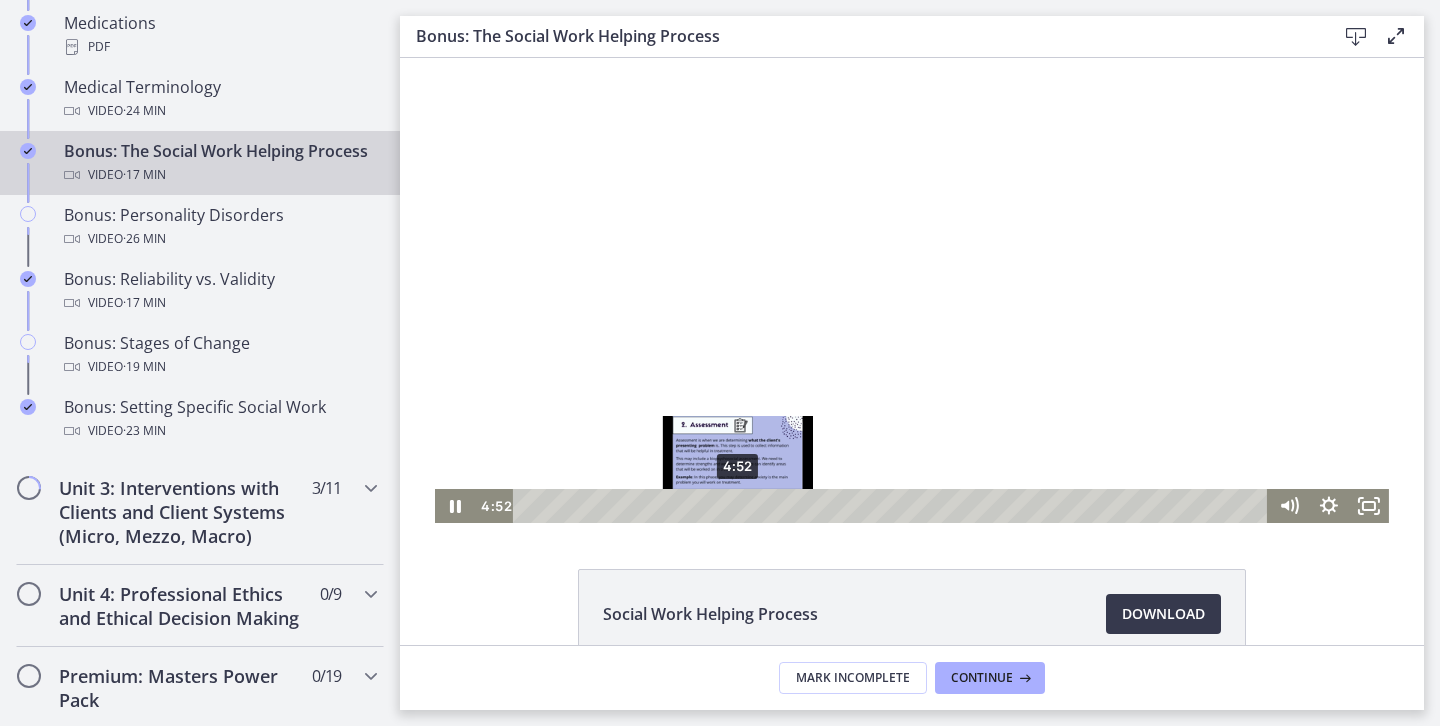 click on "4:52" at bounding box center (893, 506) 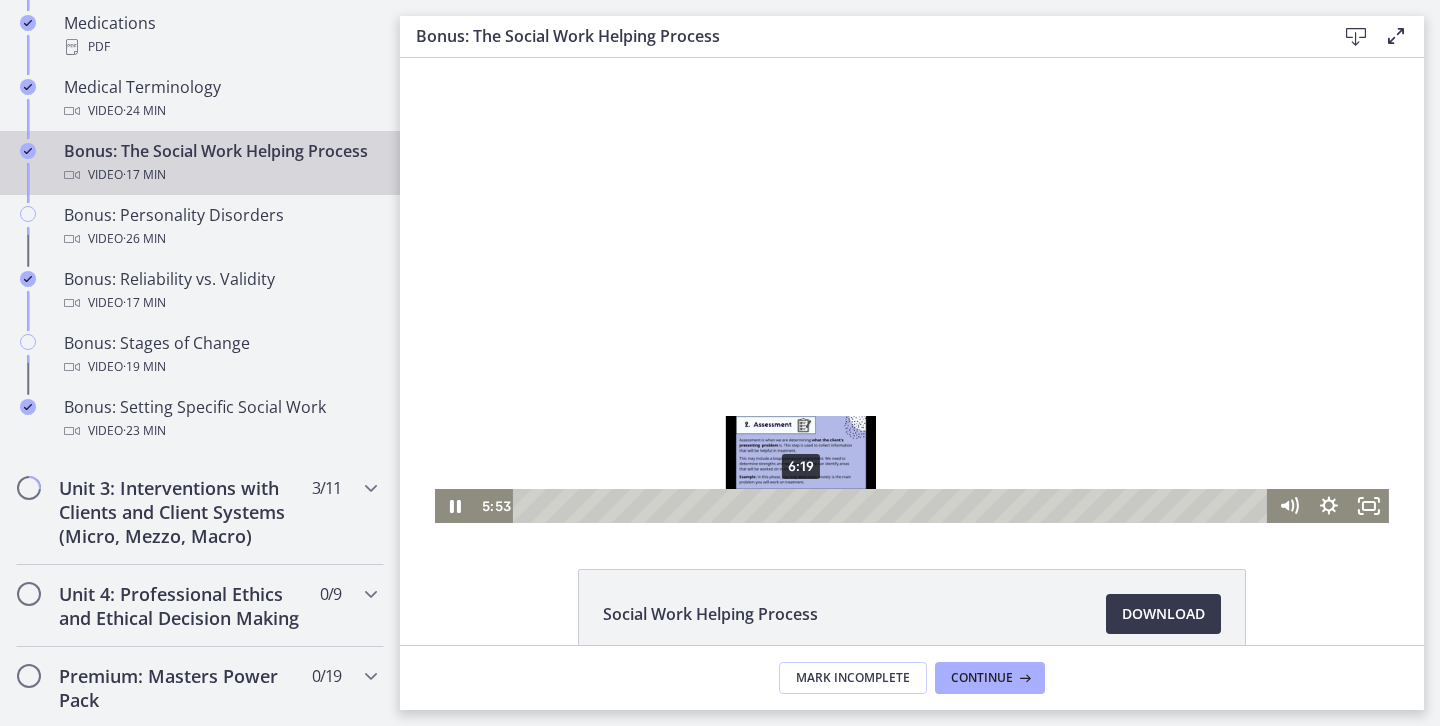 click on "6:19" at bounding box center (893, 506) 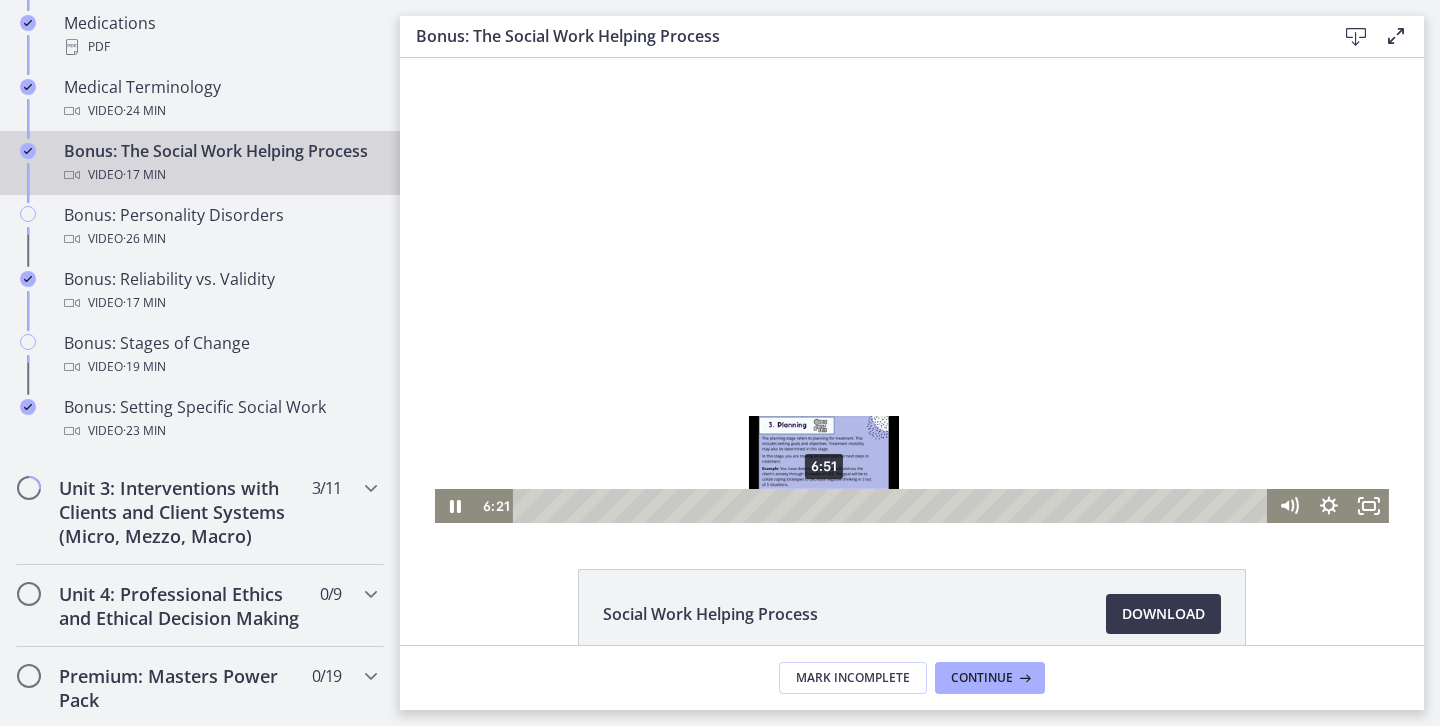 click on "6:51" at bounding box center (893, 506) 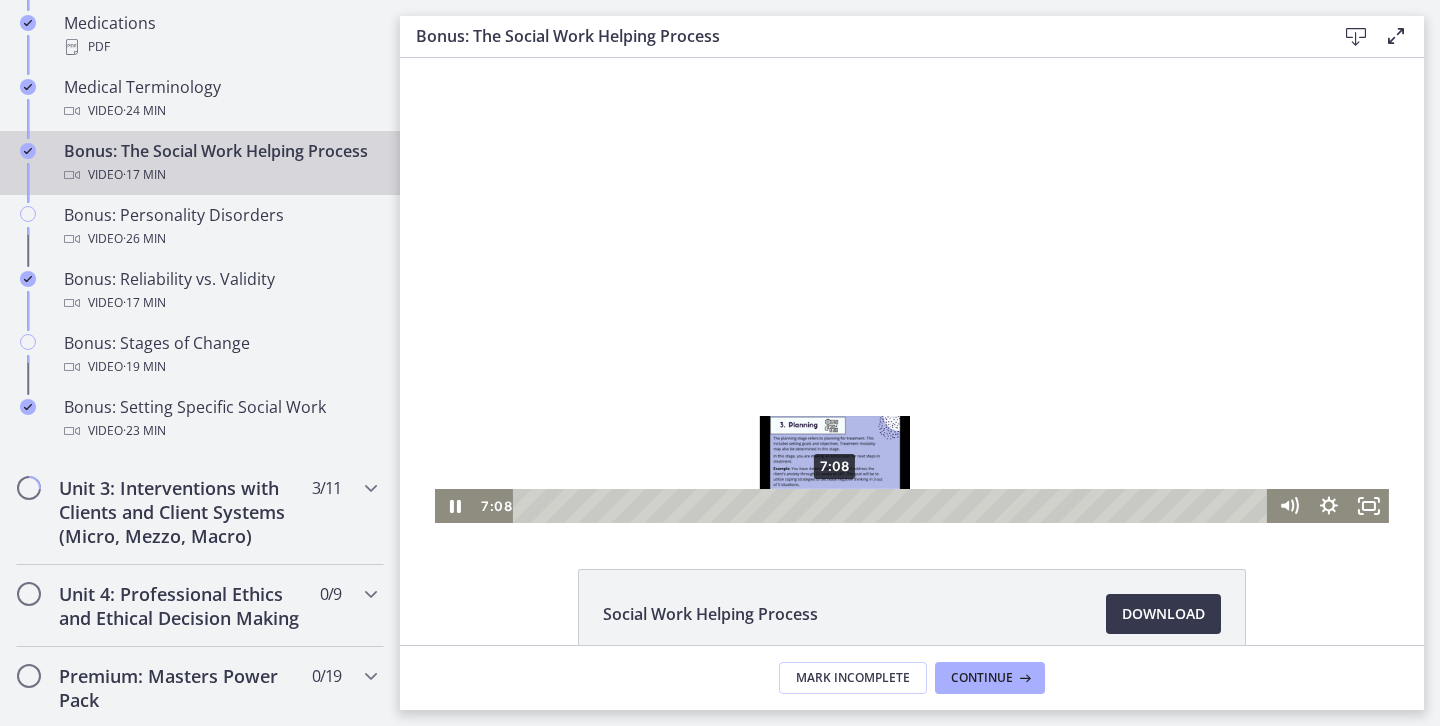 click on "7:08" at bounding box center [893, 506] 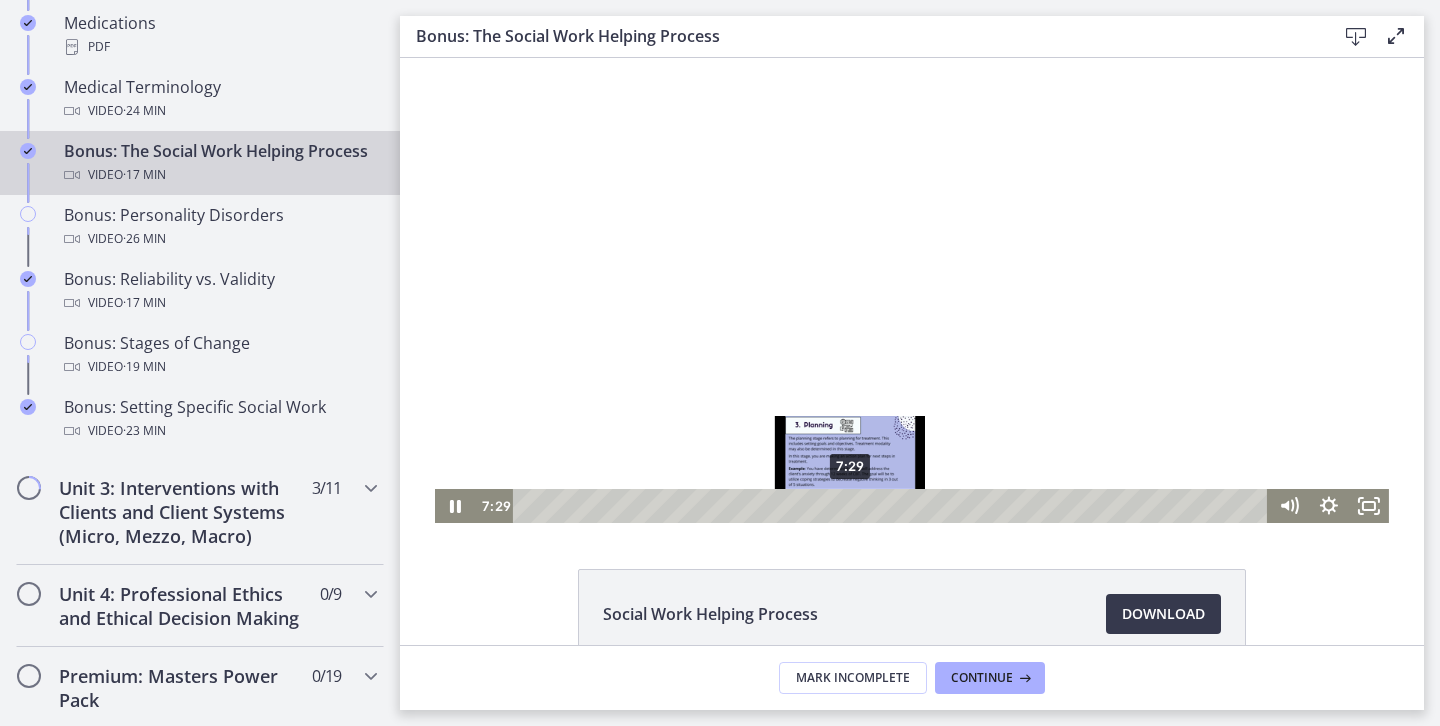 click on "7:29" at bounding box center [893, 506] 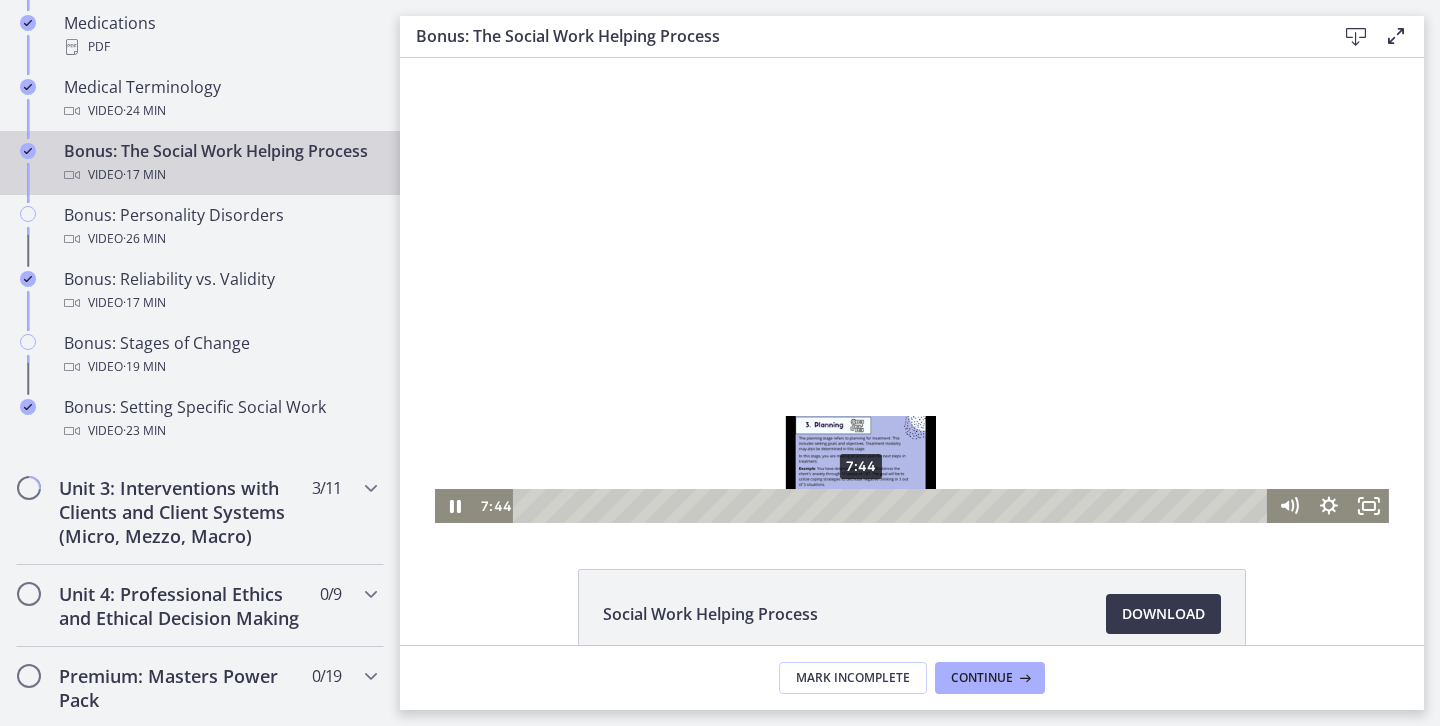 click on "7:44" at bounding box center (893, 506) 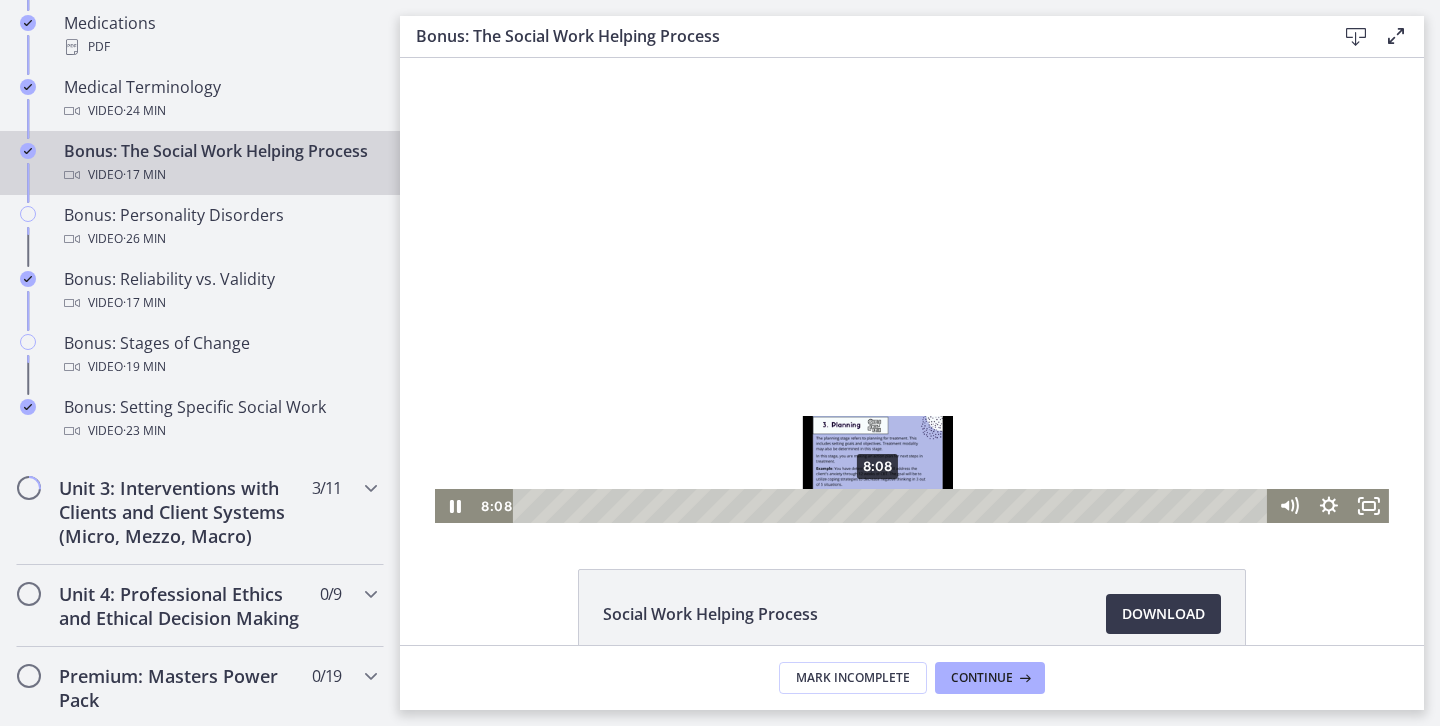 click on "8:08" at bounding box center (893, 506) 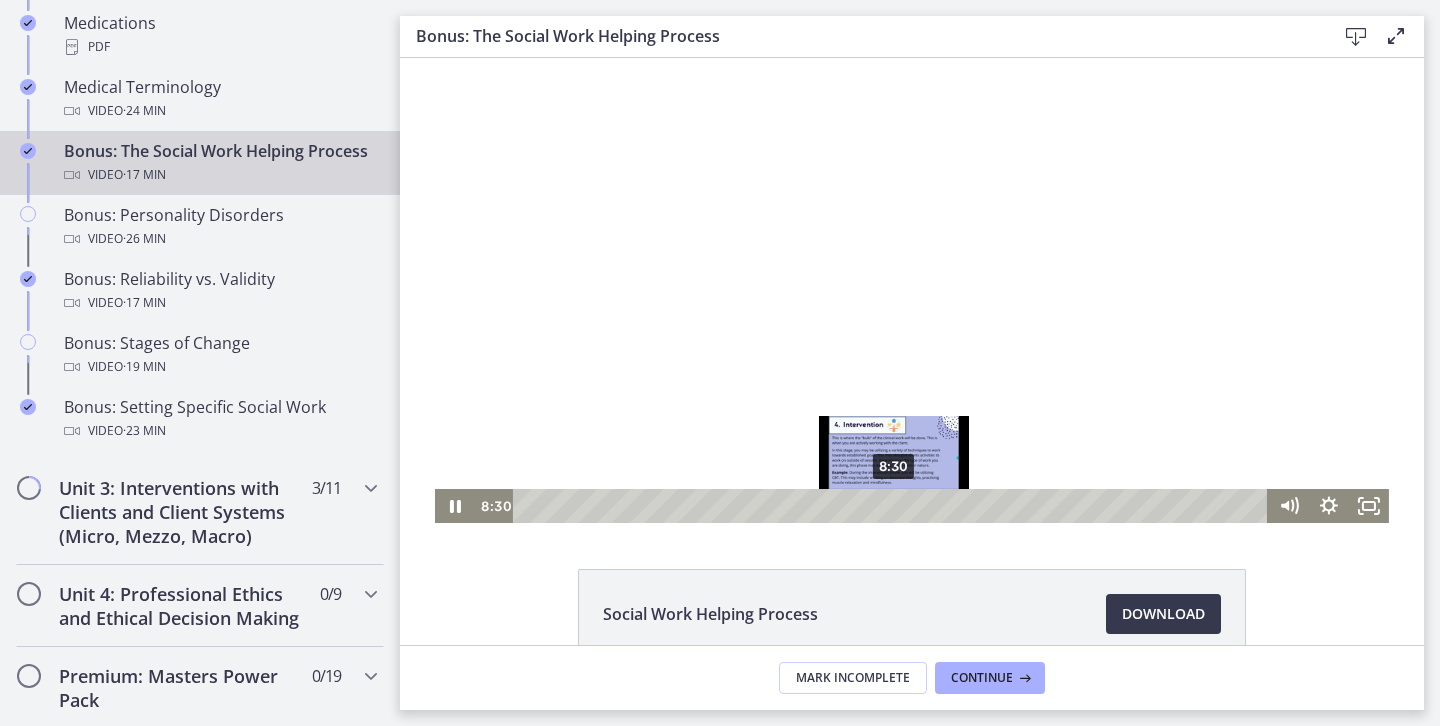 click on "8:30" at bounding box center [893, 506] 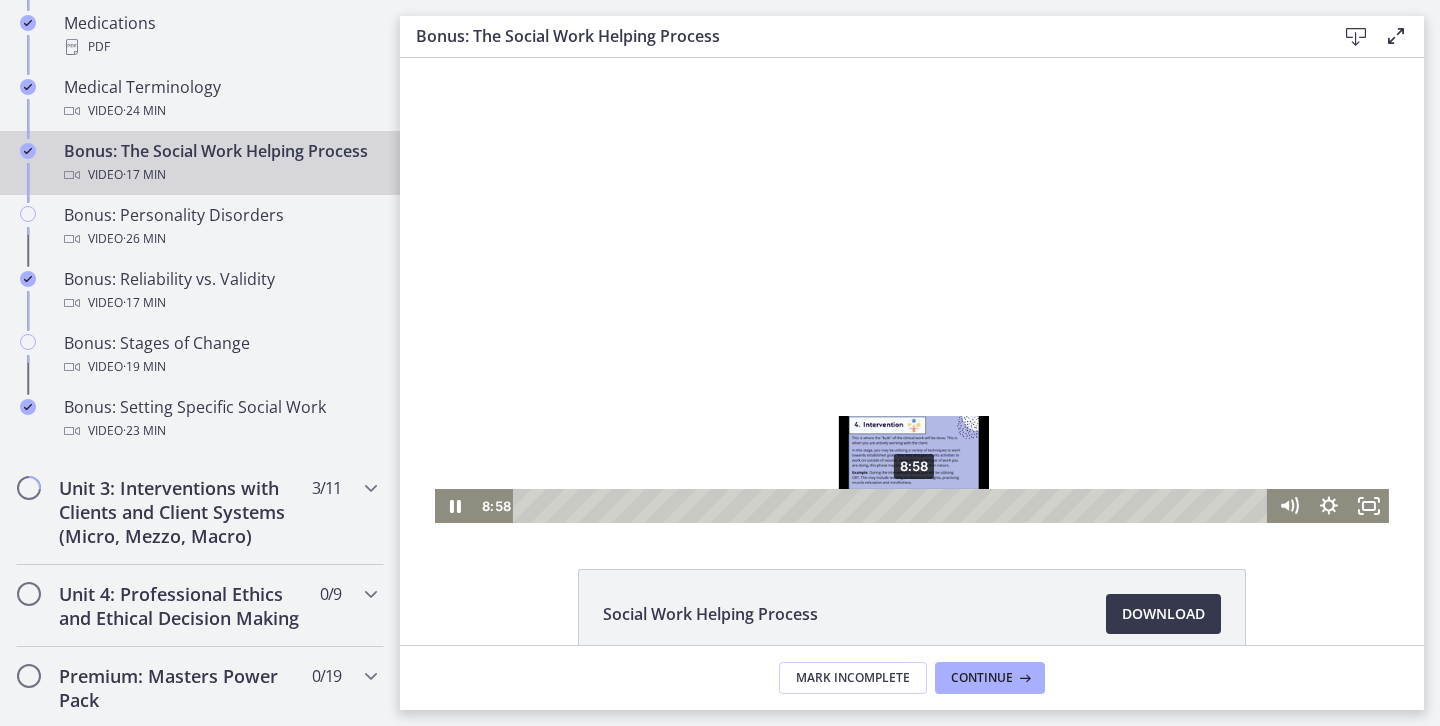 click on "8:58" at bounding box center [893, 506] 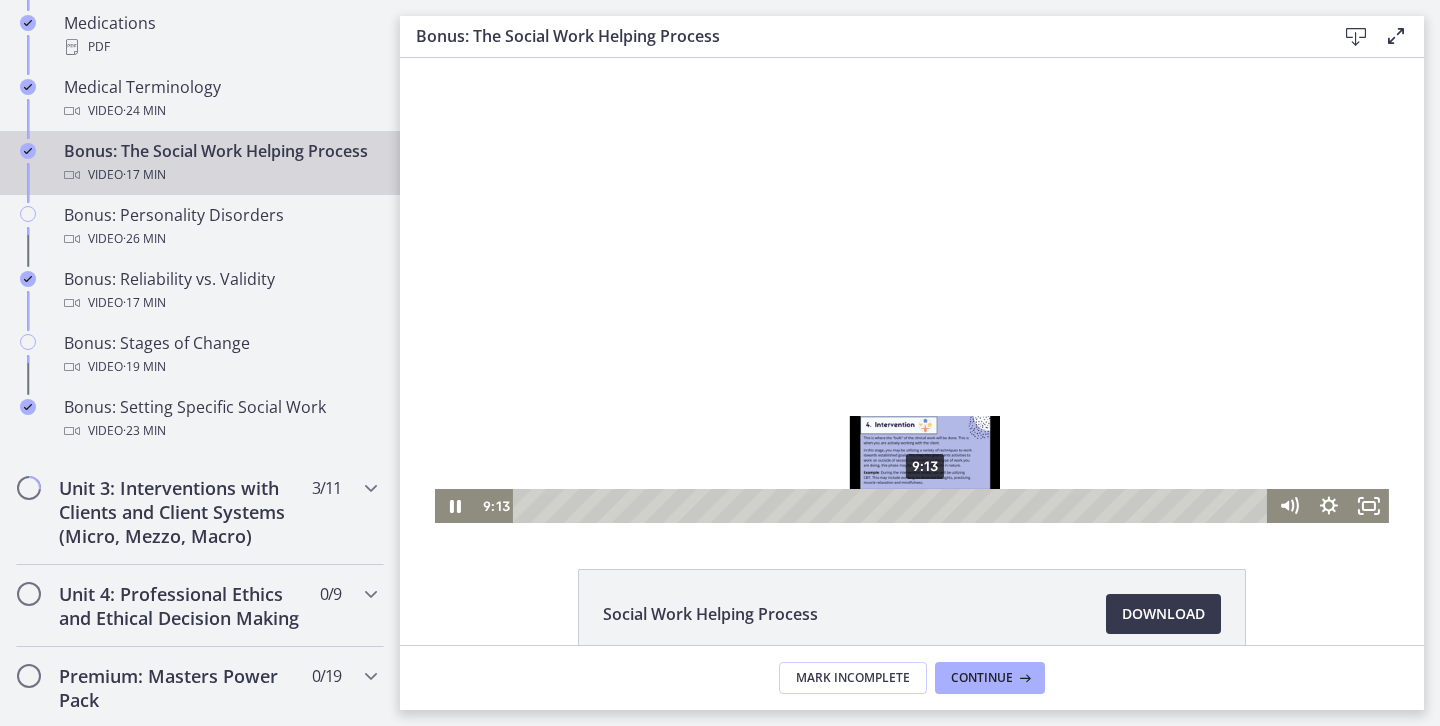 click on "9:13" at bounding box center [893, 506] 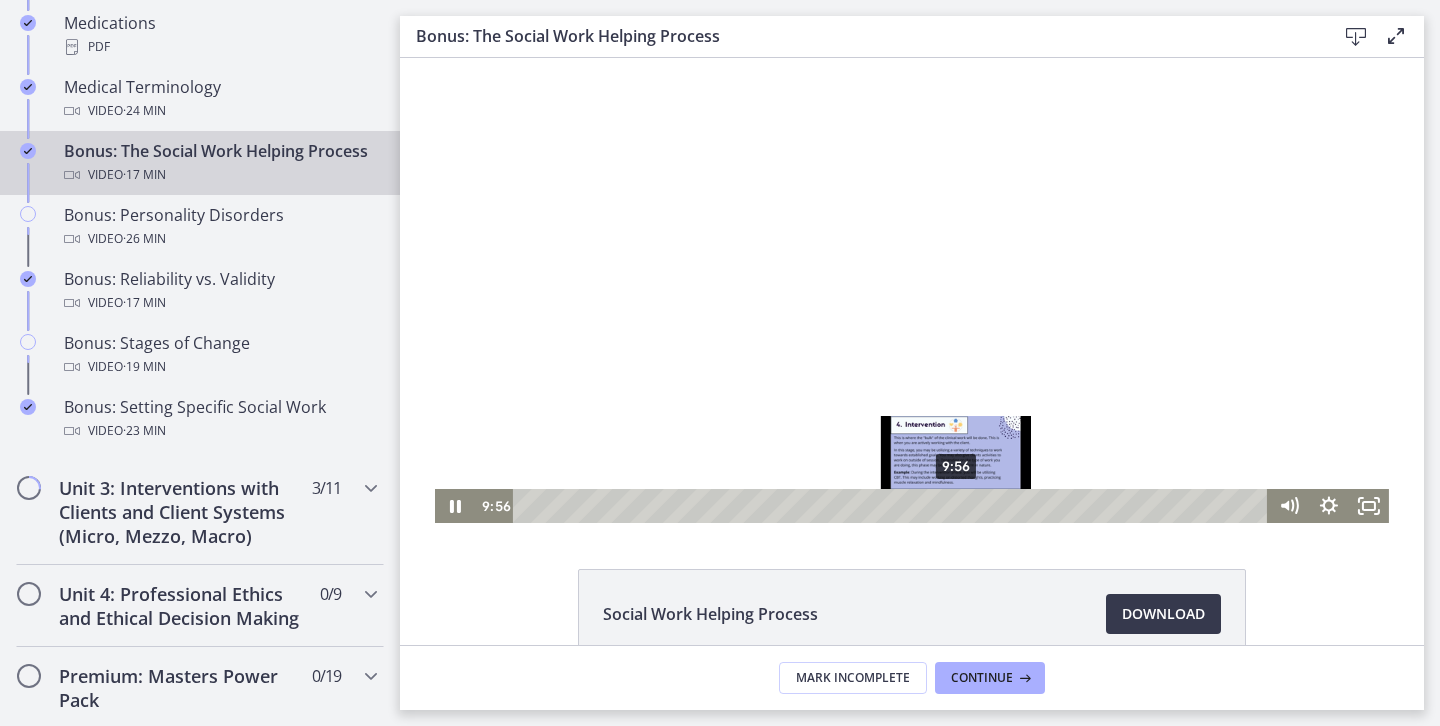 click on "9:56" at bounding box center (893, 506) 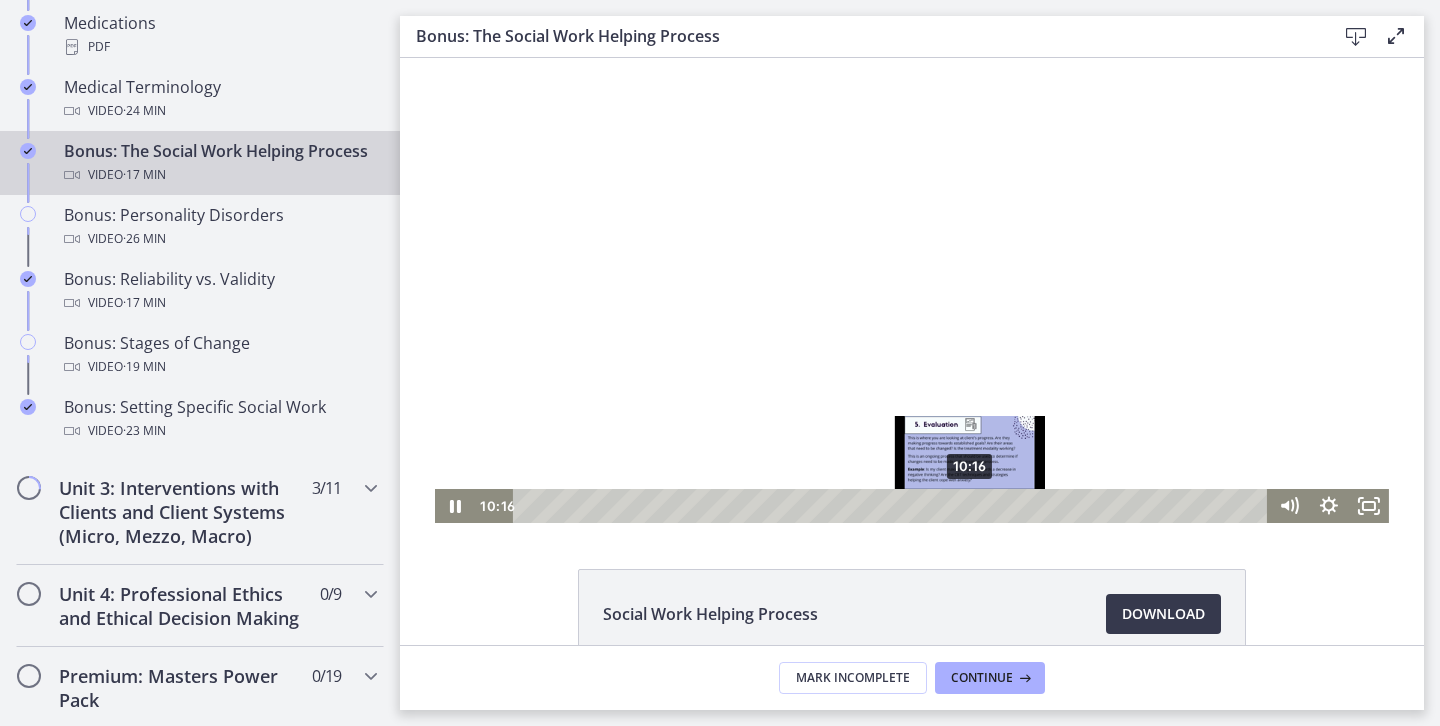 click on "10:16" at bounding box center (893, 506) 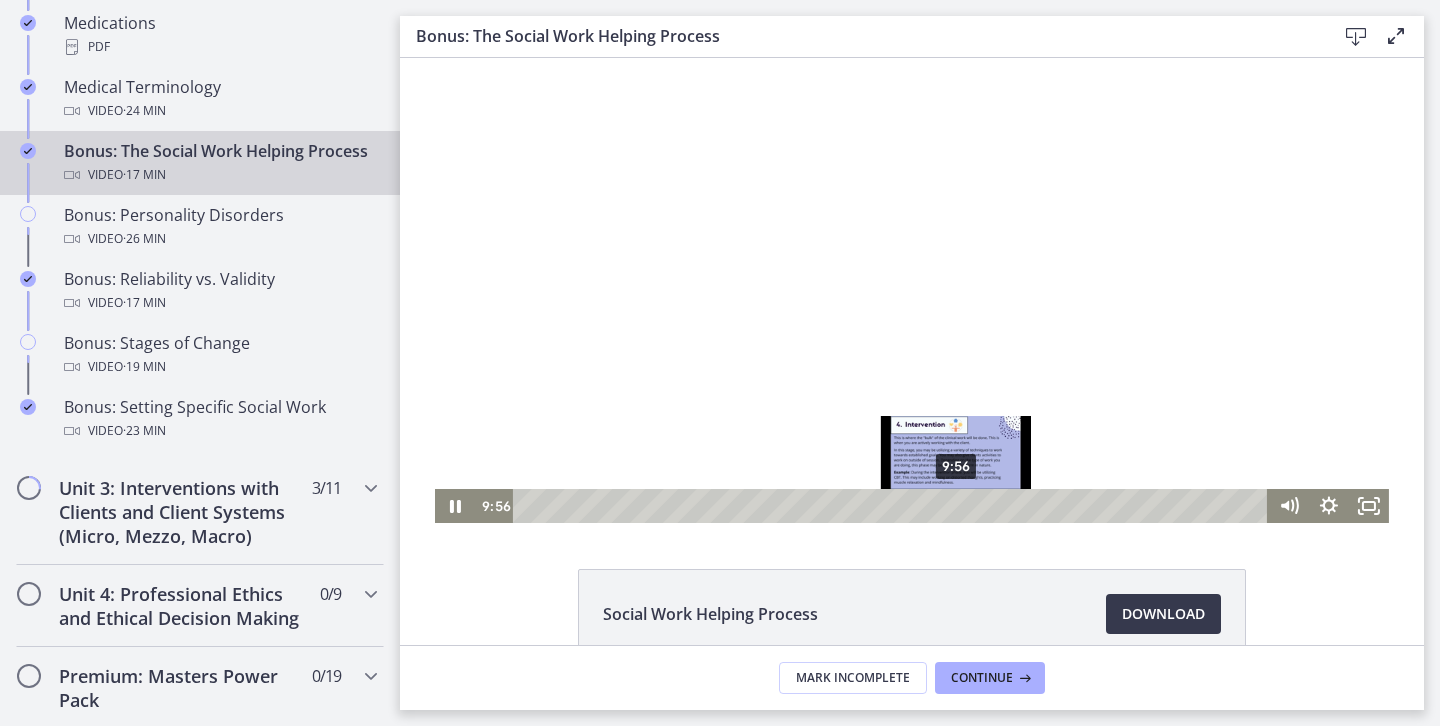 click on "9:56" at bounding box center (893, 506) 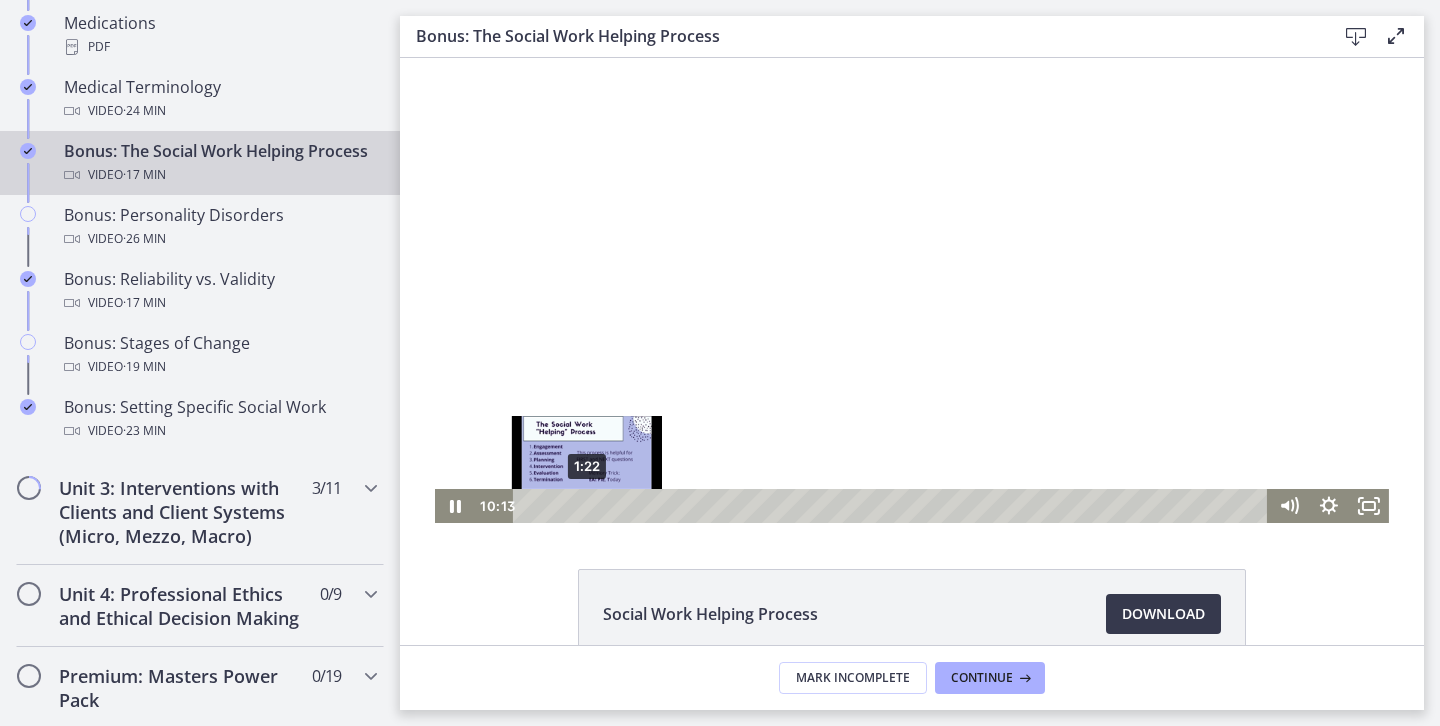 click on "1:22" at bounding box center [893, 506] 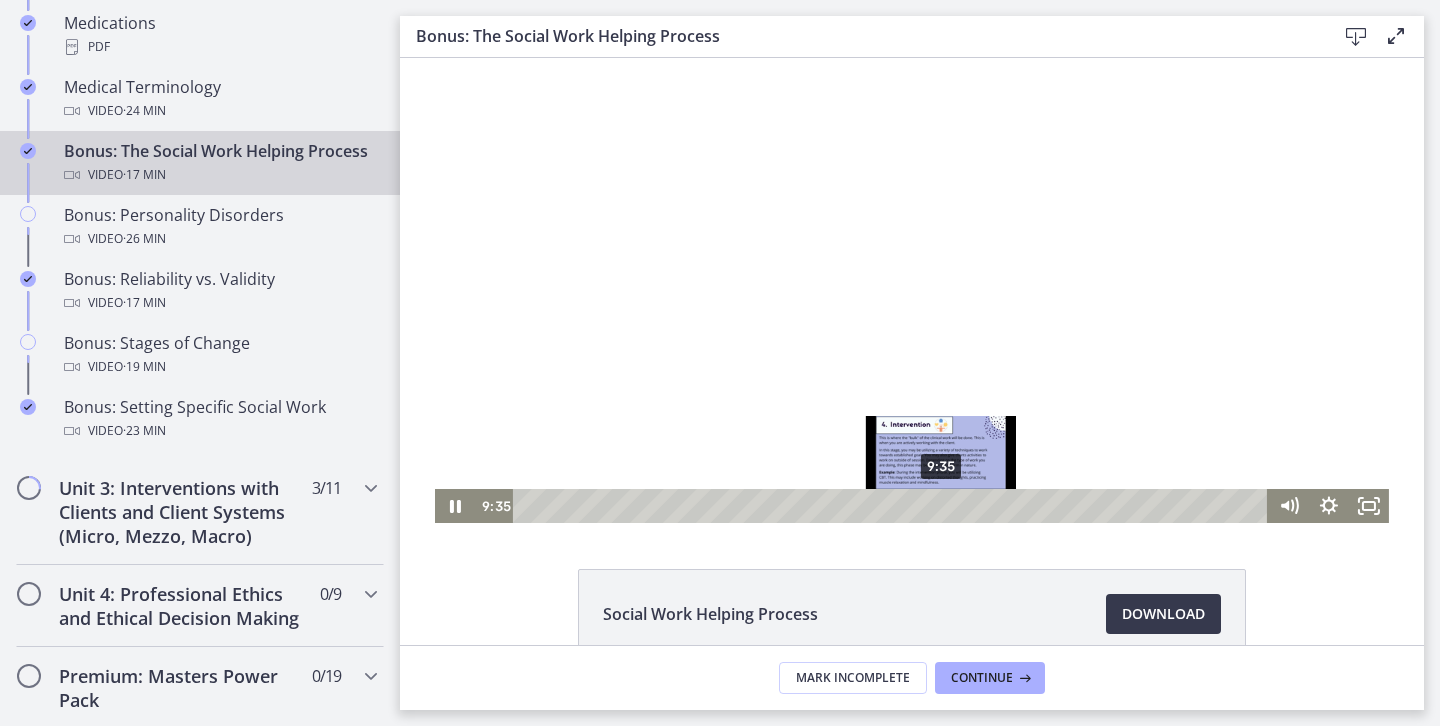 click on "9:35" at bounding box center [893, 506] 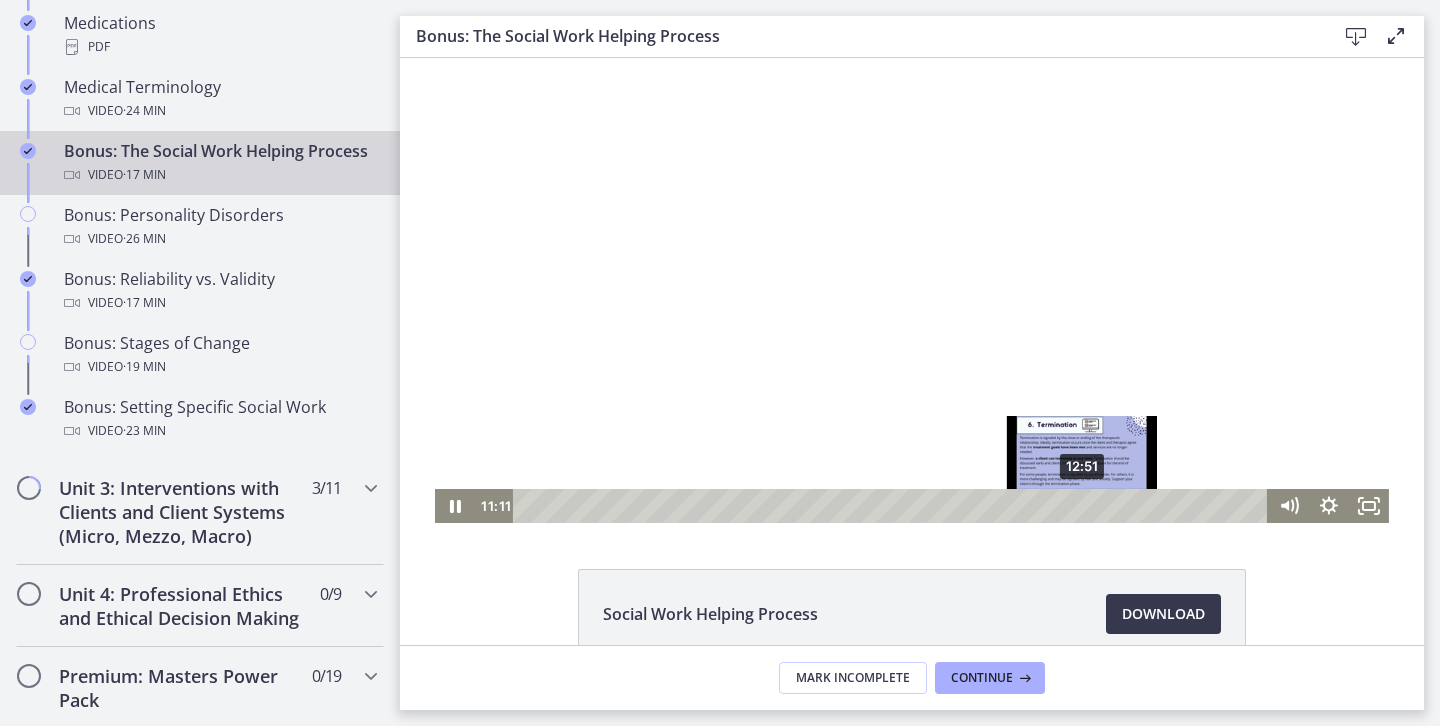 click on "12:51" at bounding box center (893, 506) 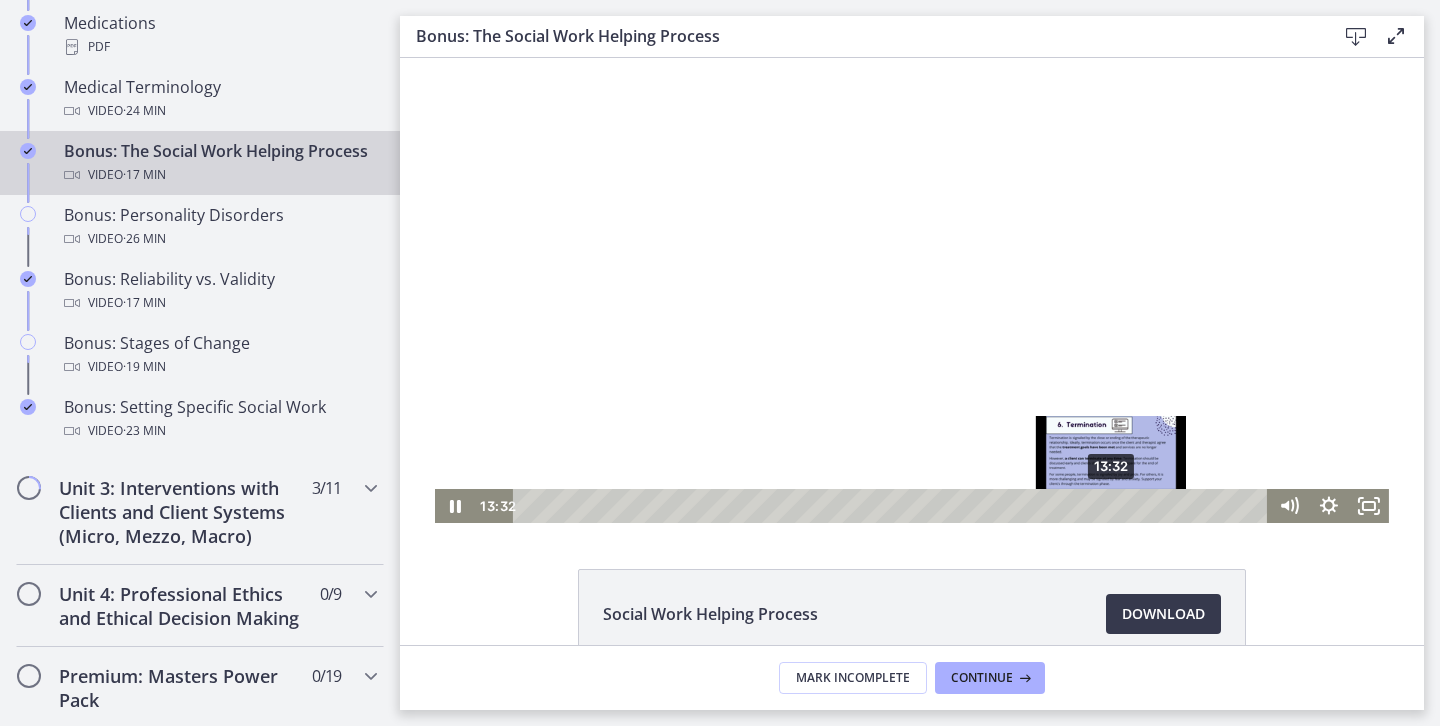click on "13:32" at bounding box center (893, 506) 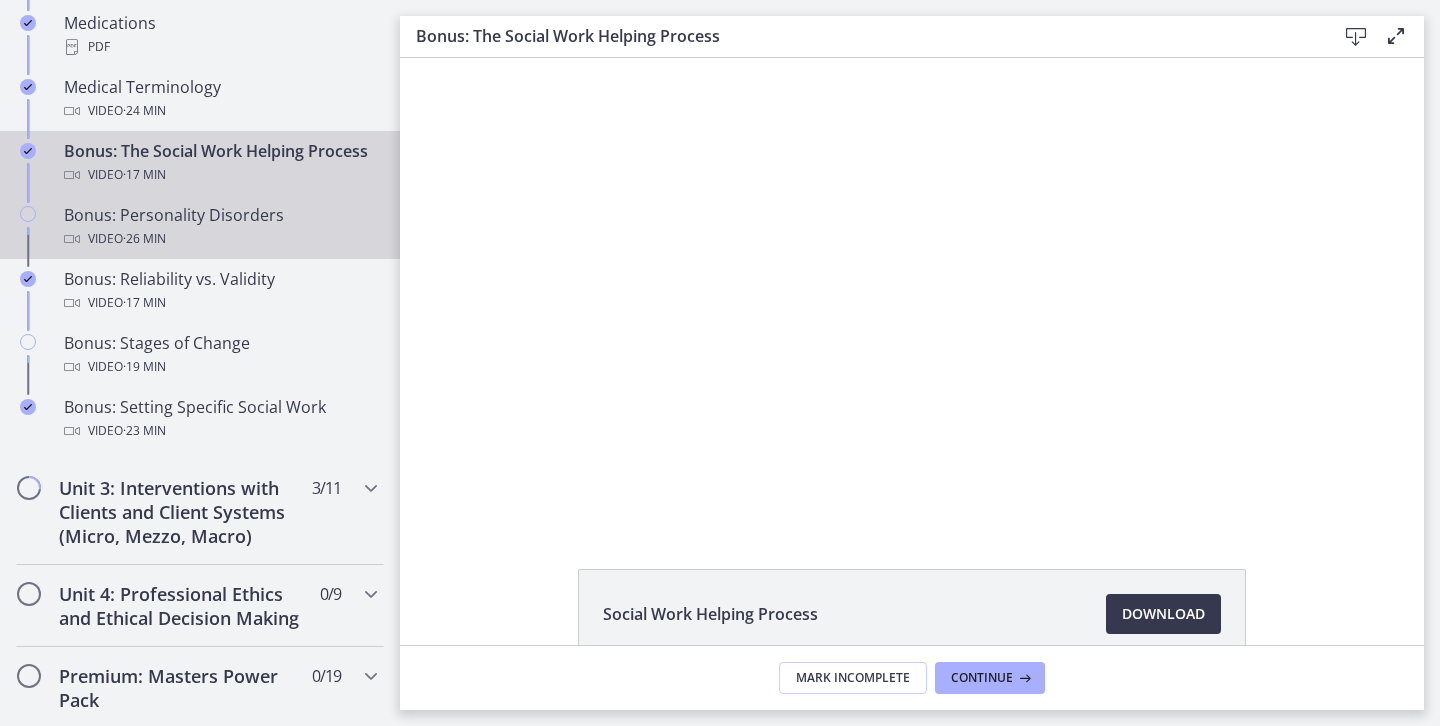 click on "Bonus: Personality Disorders
Video
·  26 min" at bounding box center (220, 227) 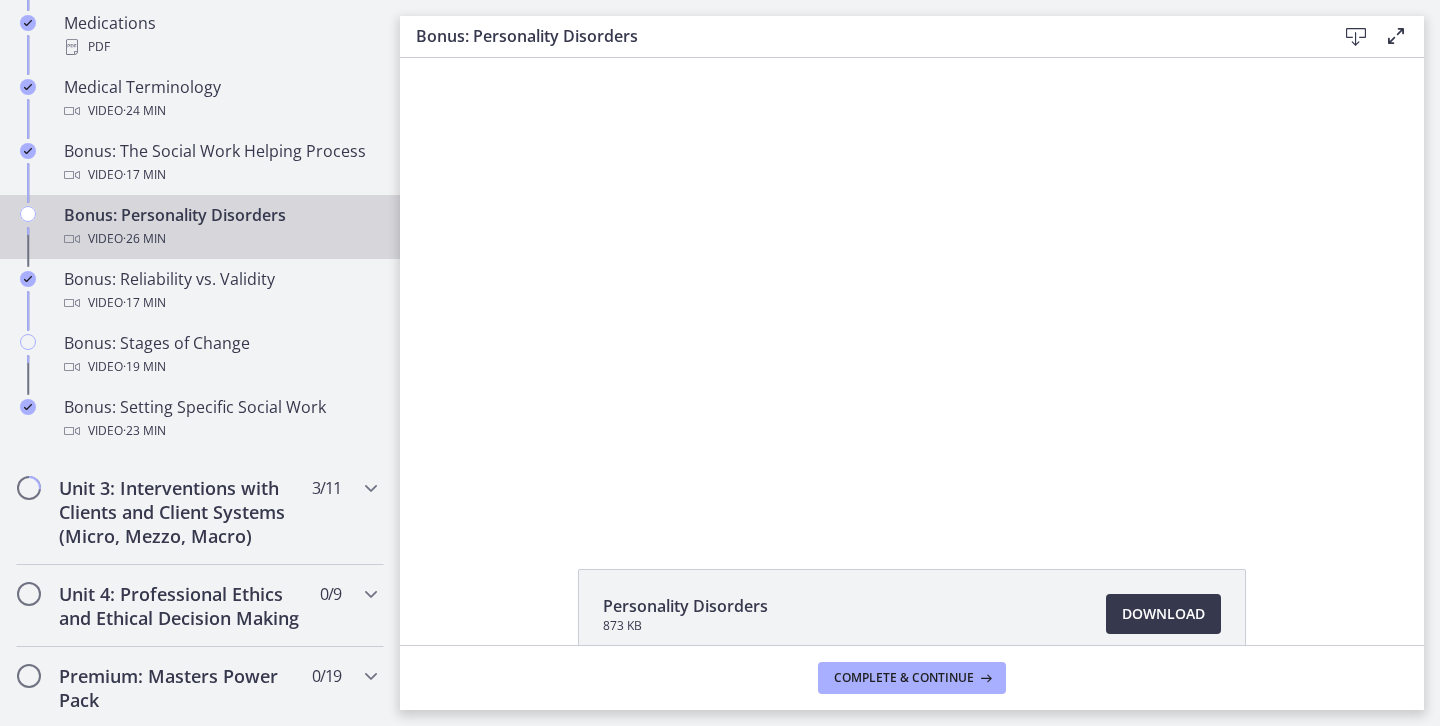 scroll, scrollTop: 0, scrollLeft: 0, axis: both 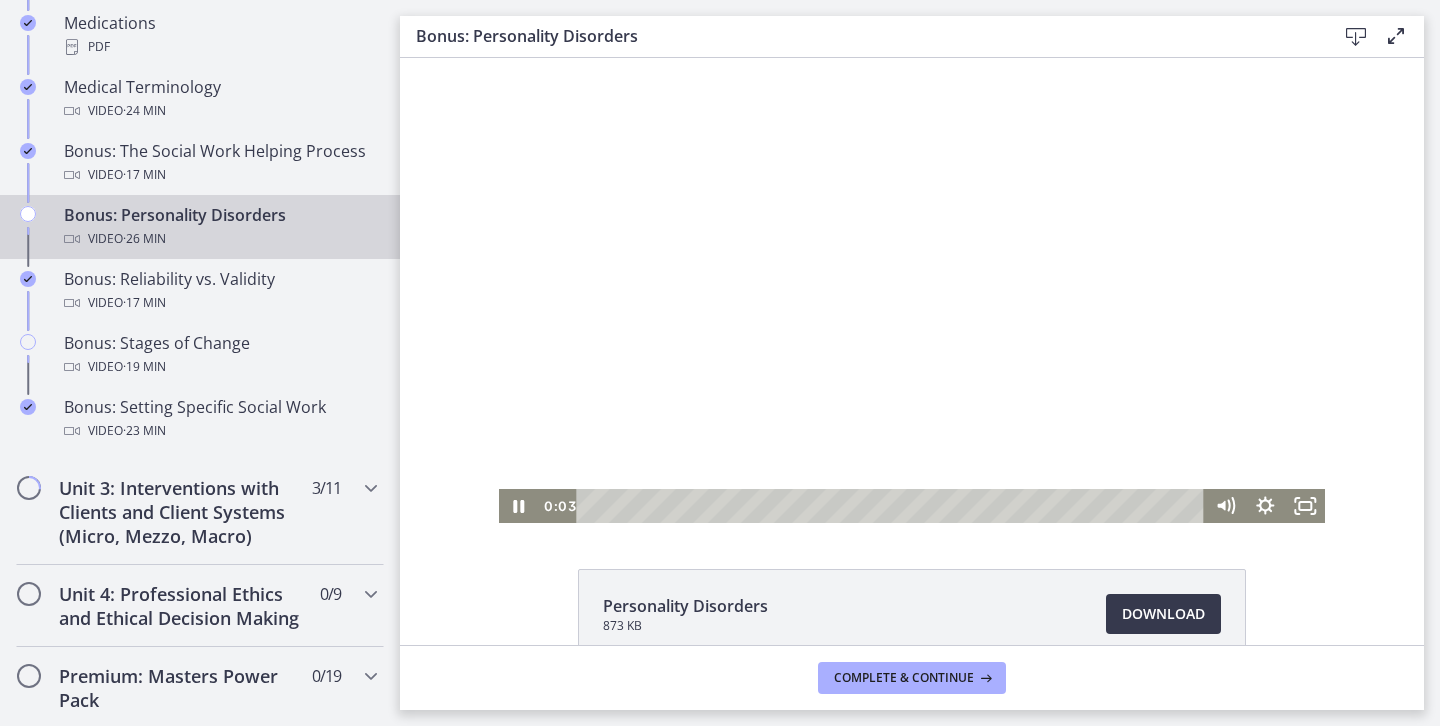 click at bounding box center [912, 290] 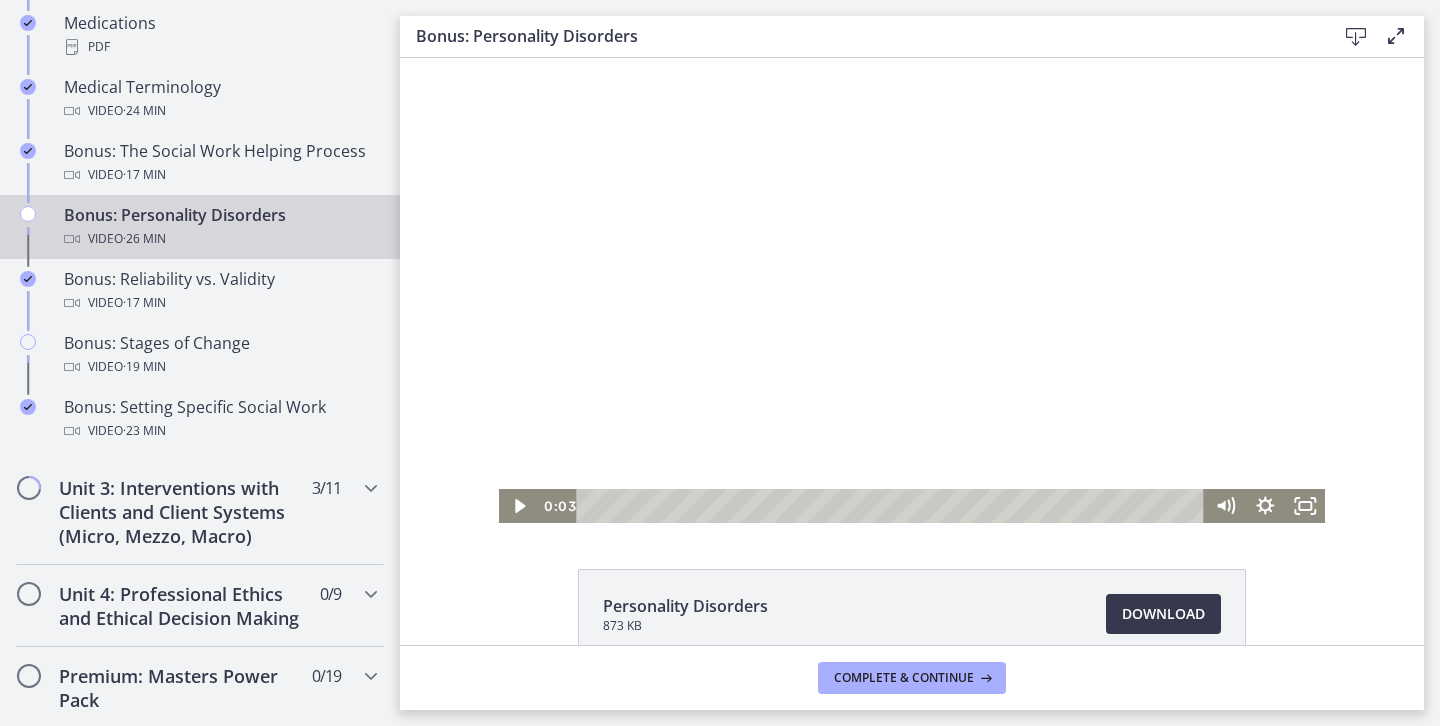 click at bounding box center (912, 290) 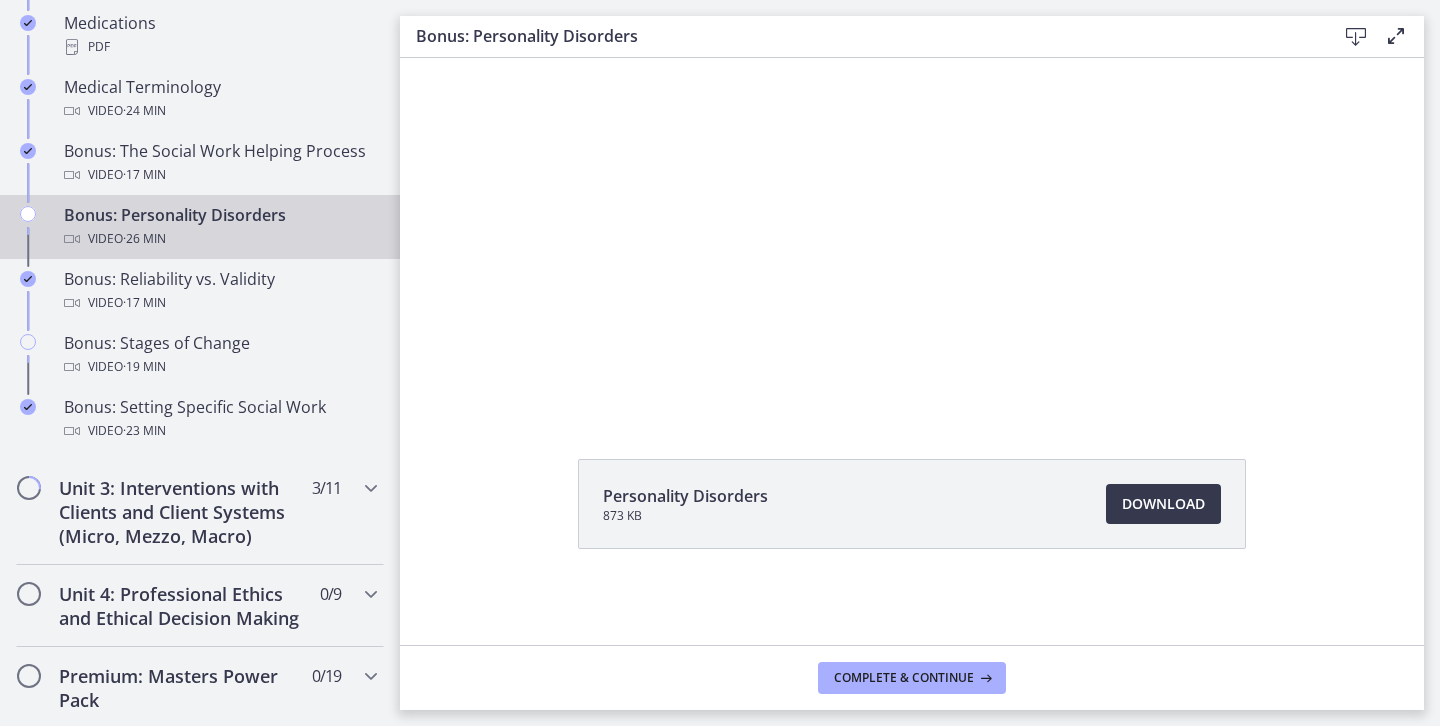 scroll, scrollTop: 0, scrollLeft: 0, axis: both 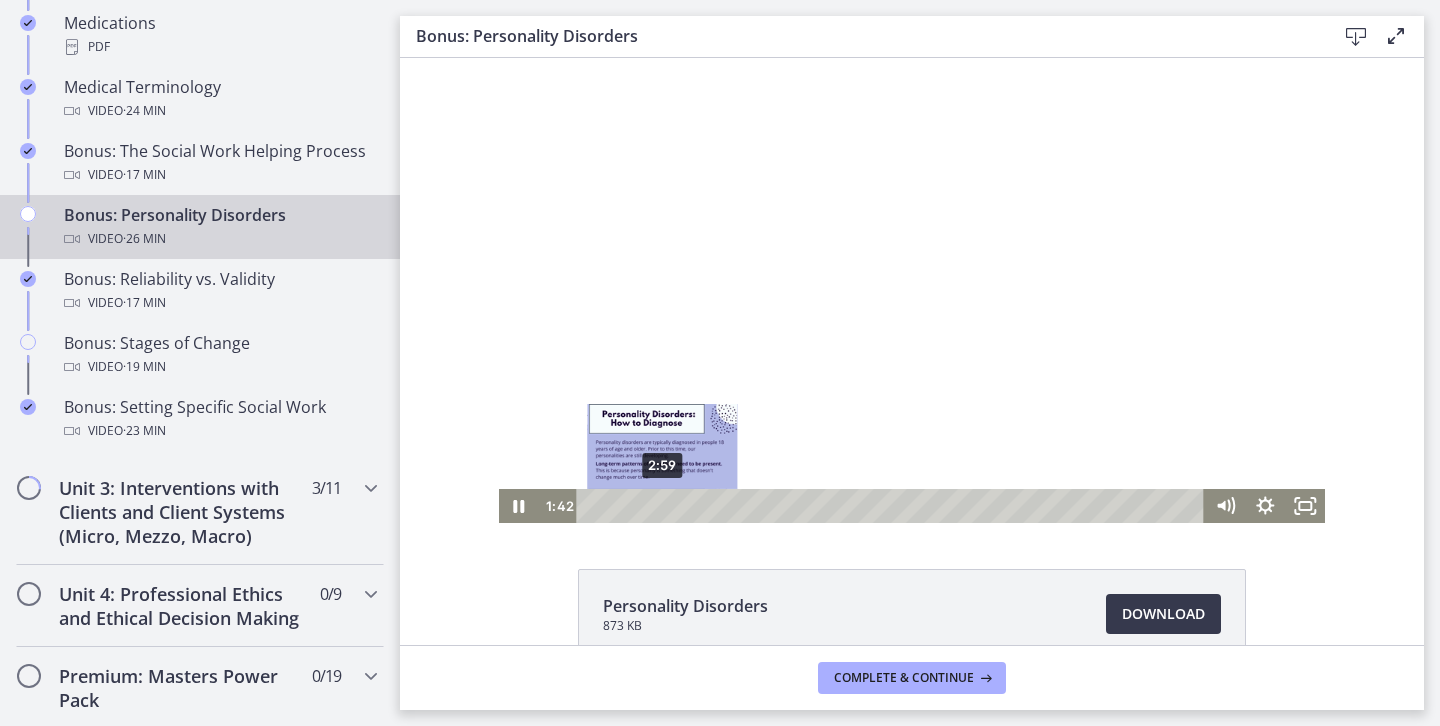 click on "2:59" at bounding box center [894, 506] 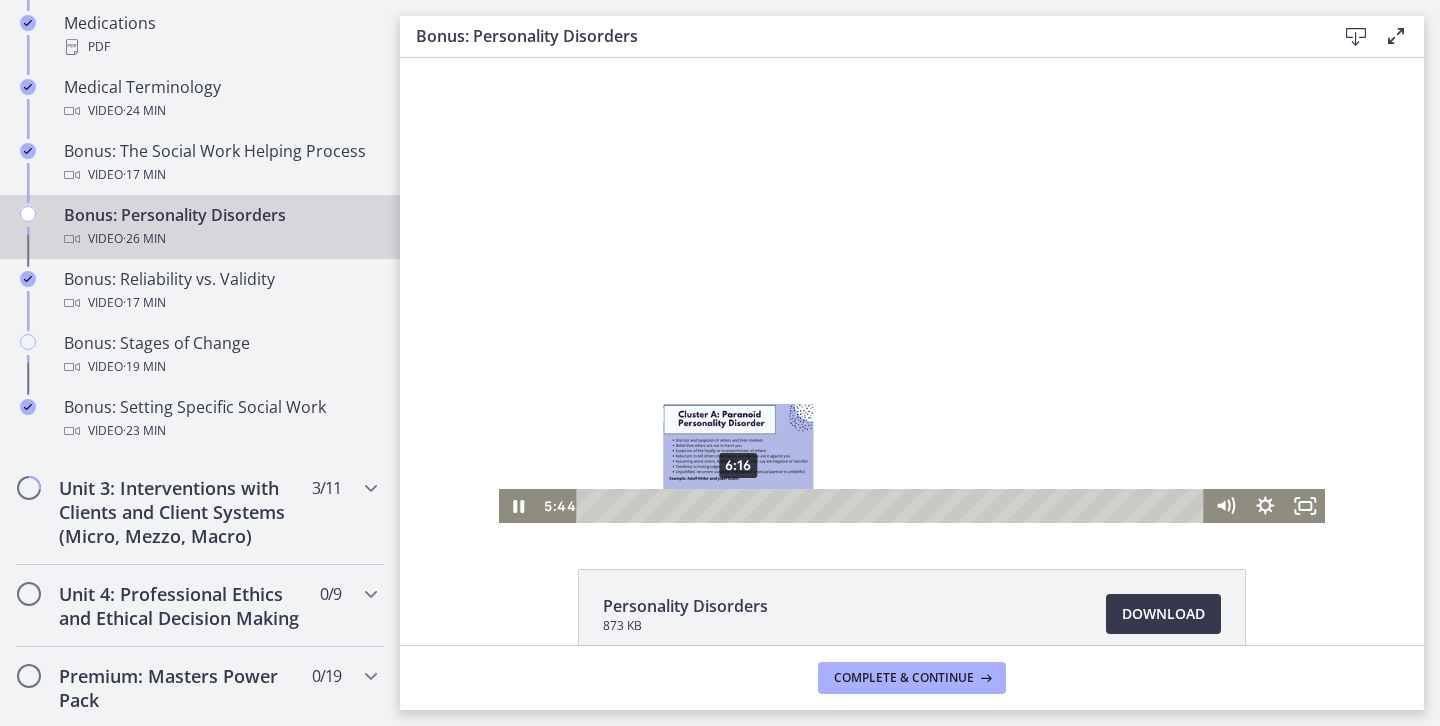 click on "6:16" at bounding box center (894, 506) 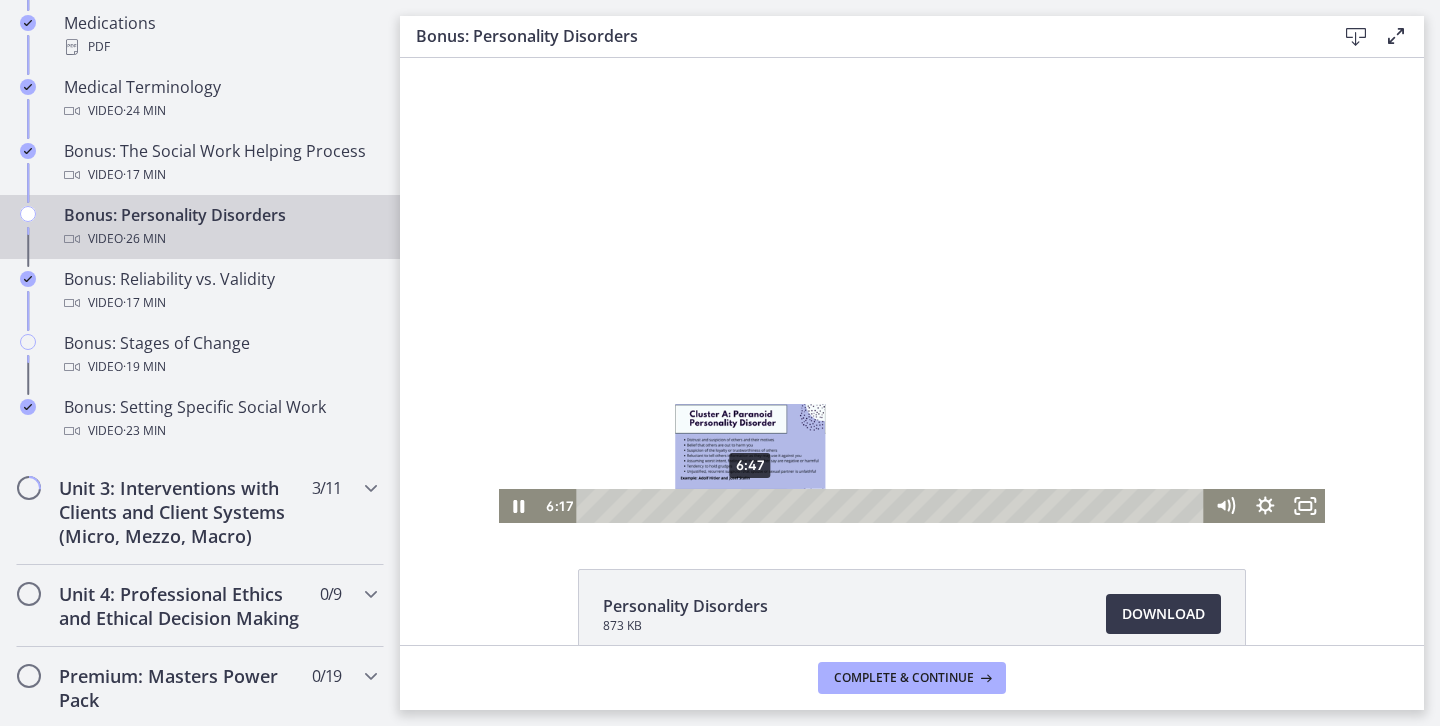 click on "6:47" at bounding box center [894, 506] 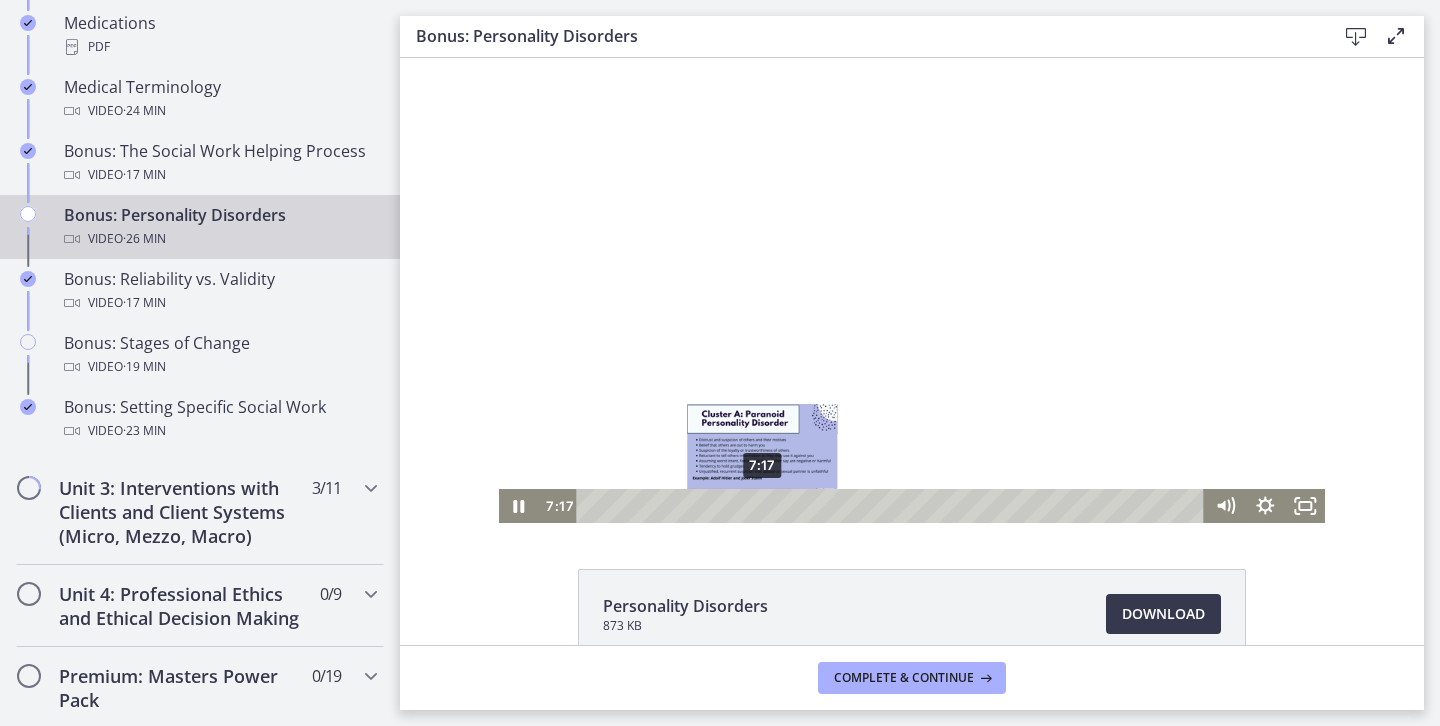 click on "7:17" at bounding box center (894, 506) 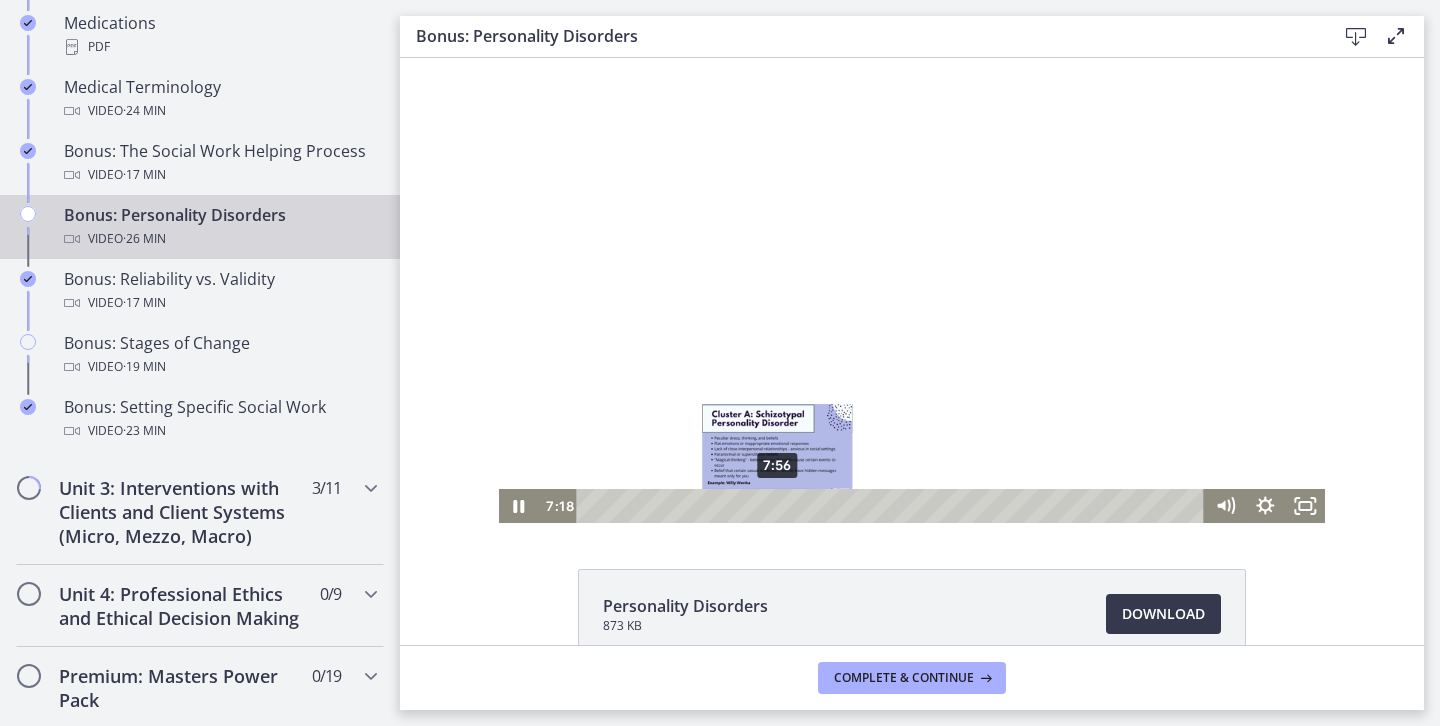 click on "7:56" at bounding box center (894, 506) 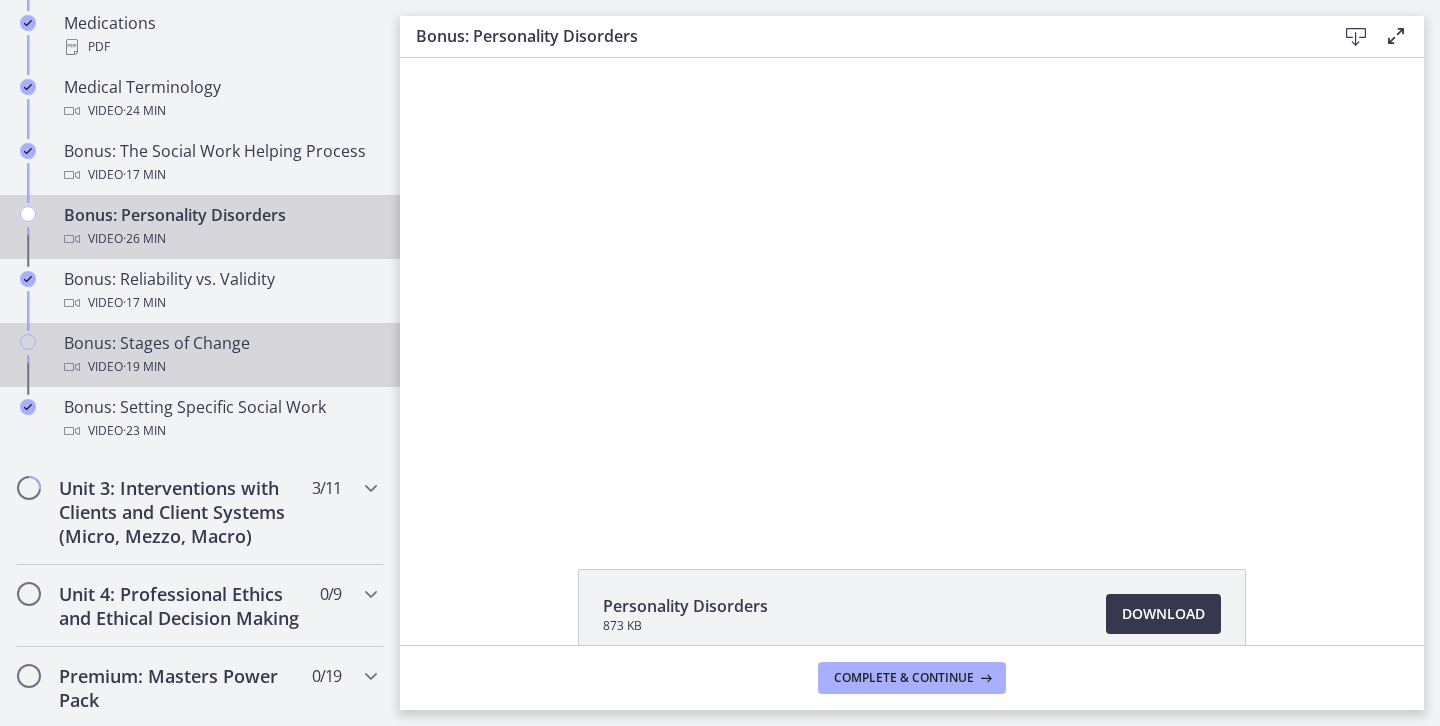 click on "Video
·  19 min" at bounding box center (220, 367) 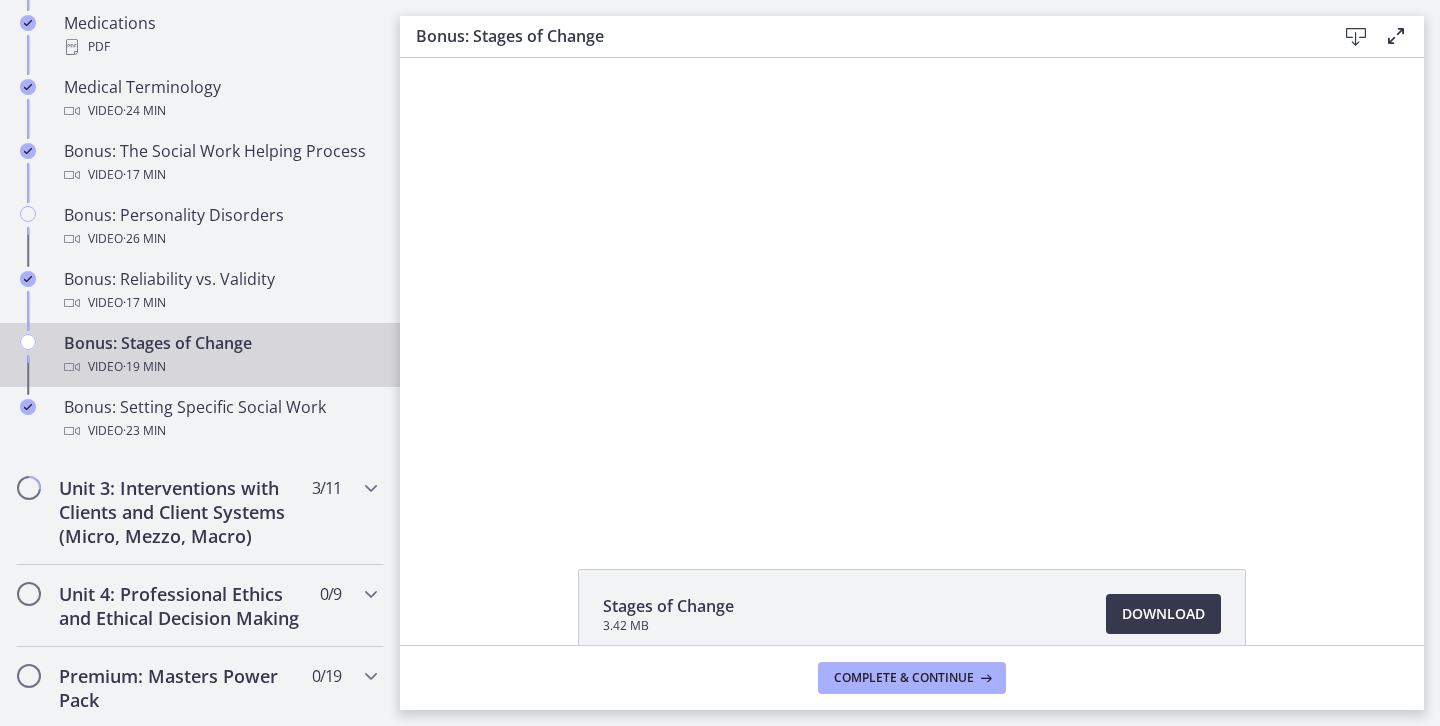 scroll, scrollTop: 0, scrollLeft: 0, axis: both 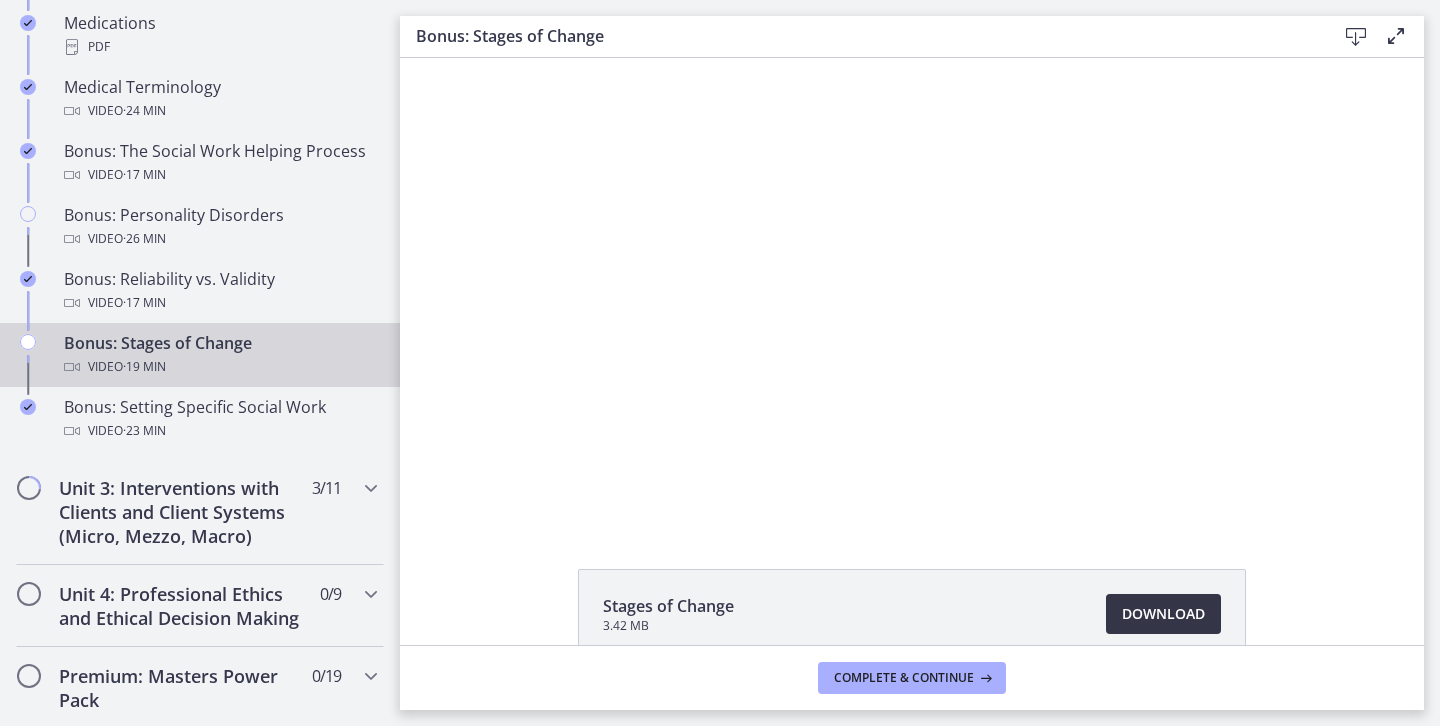 click on "Download
Opens in a new window" at bounding box center (1163, 614) 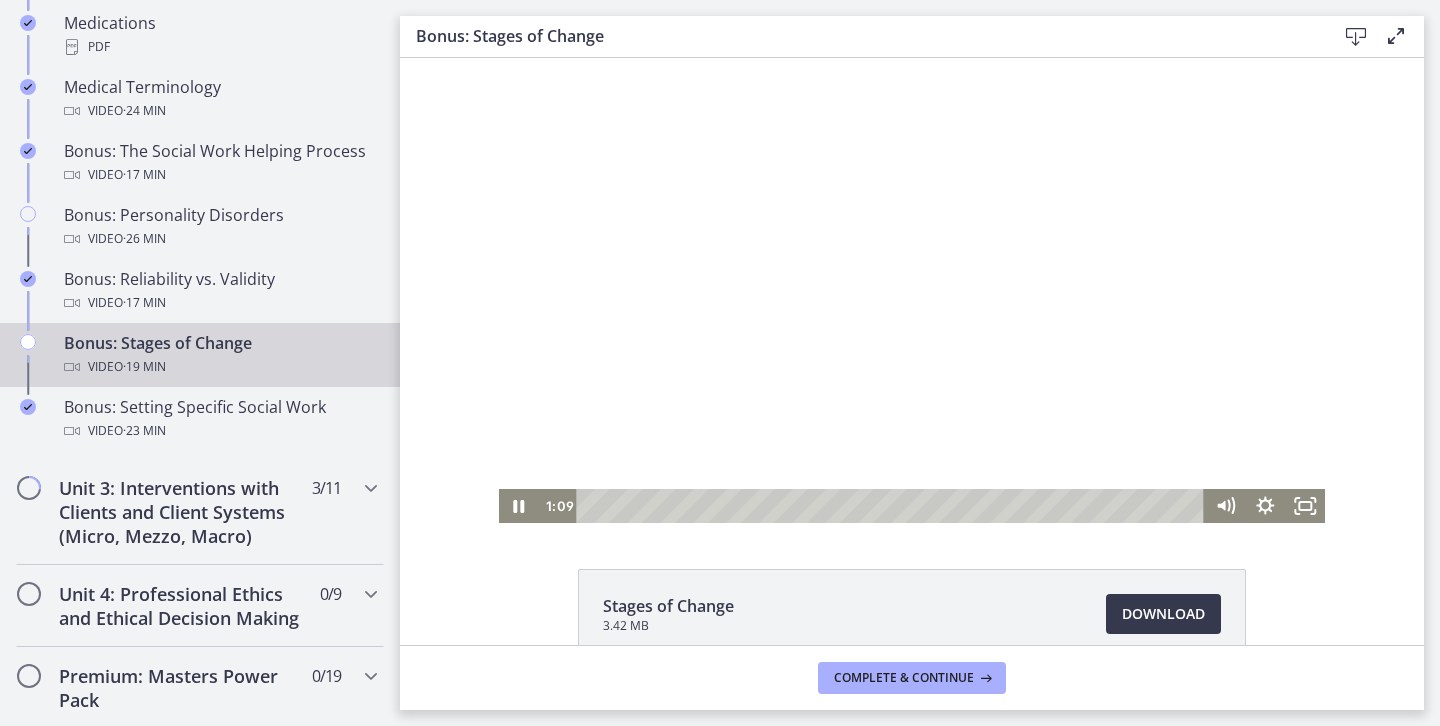 click at bounding box center [912, 290] 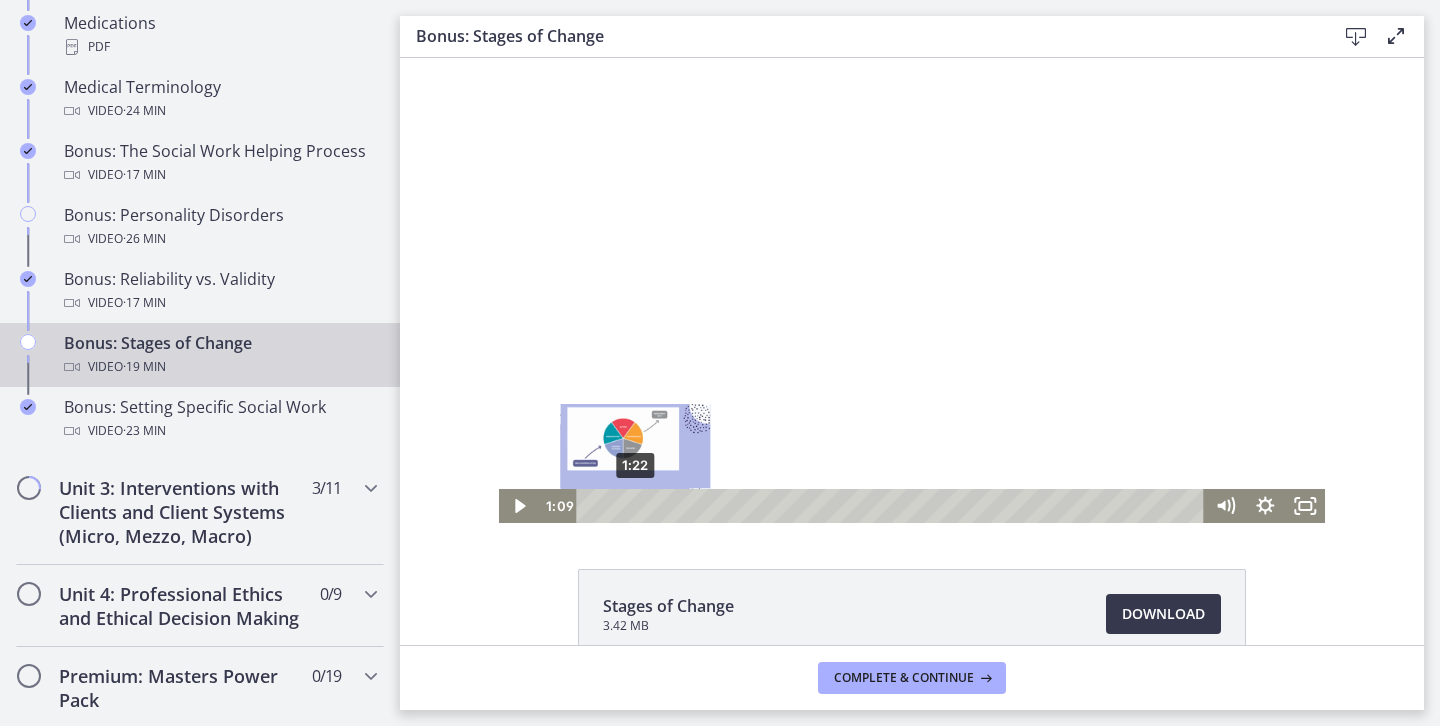 click on "1:22" at bounding box center [894, 506] 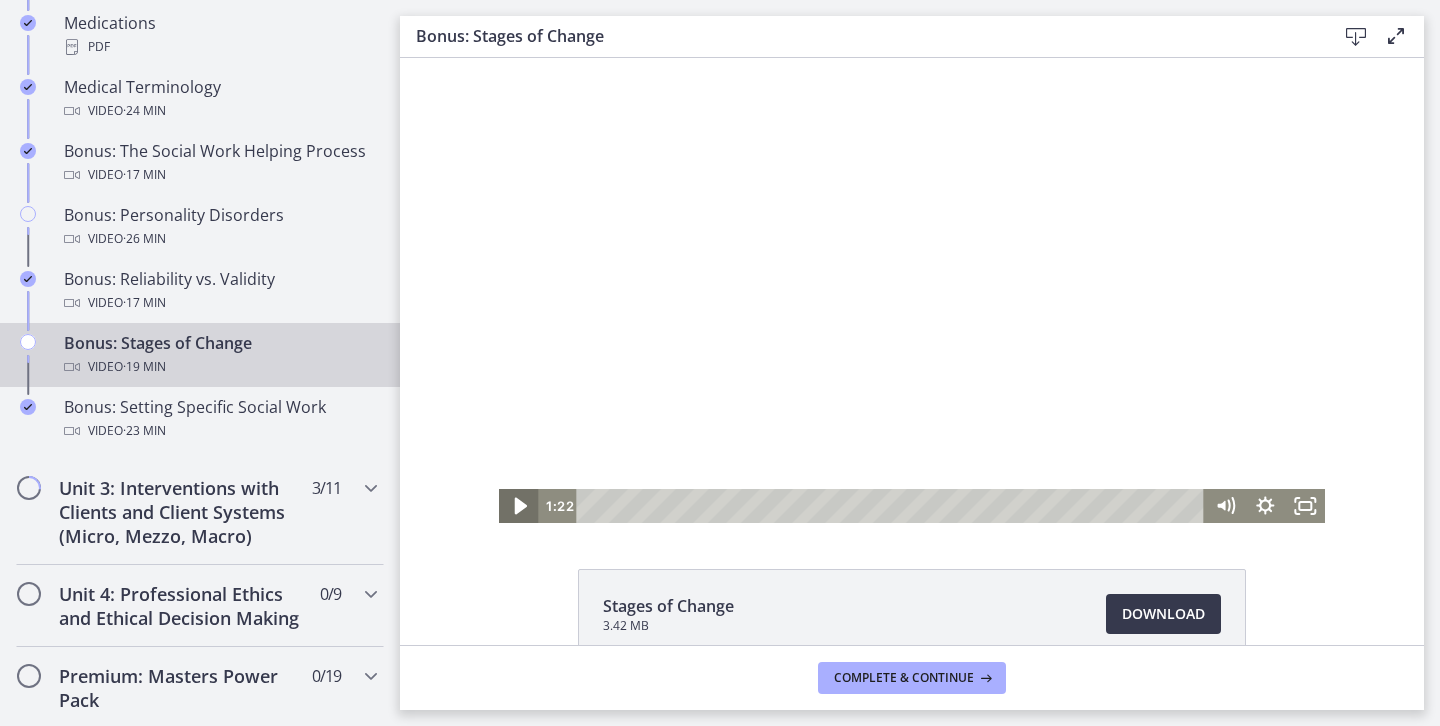 click 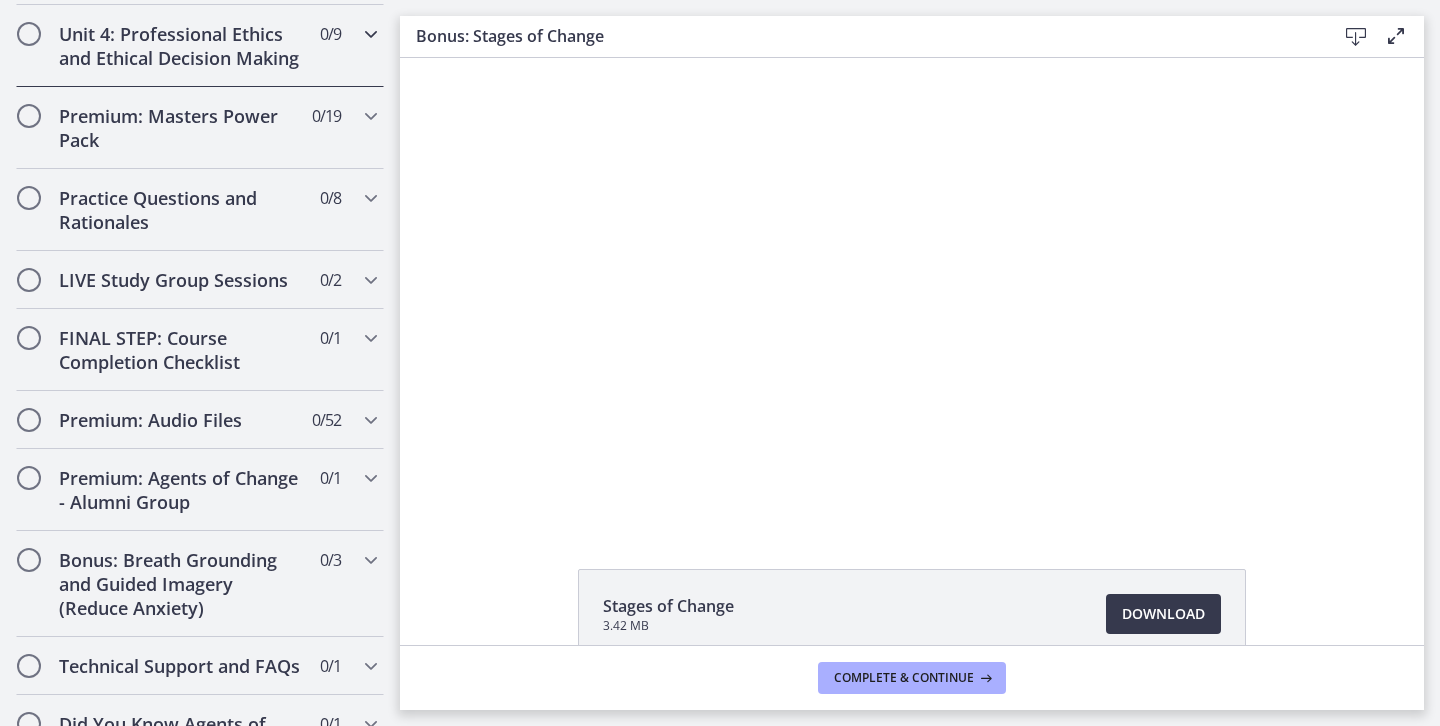 scroll, scrollTop: 2100, scrollLeft: 0, axis: vertical 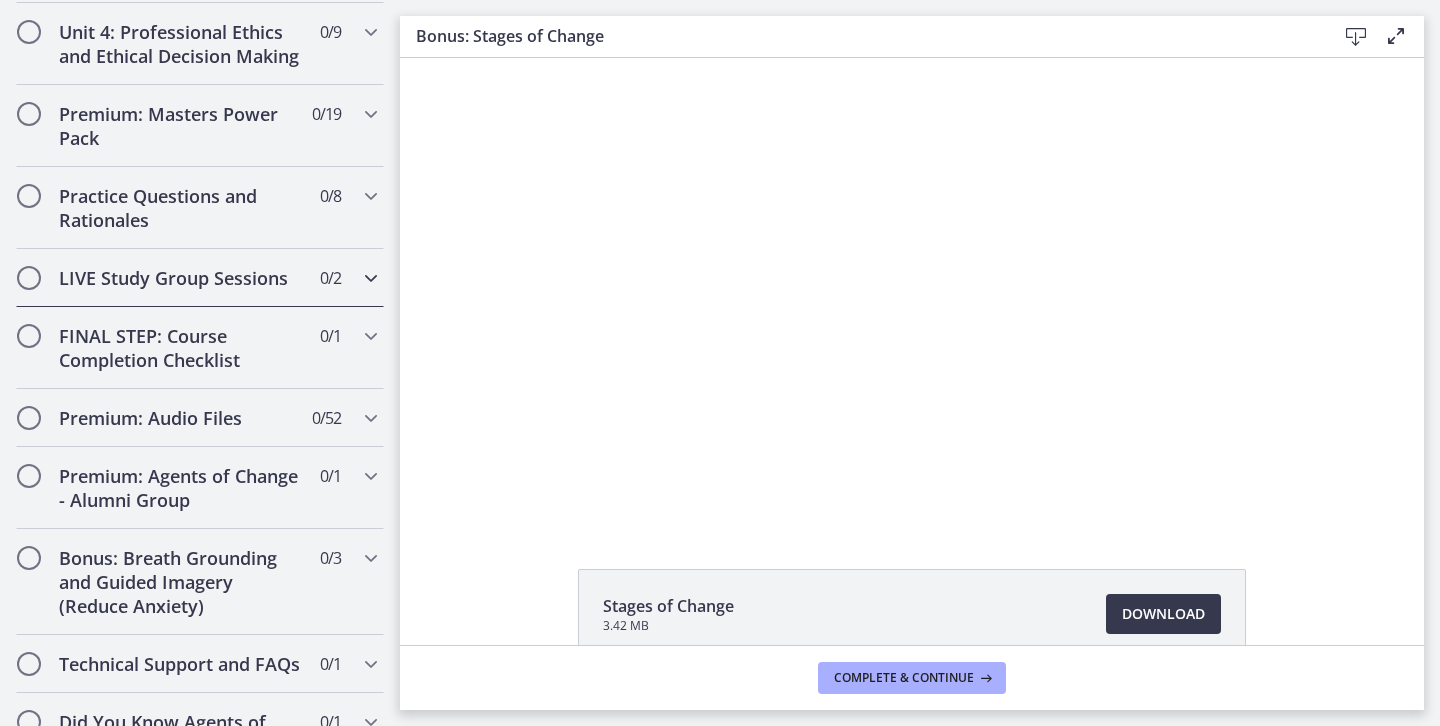 click on "LIVE Study Group Sessions
0  /  2
Completed" at bounding box center (200, 278) 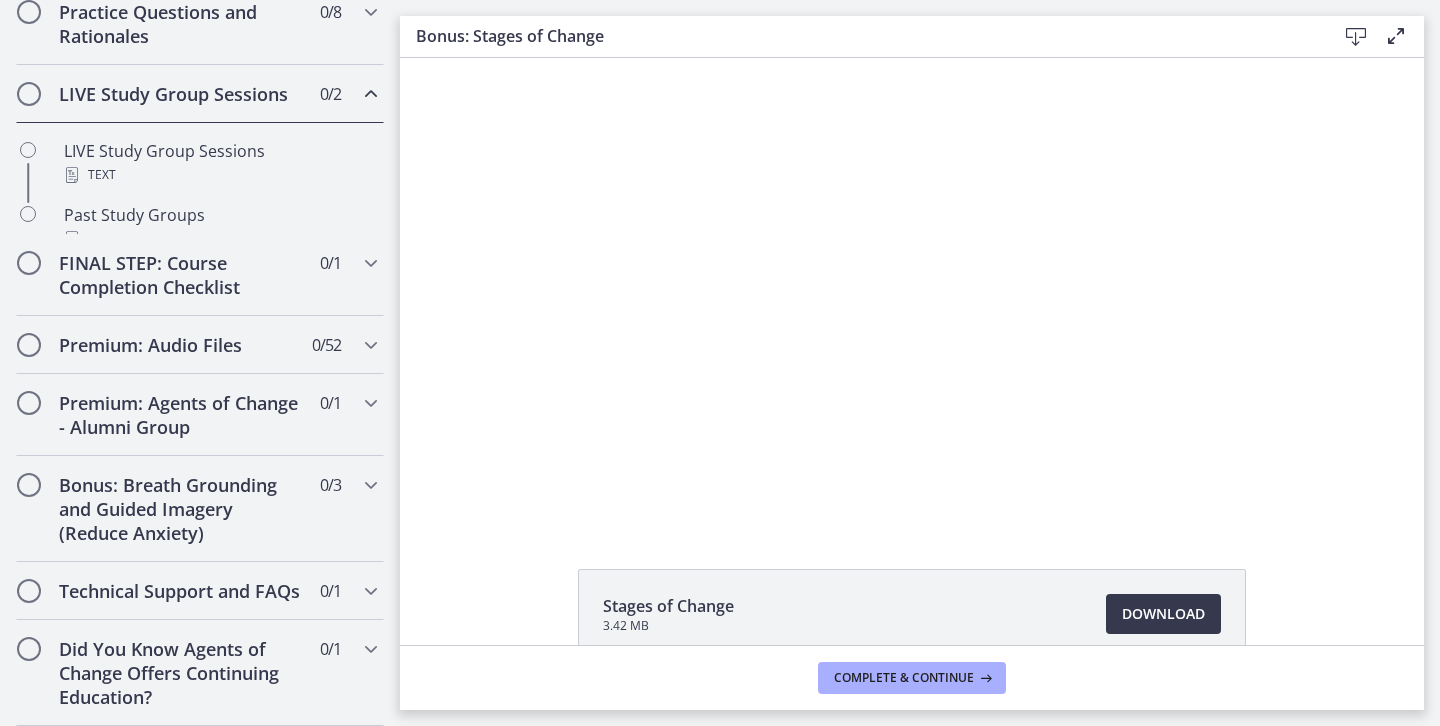 scroll, scrollTop: 884, scrollLeft: 0, axis: vertical 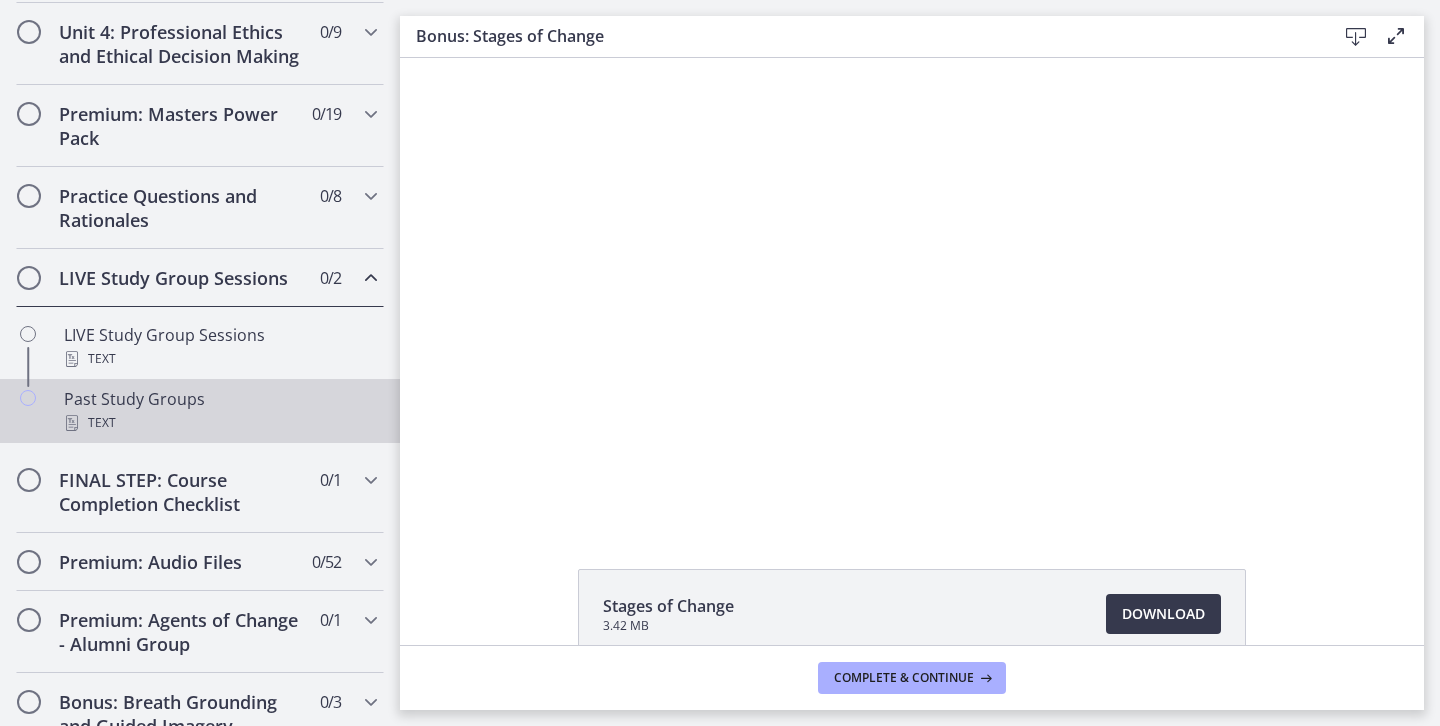 click on "Text" at bounding box center (220, 423) 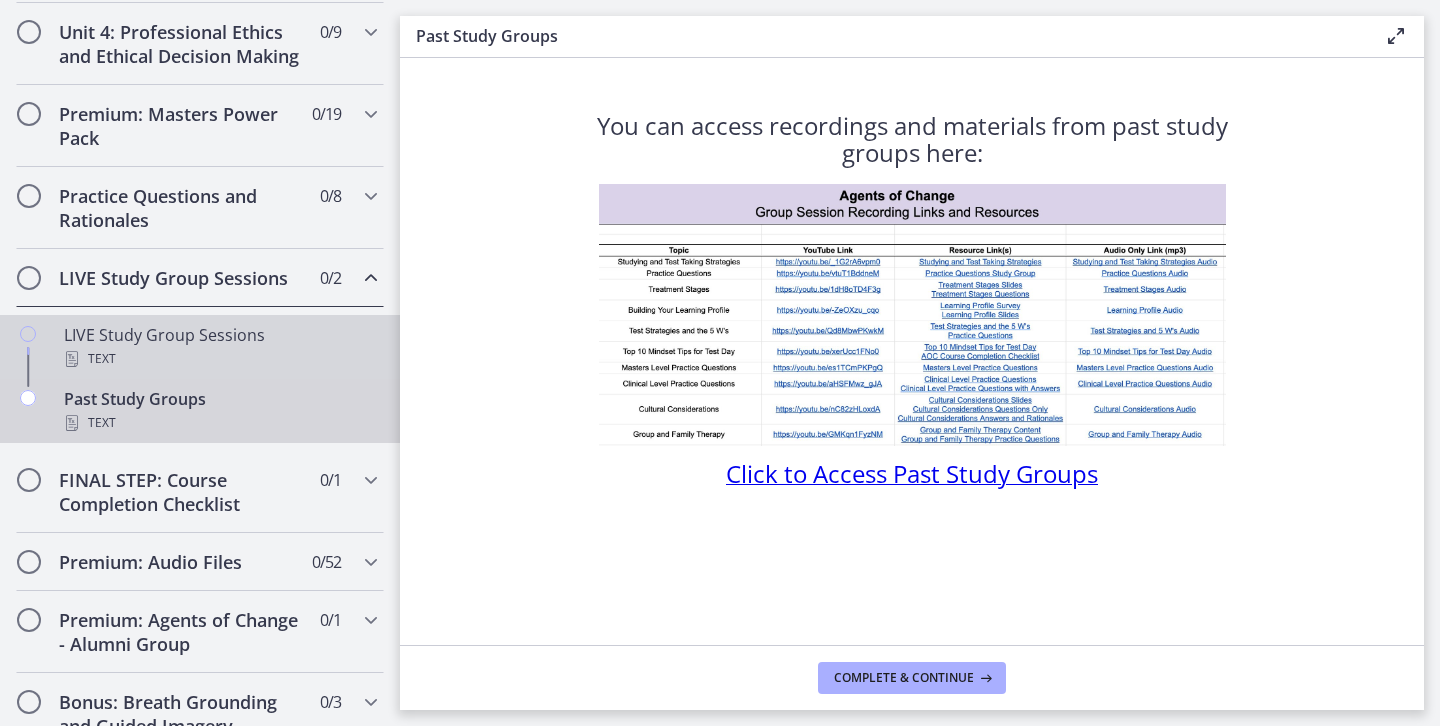 click on "Text" at bounding box center (220, 359) 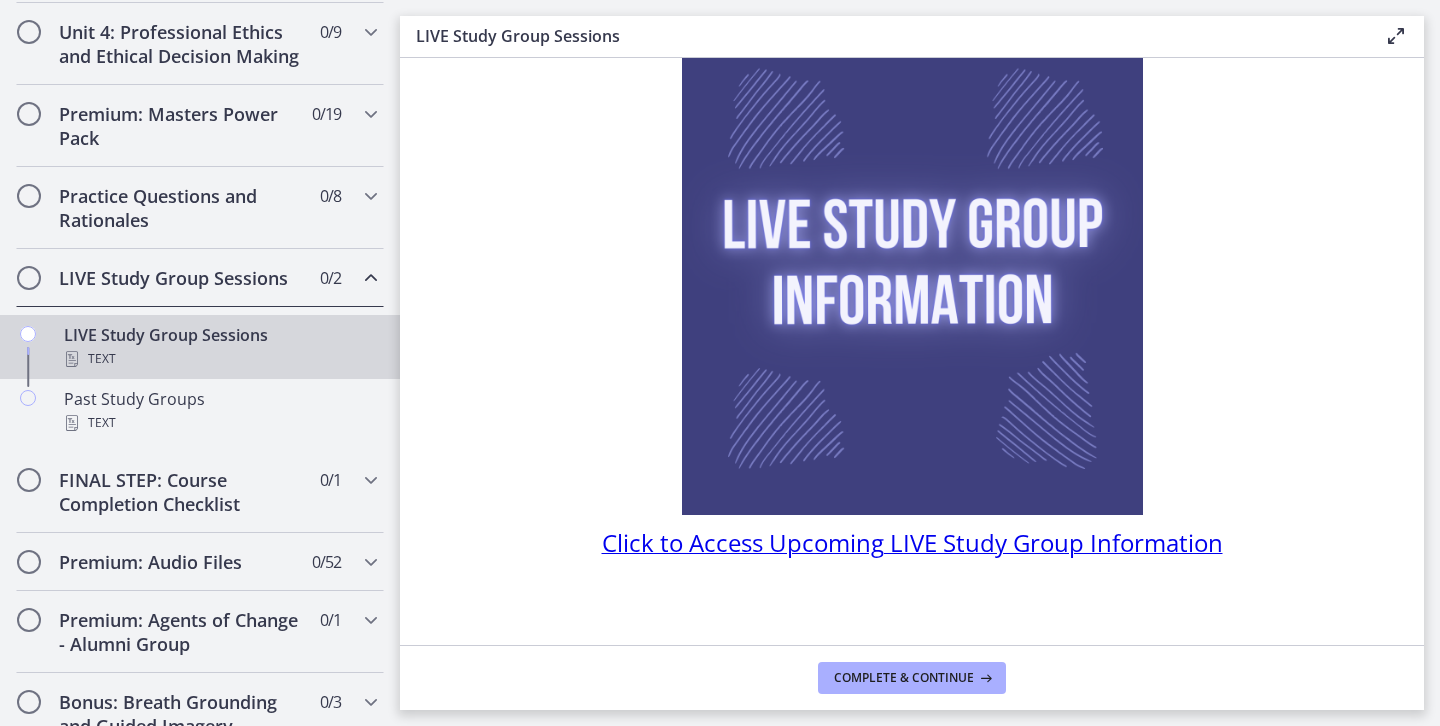 scroll, scrollTop: 139, scrollLeft: 0, axis: vertical 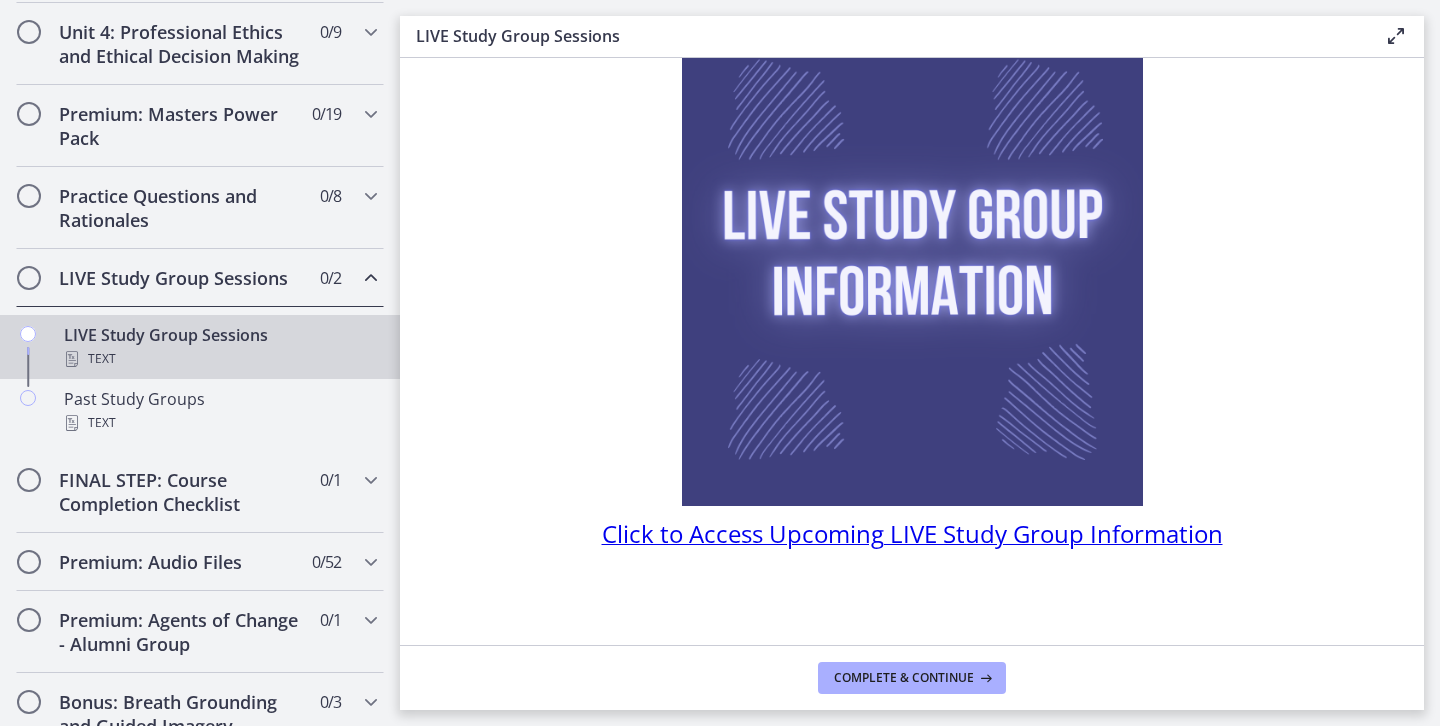 click on "Click to Access Upcoming LIVE Study Group Information" at bounding box center [912, 533] 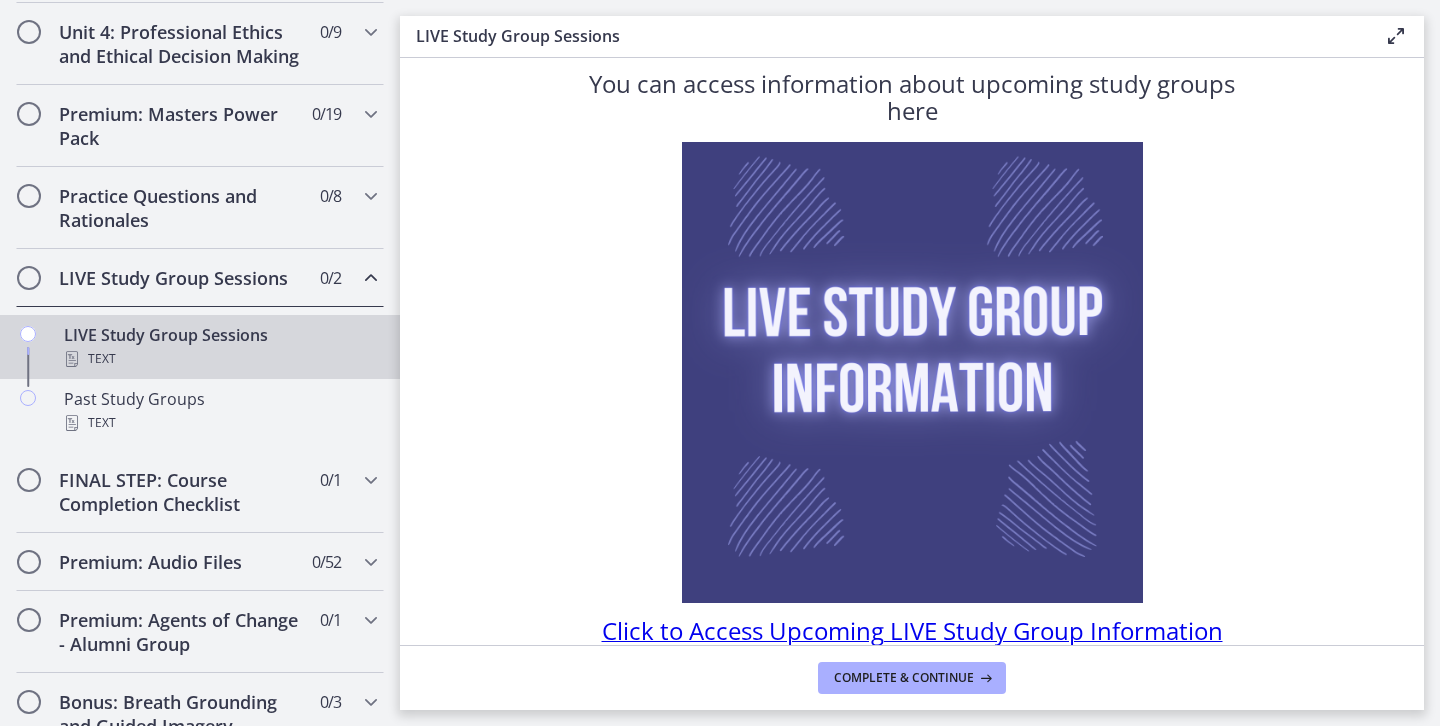 scroll, scrollTop: 31, scrollLeft: 0, axis: vertical 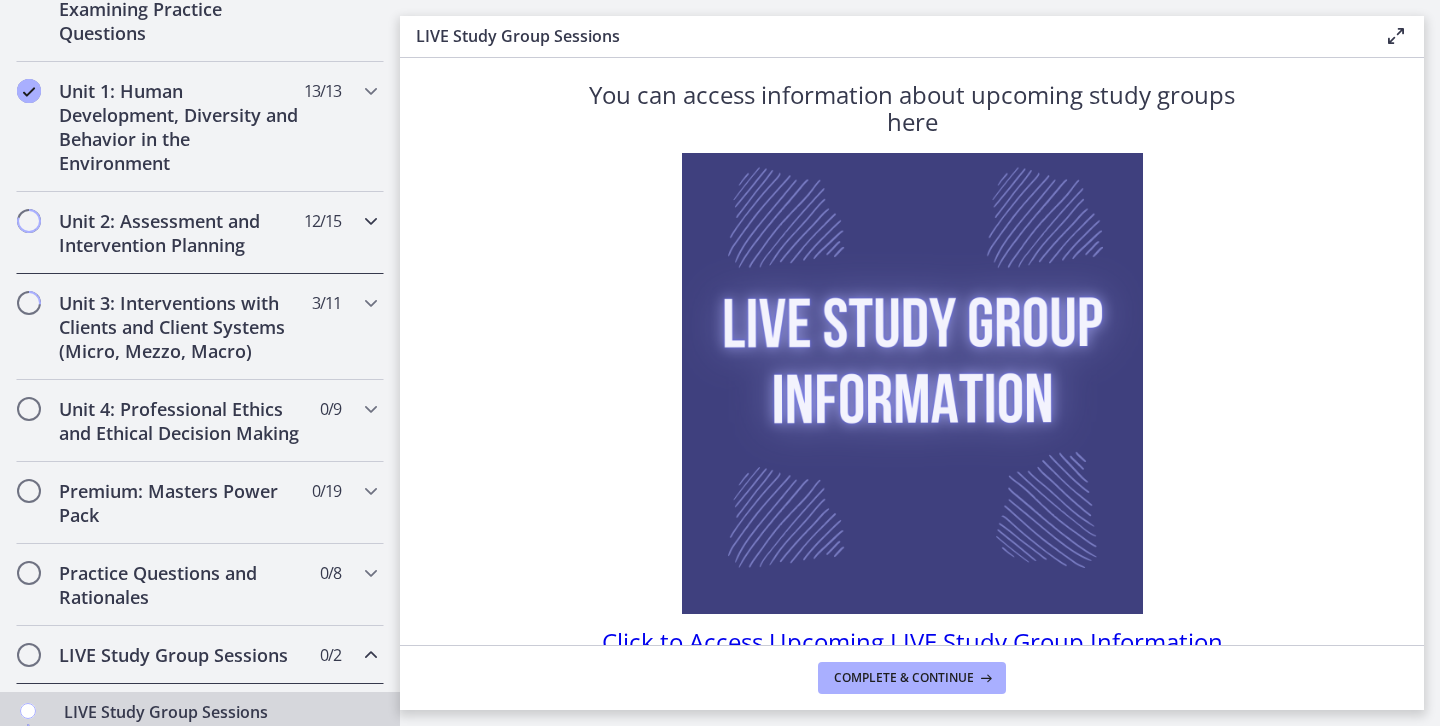 click on "Unit 2: Assessment and Intervention Planning
12  /  15
Completed" at bounding box center [200, 233] 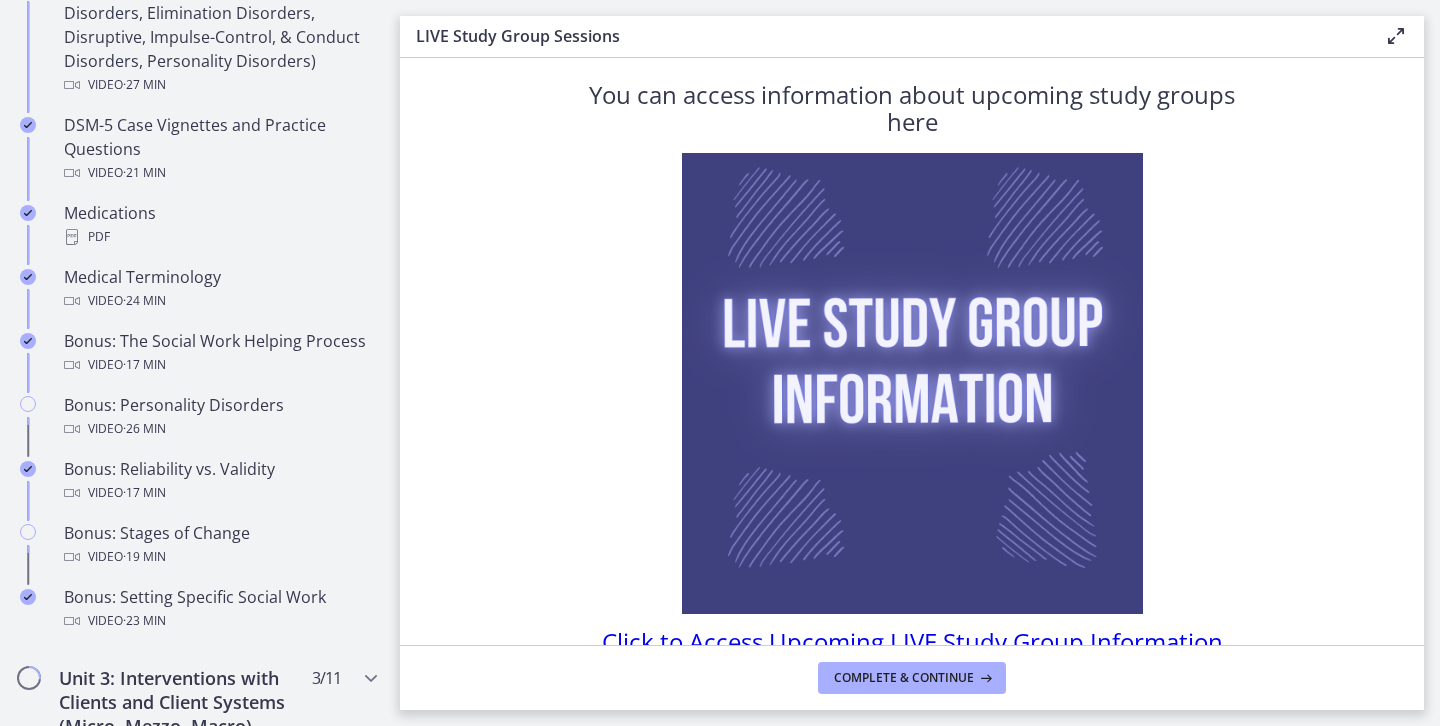 scroll, scrollTop: 1352, scrollLeft: 0, axis: vertical 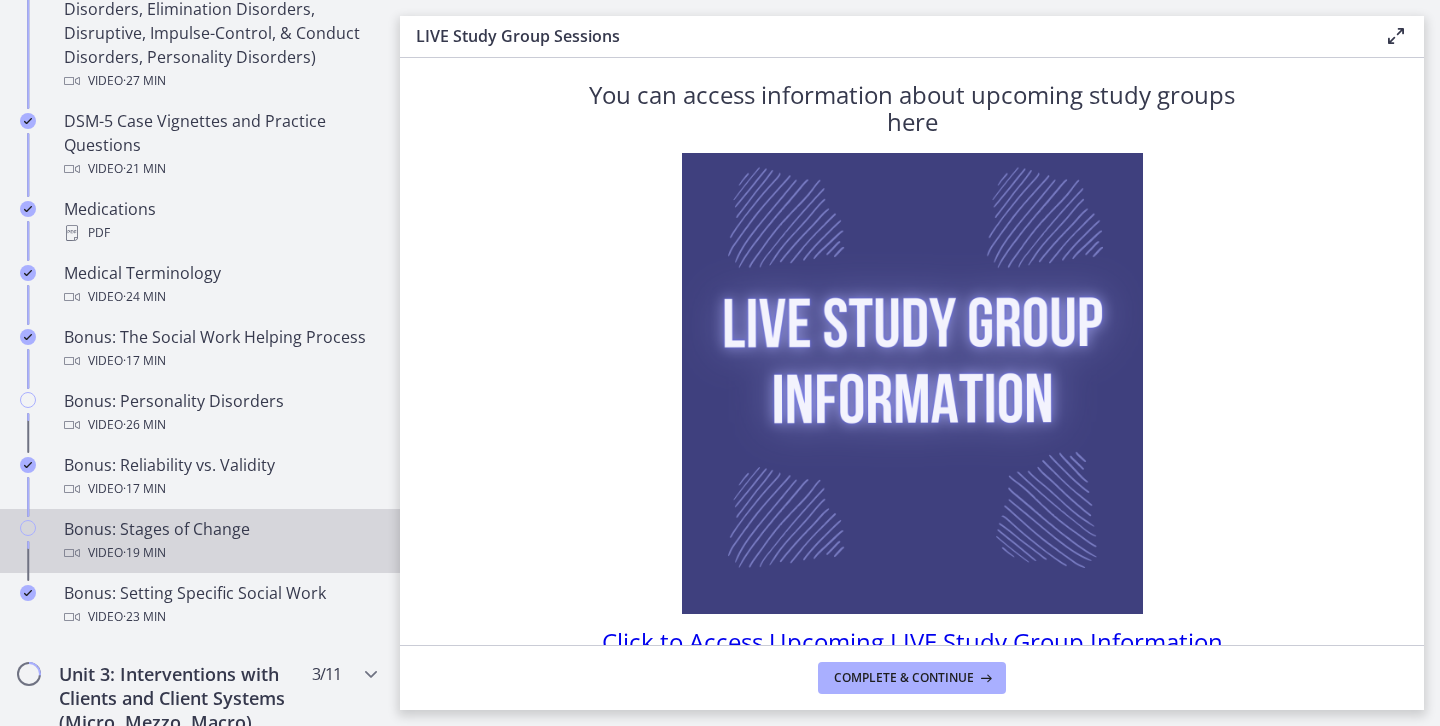click on "Bonus: Stages of Change
Video
·  19 min" at bounding box center [220, 541] 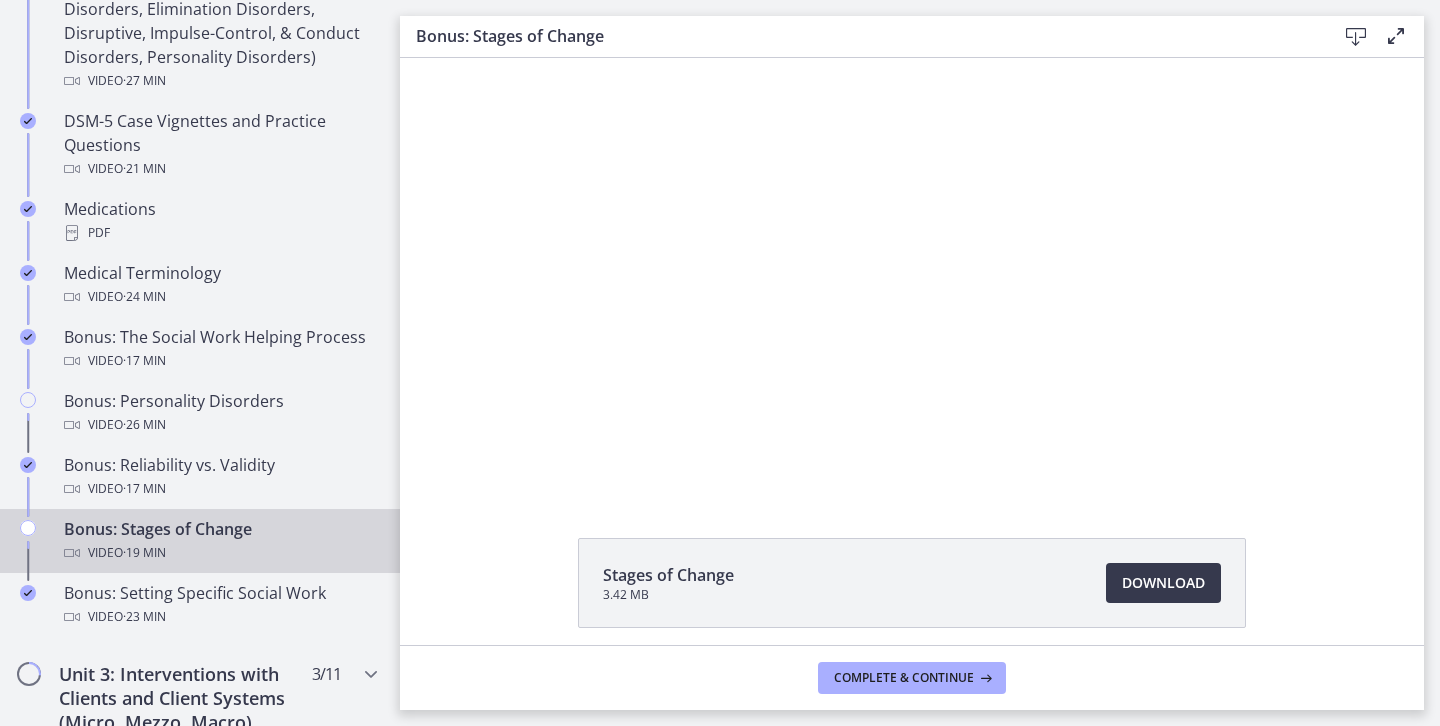 scroll, scrollTop: 0, scrollLeft: 0, axis: both 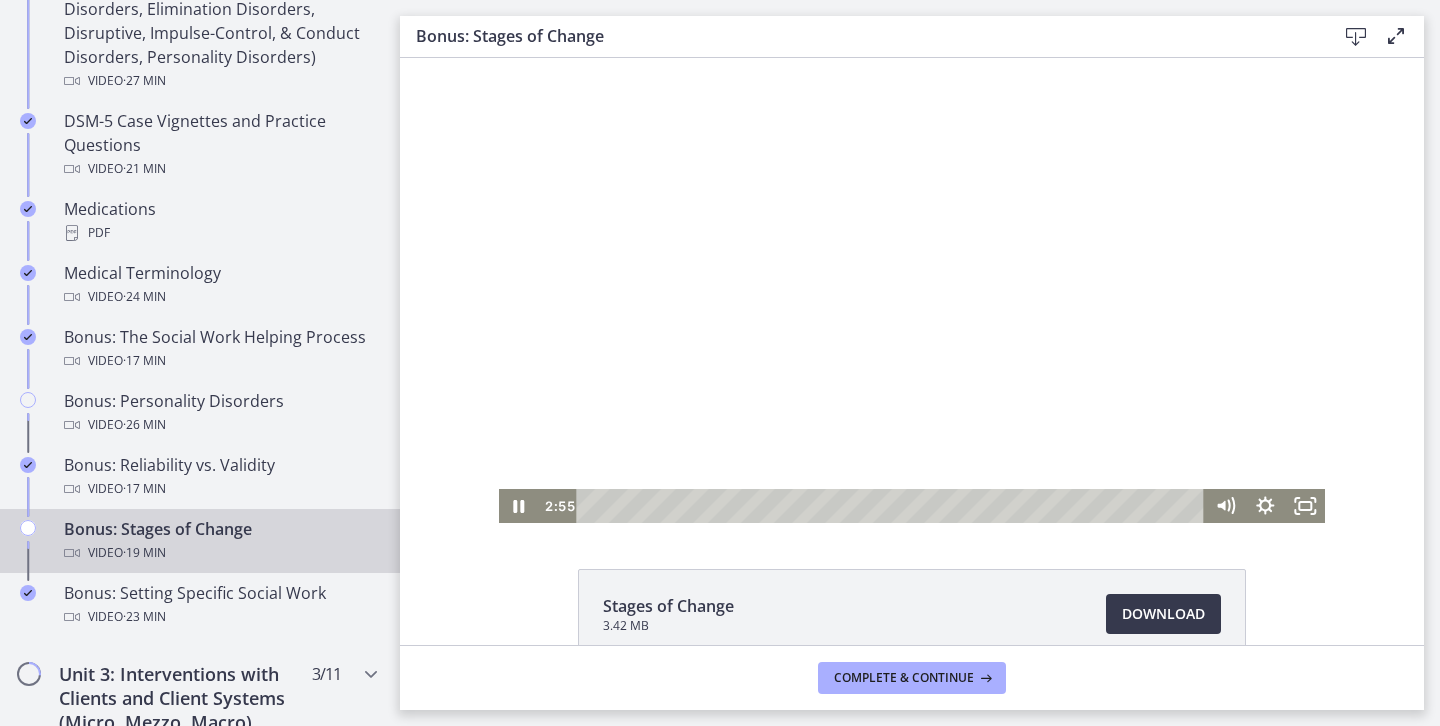 click at bounding box center [894, 506] 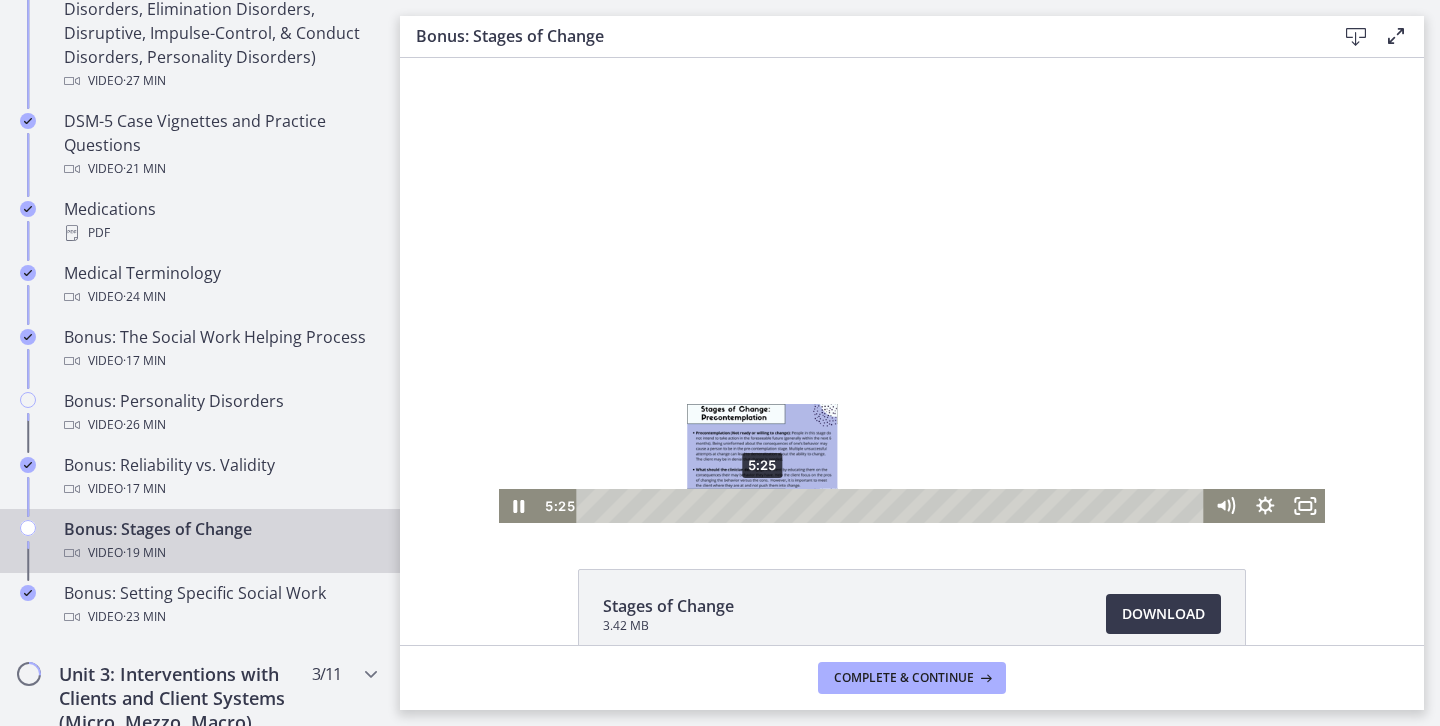click on "5:25" at bounding box center [894, 506] 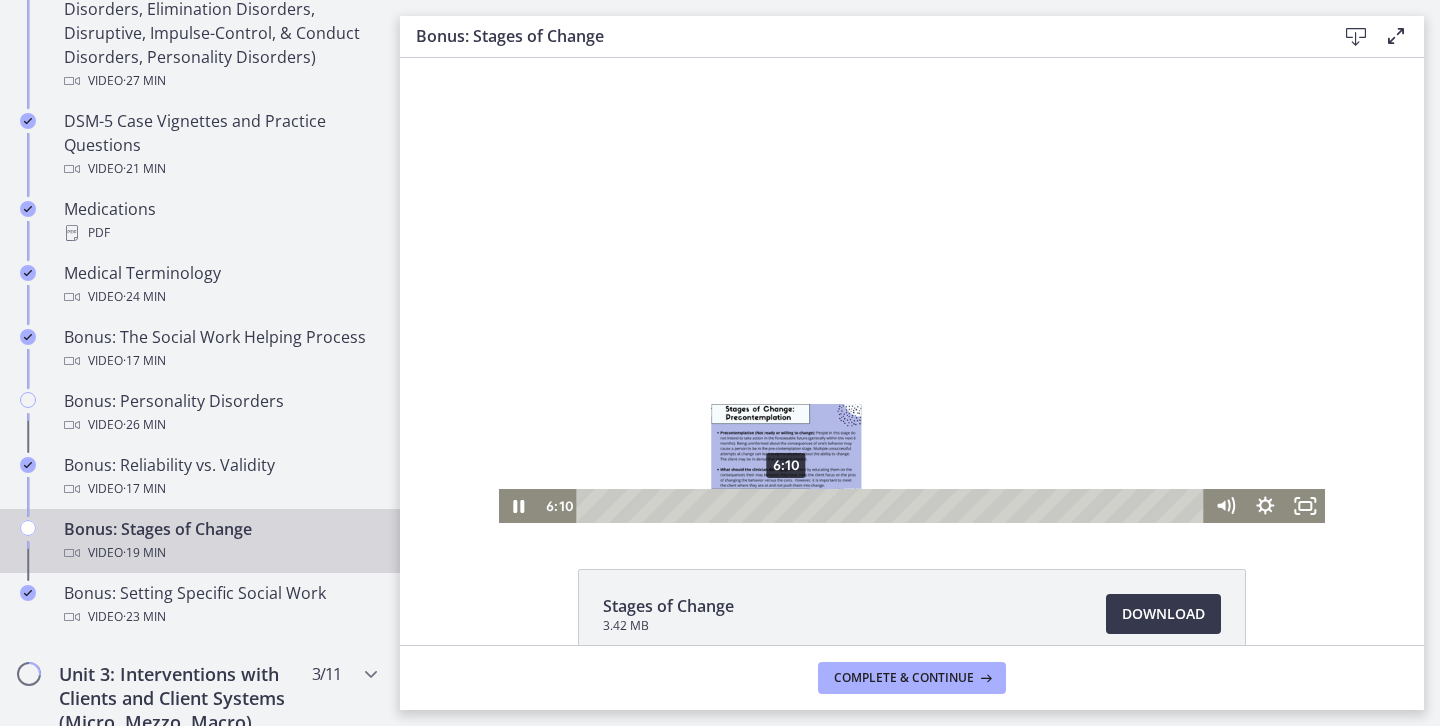click on "6:10" at bounding box center [894, 506] 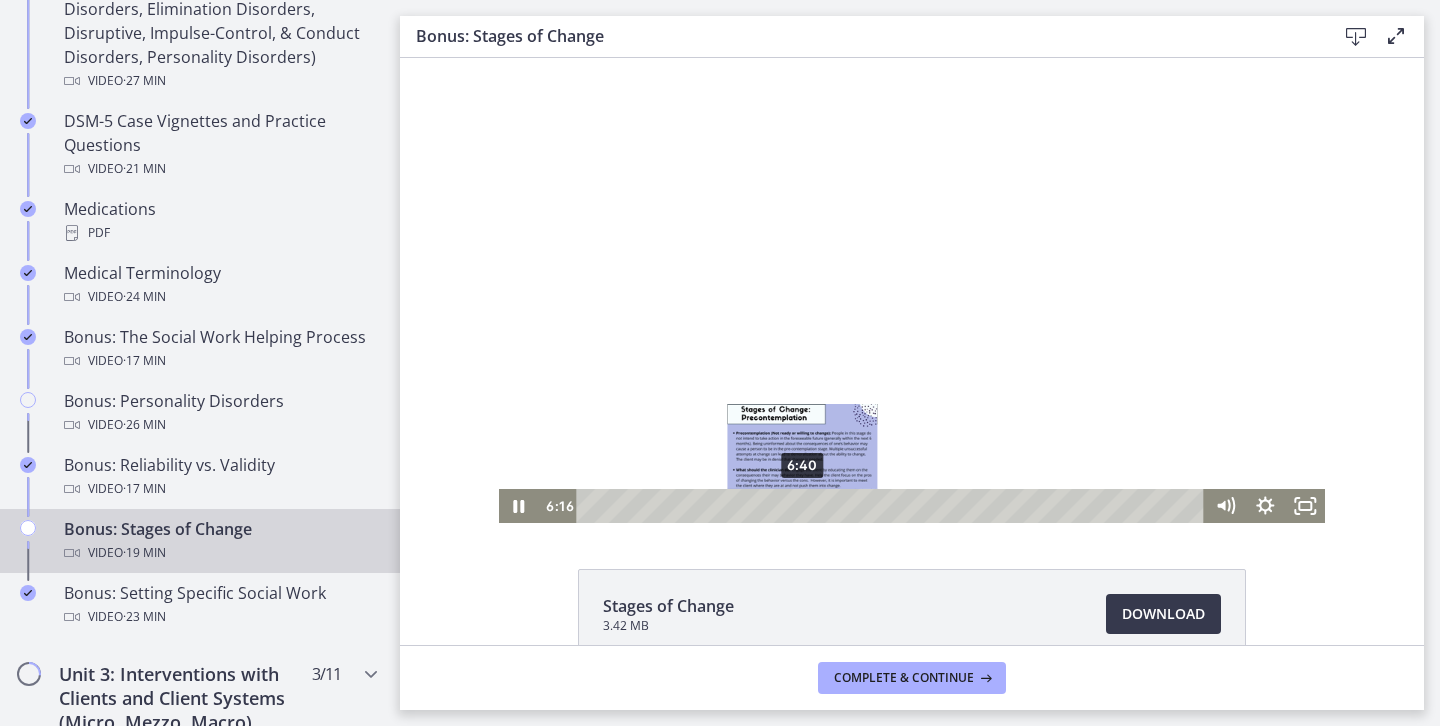 click on "6:40" at bounding box center [894, 506] 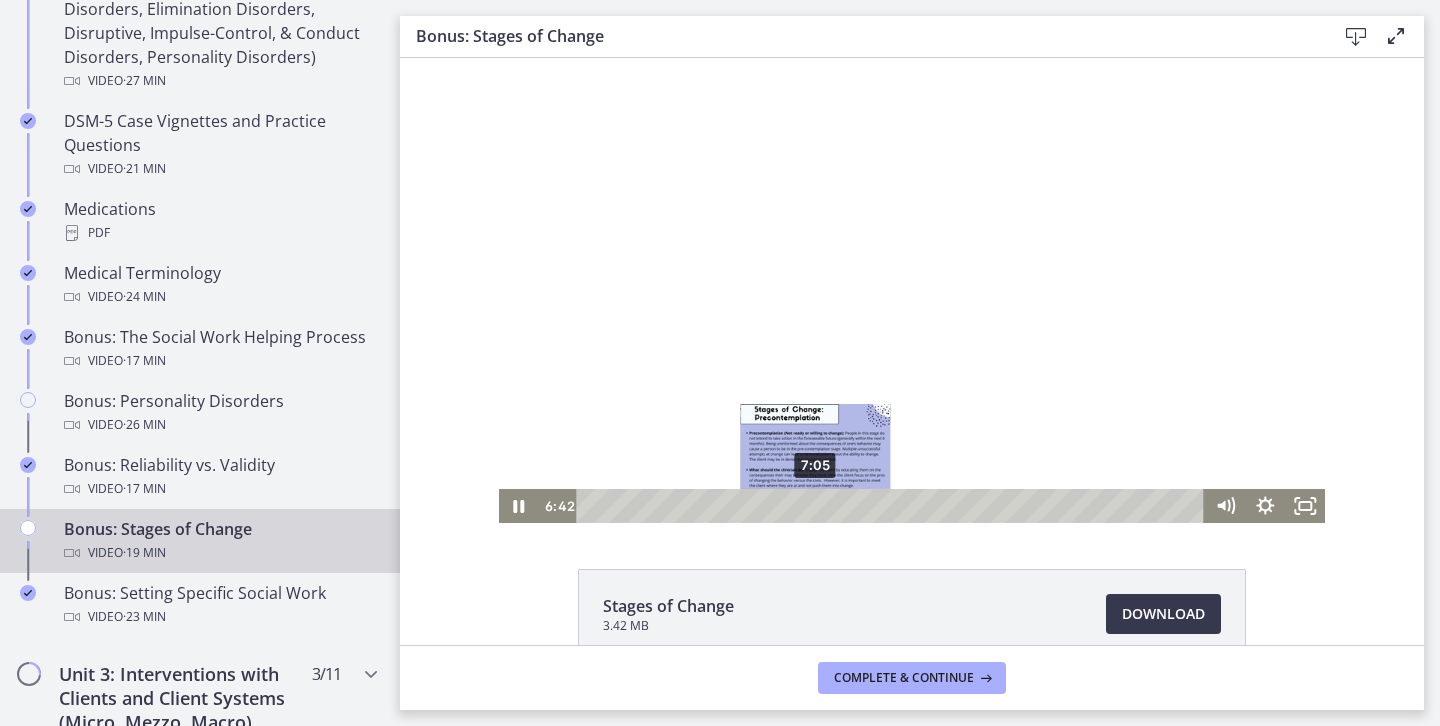 click on "7:05" at bounding box center (894, 506) 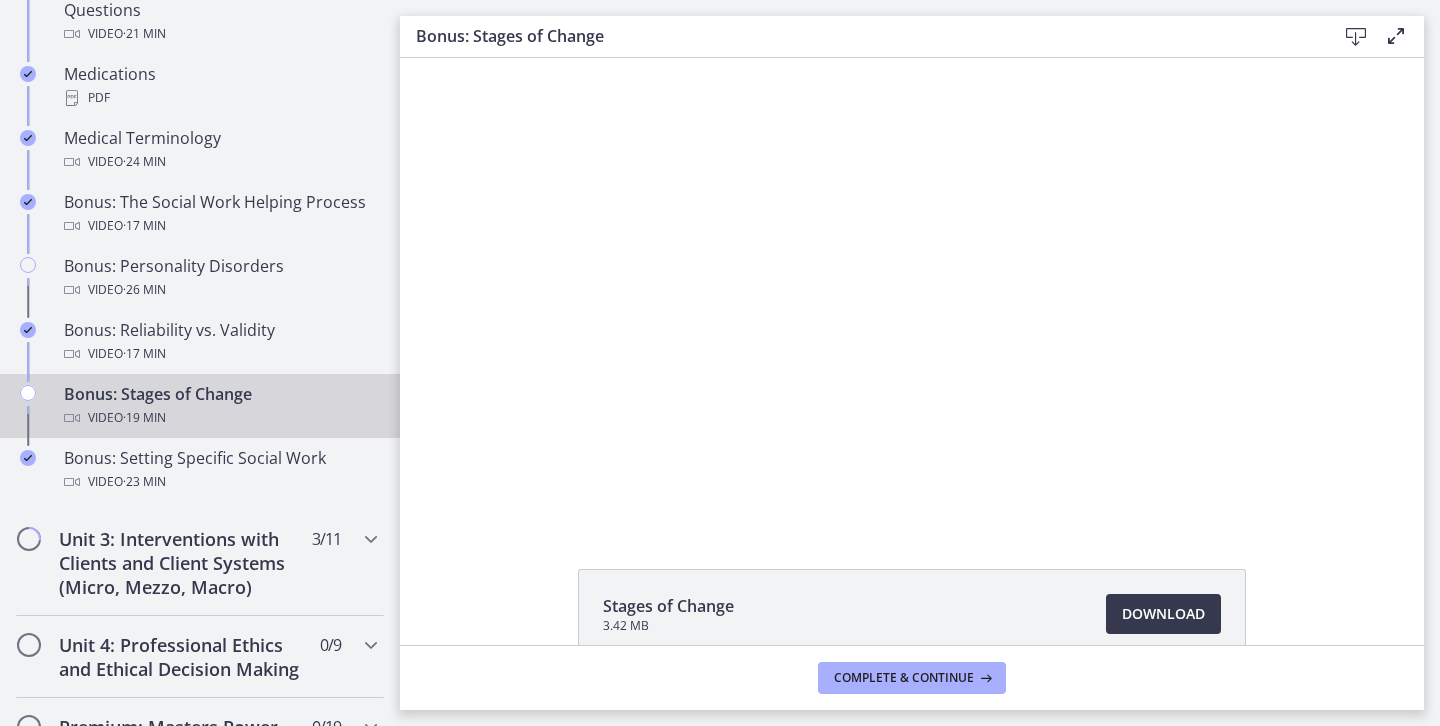 scroll, scrollTop: 1491, scrollLeft: 0, axis: vertical 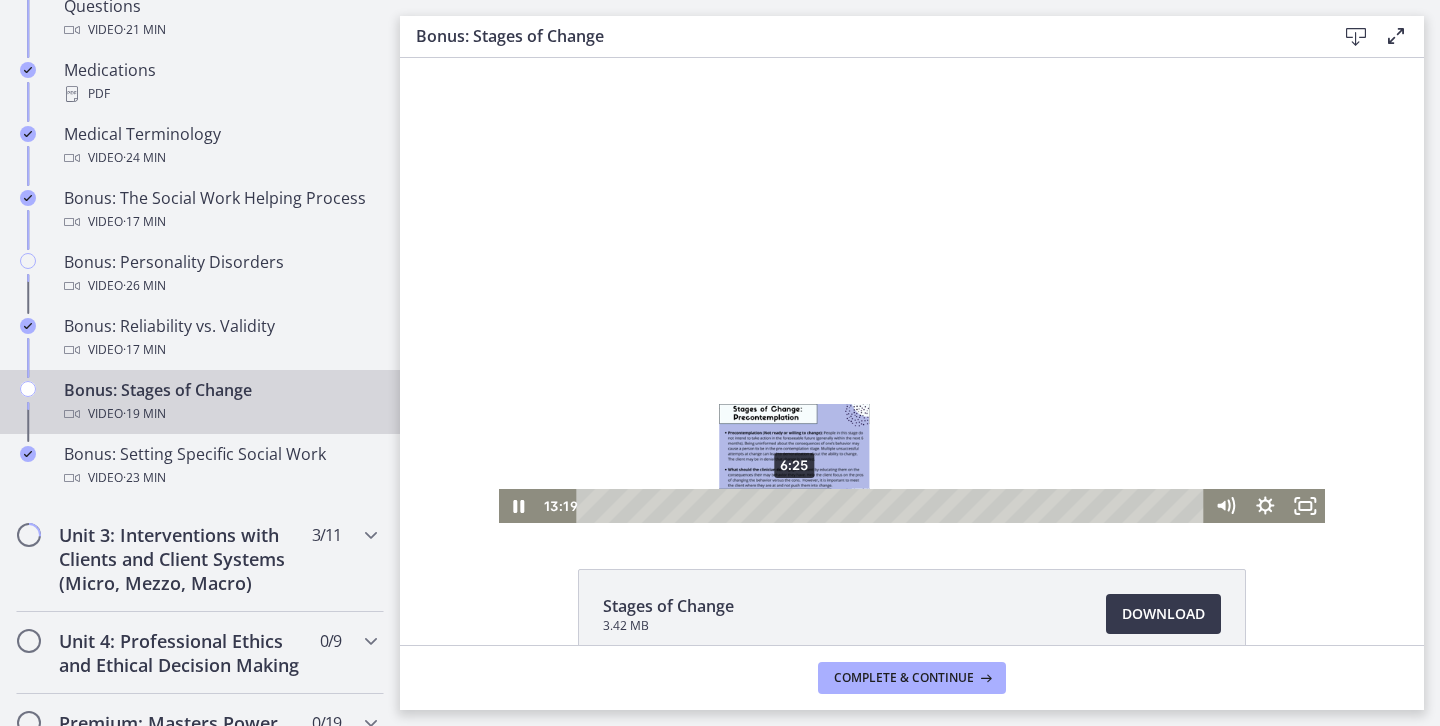 click on "6:25" at bounding box center [894, 506] 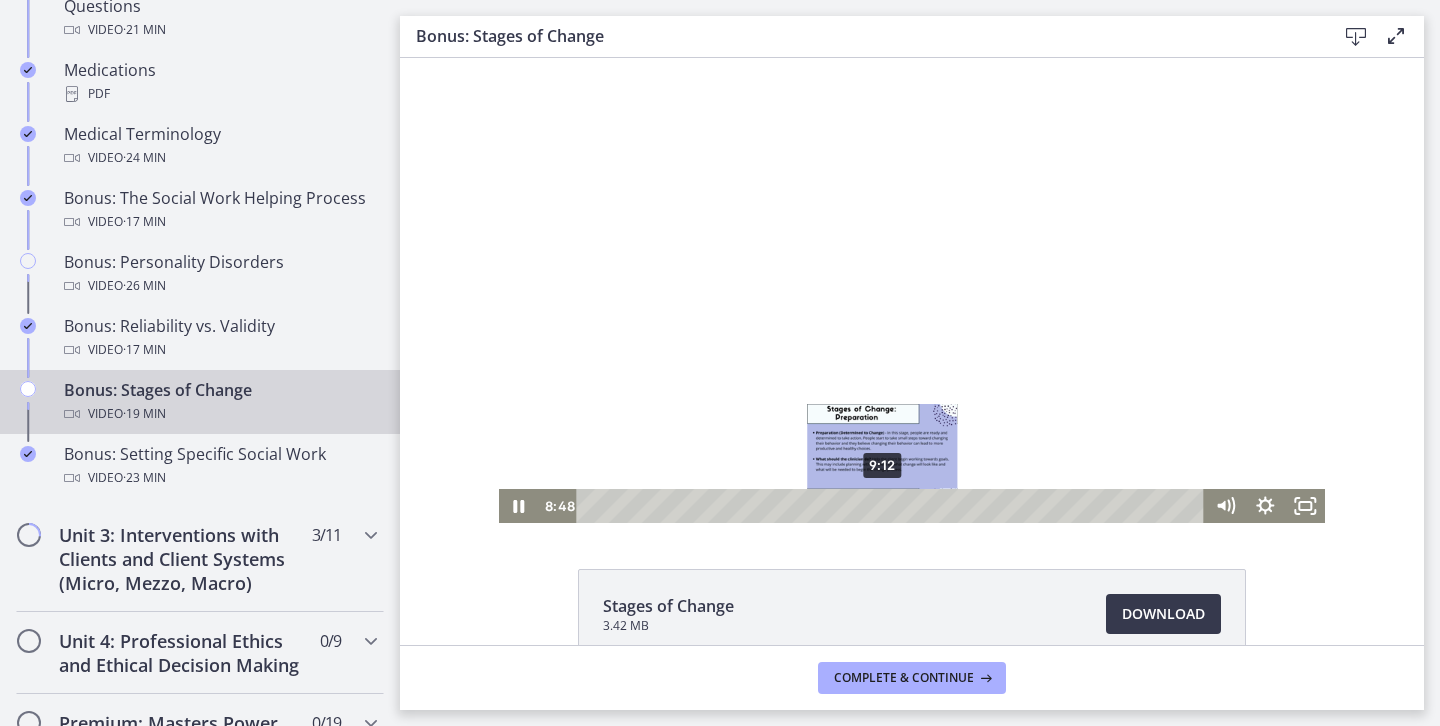 click on "9:12" at bounding box center (894, 506) 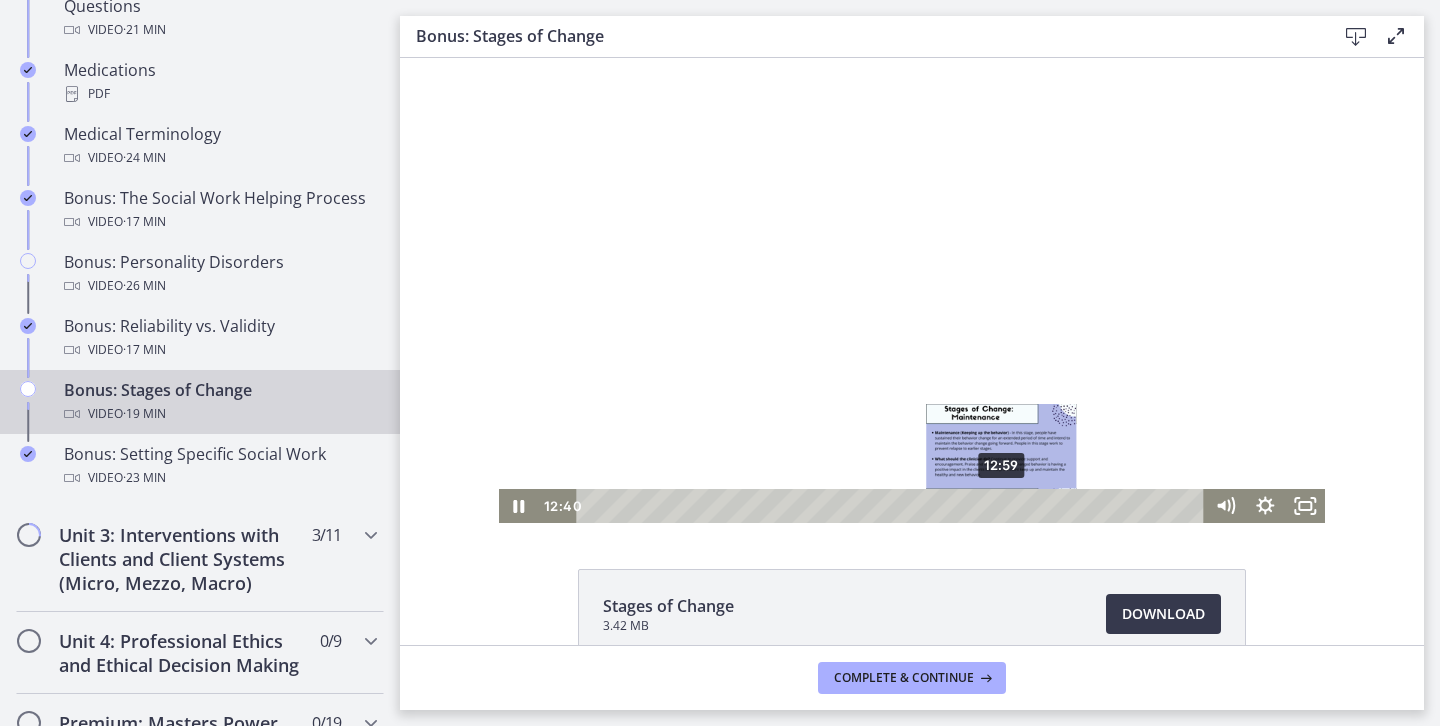 click on "12:59" at bounding box center (894, 506) 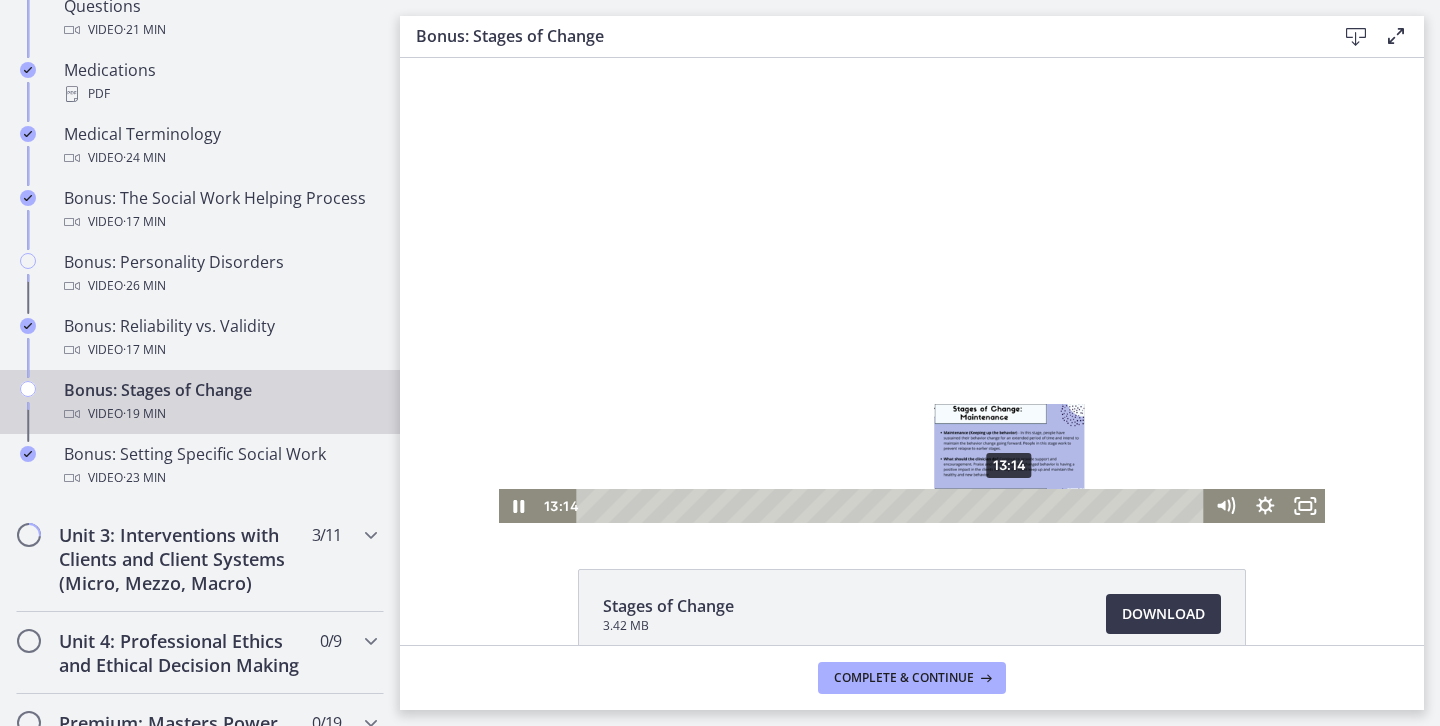 click on "13:14" at bounding box center [894, 506] 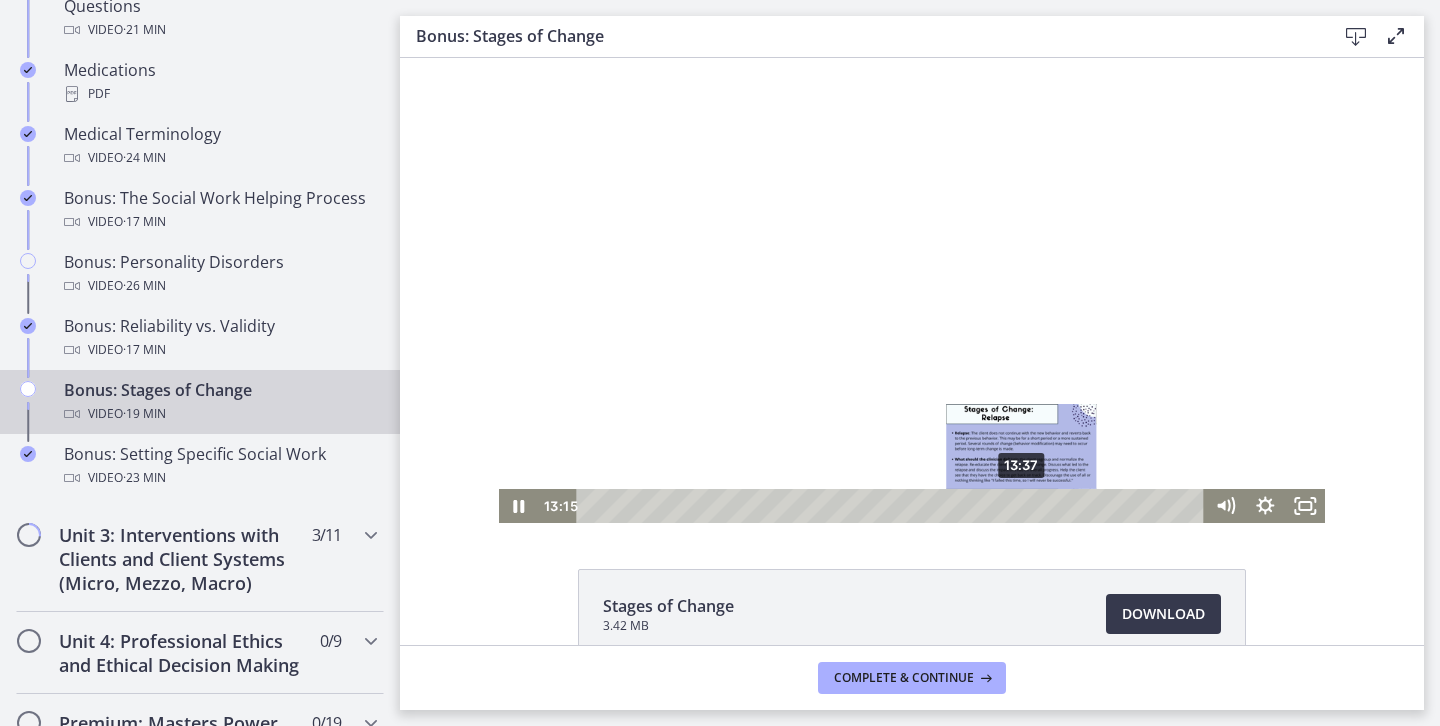 click on "13:37" at bounding box center (894, 506) 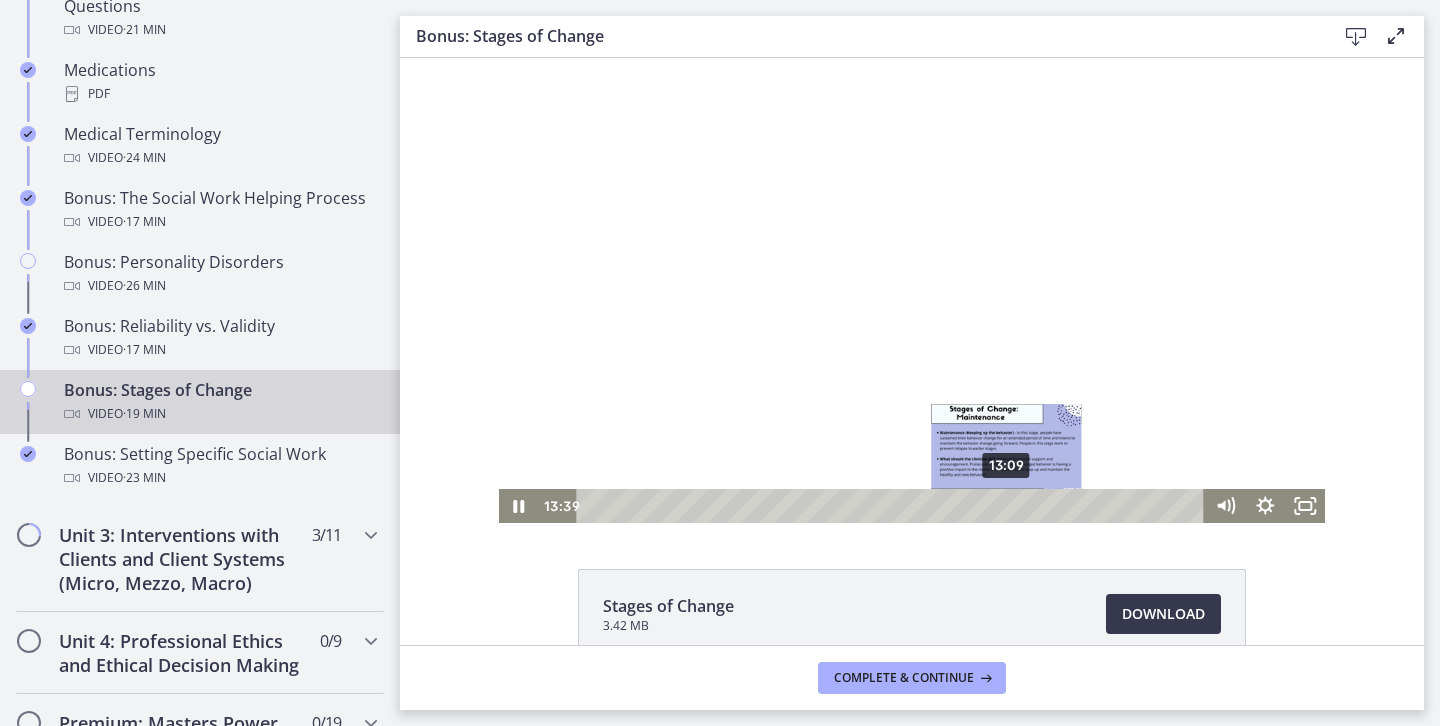 click on "13:09" at bounding box center (894, 506) 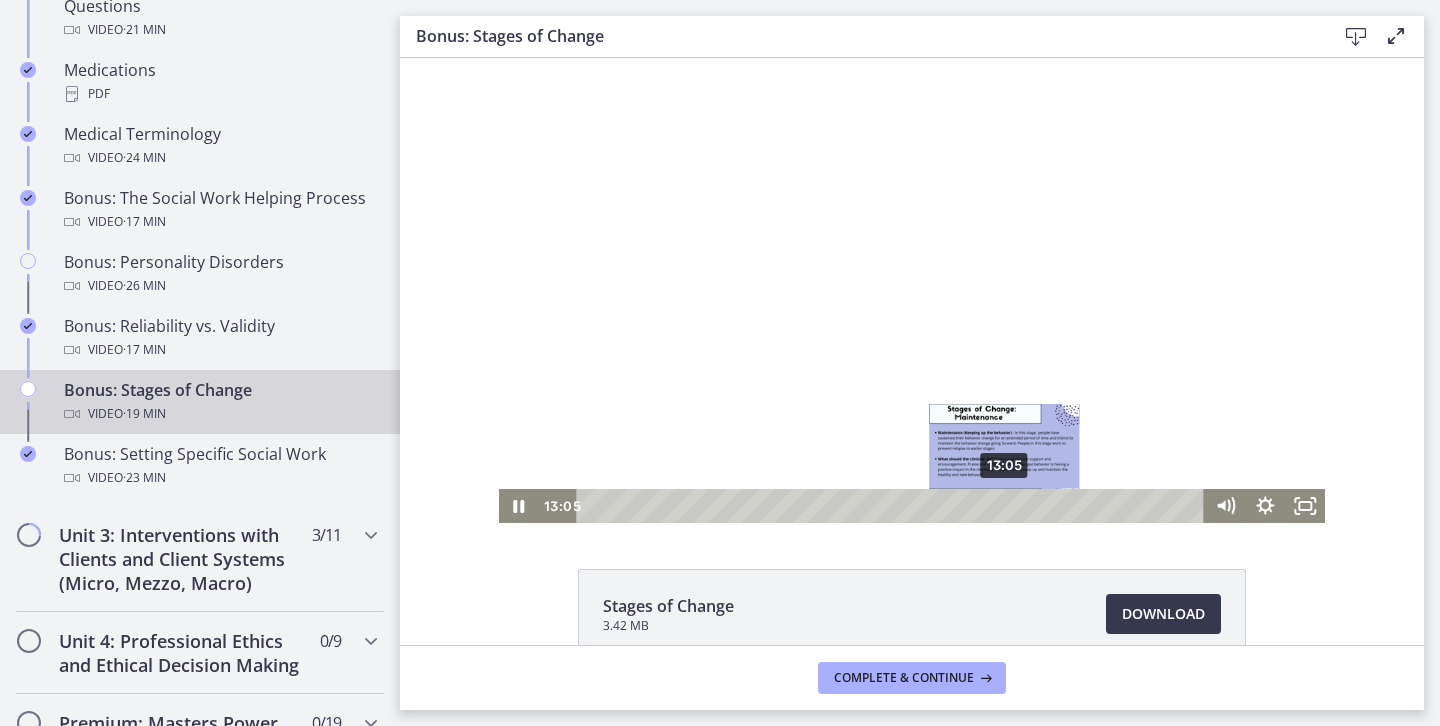 click on "13:05" at bounding box center (894, 506) 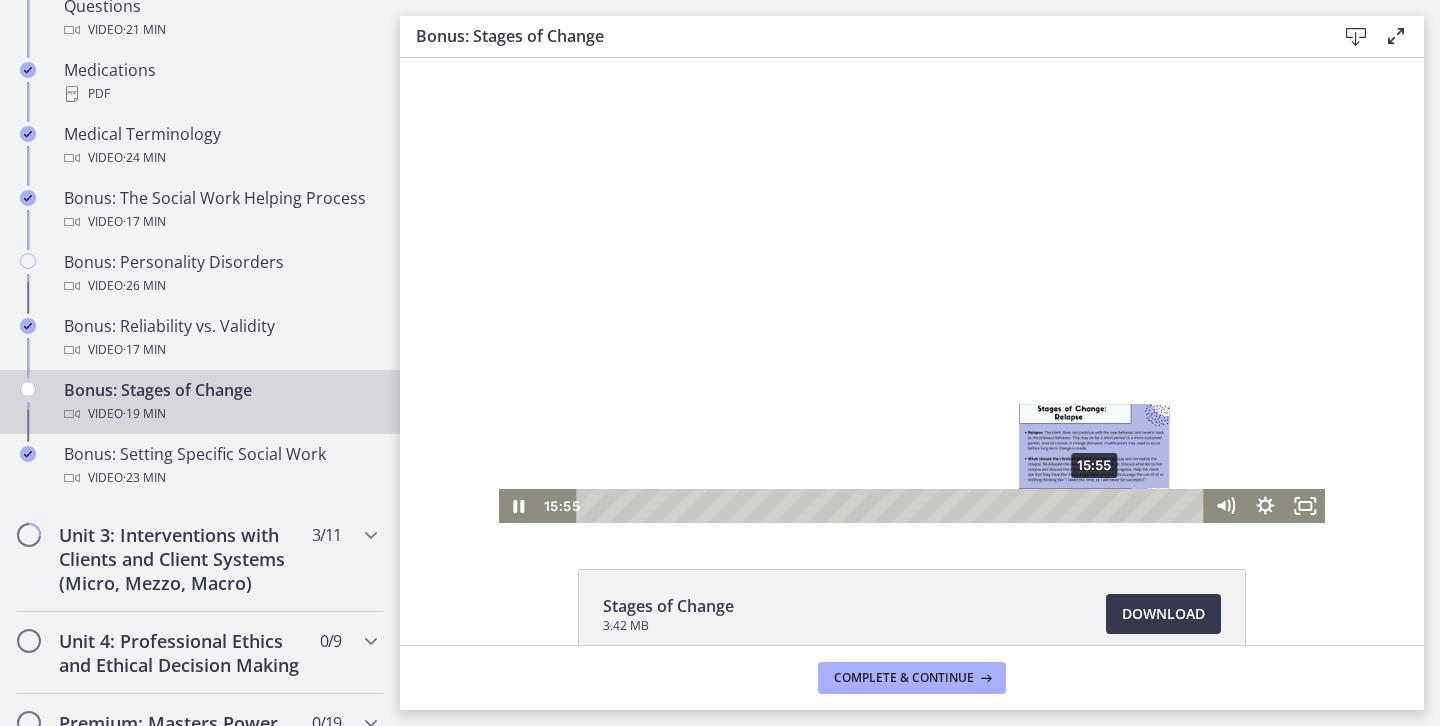click on "15:55" at bounding box center [894, 506] 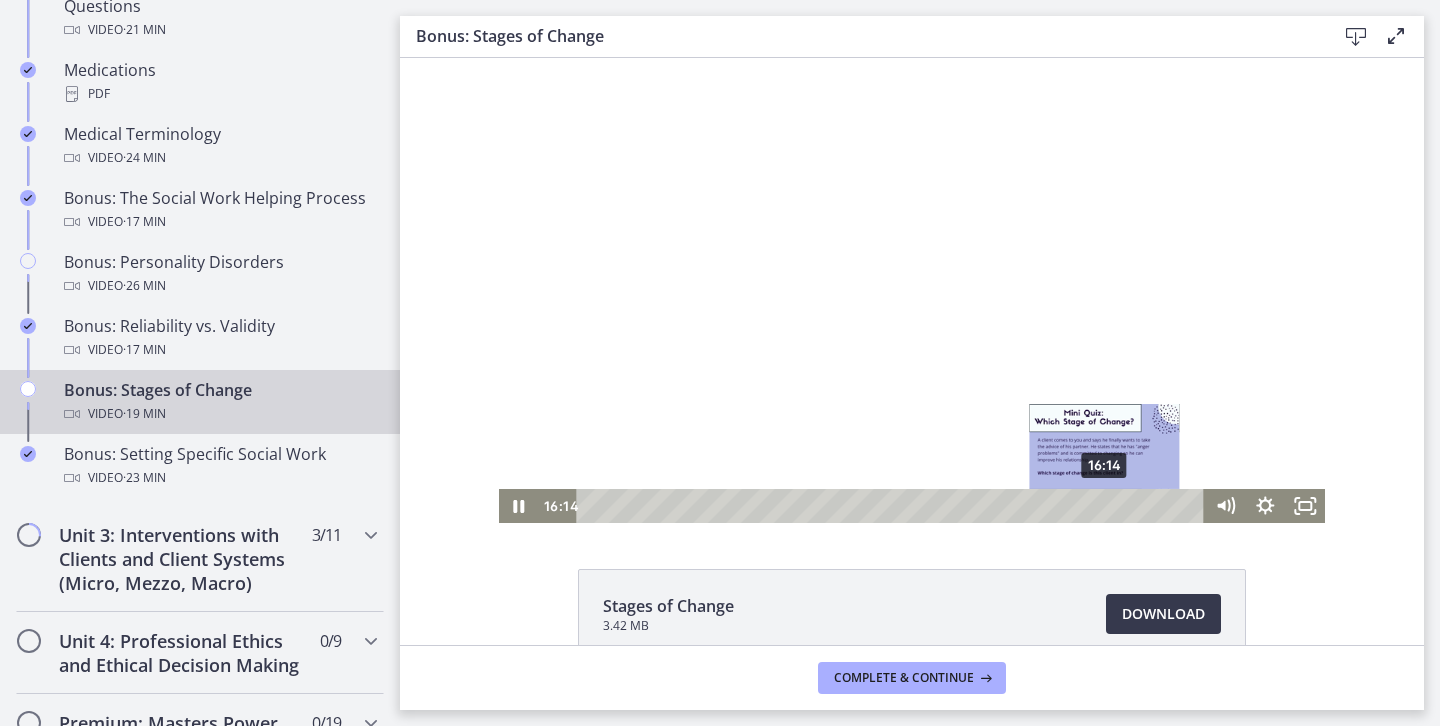click on "16:14" at bounding box center [894, 506] 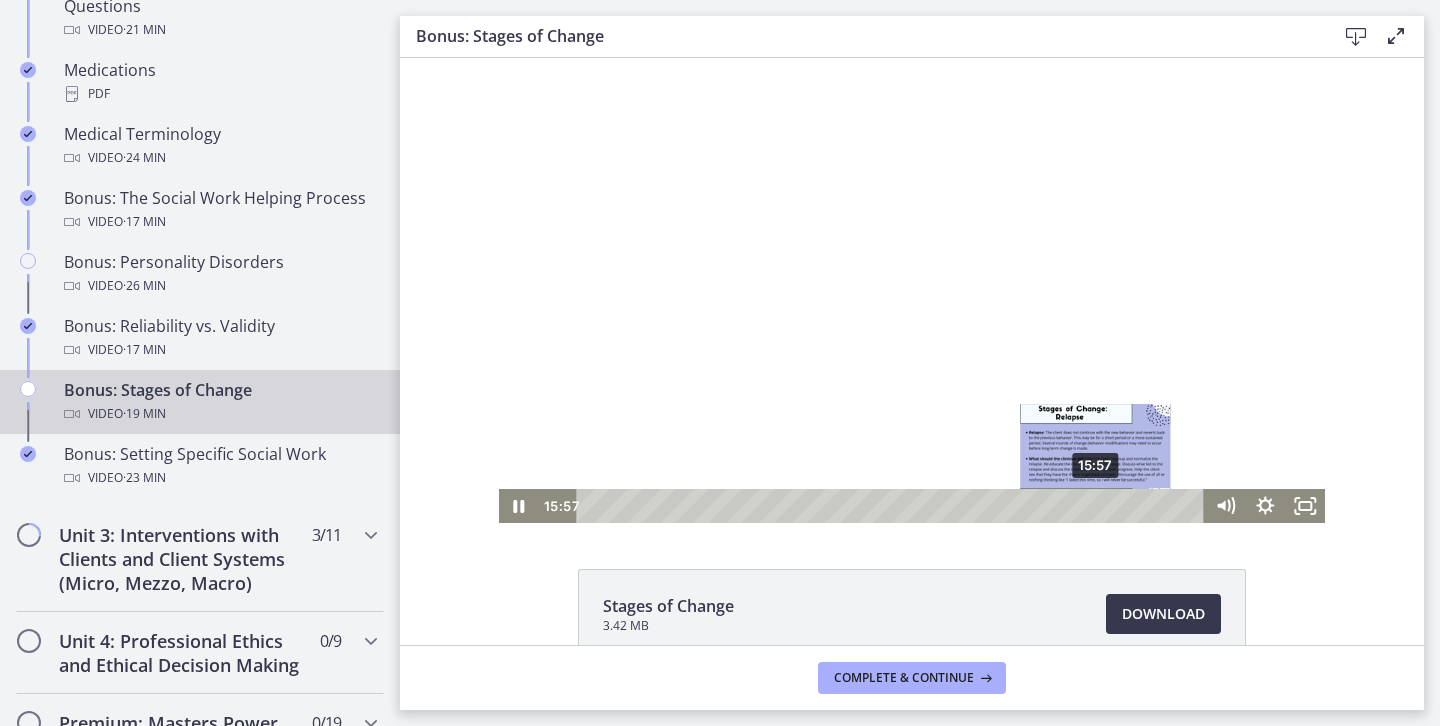 click on "15:57" at bounding box center (894, 506) 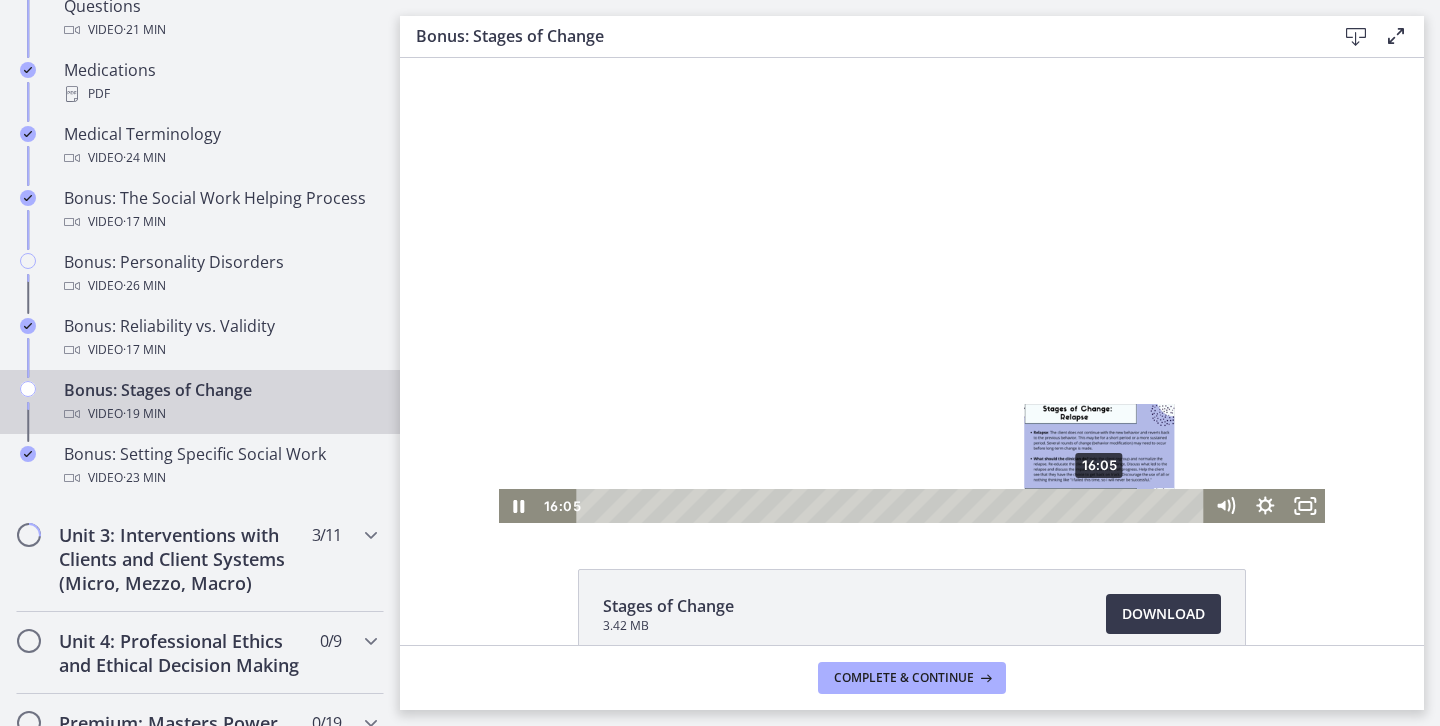 click at bounding box center [1099, 505] 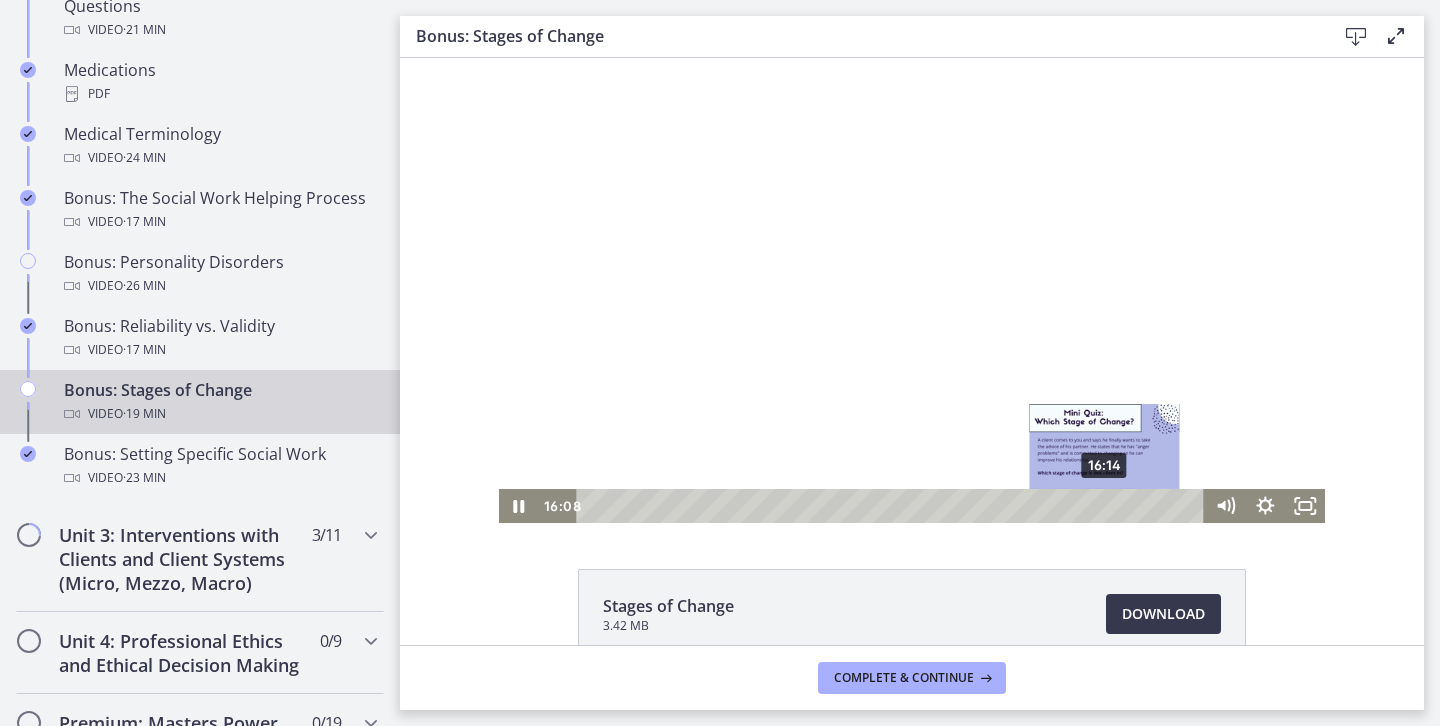 click at bounding box center (1100, 505) 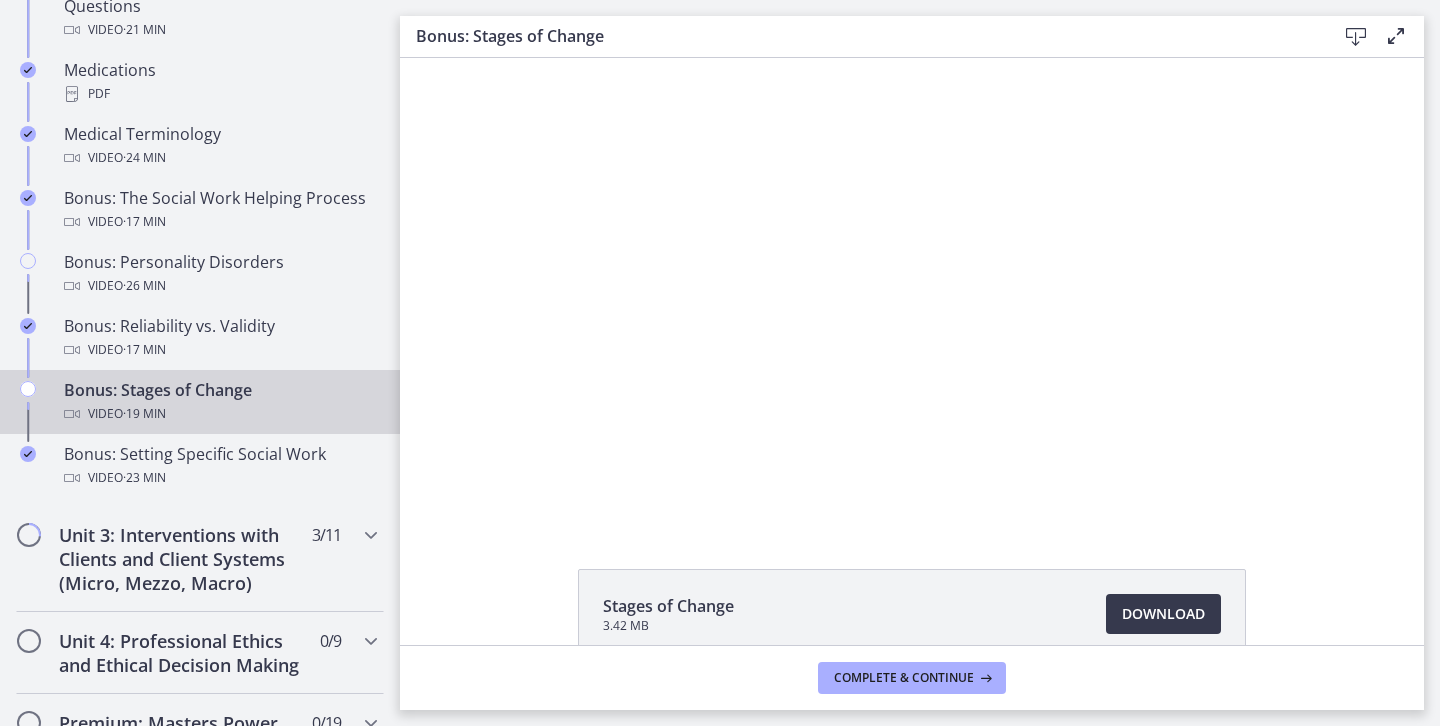click at bounding box center [912, 290] 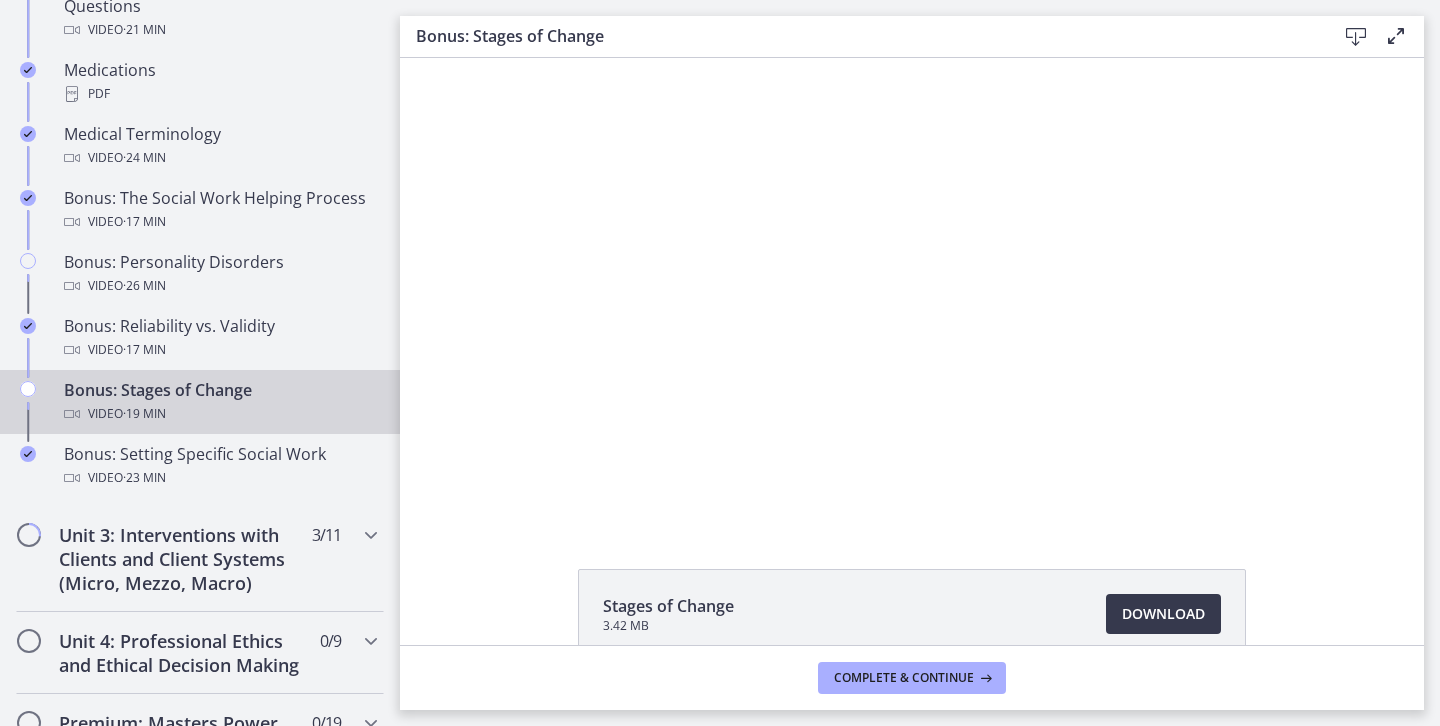 click at bounding box center [912, 290] 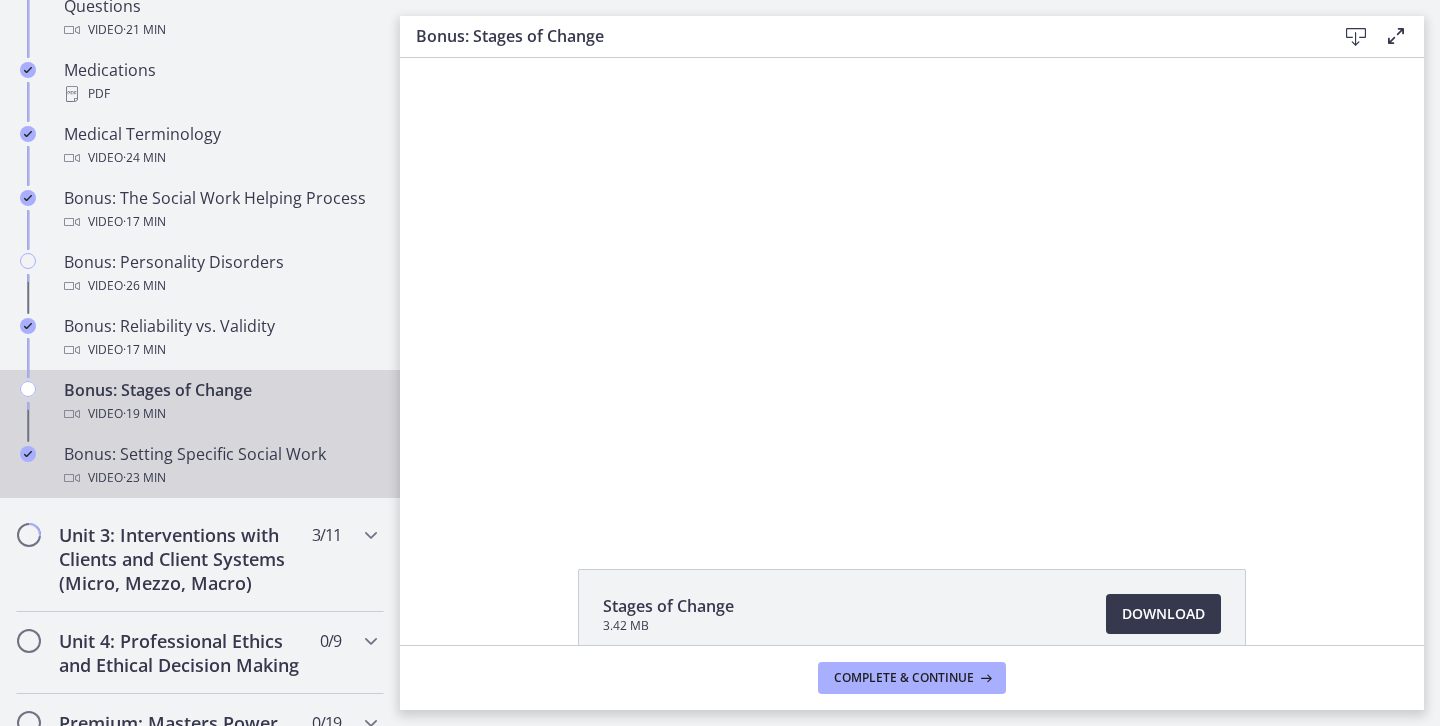 click on "Video
·  23 min" at bounding box center [220, 478] 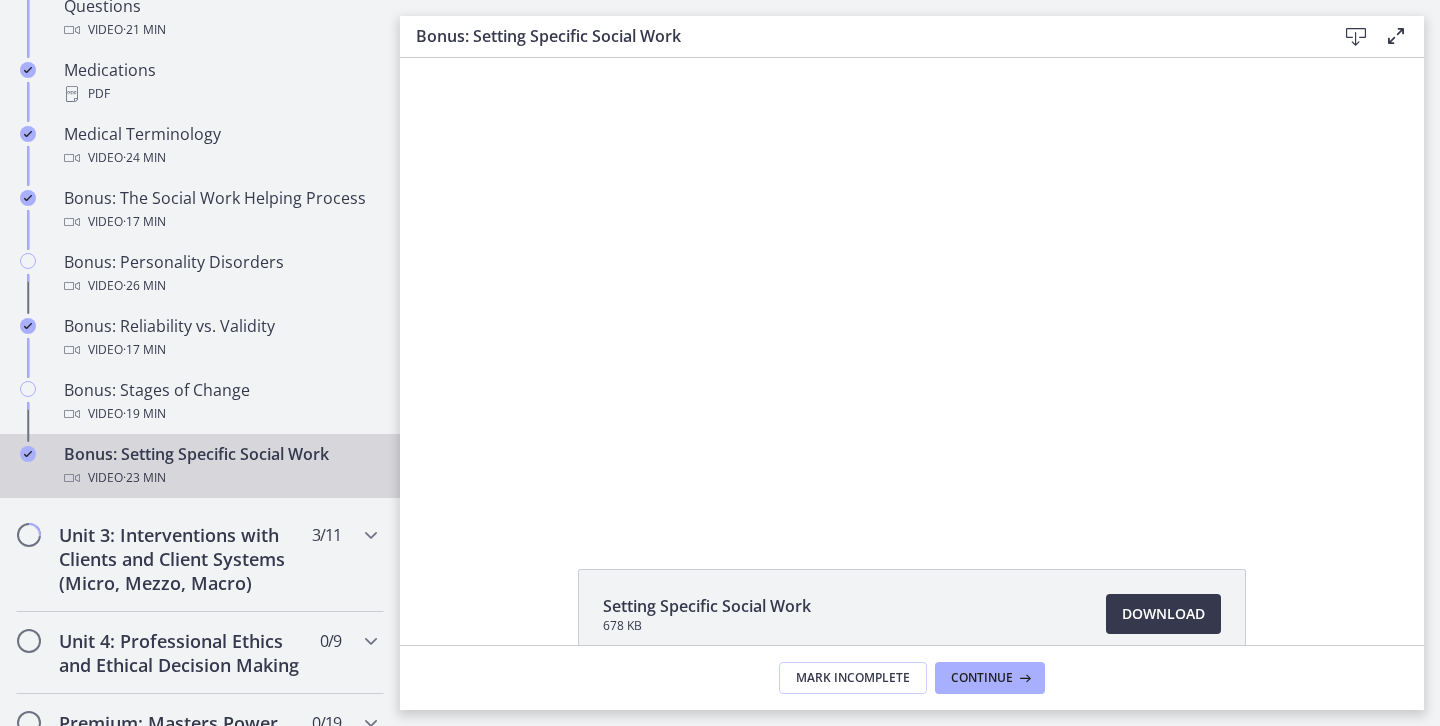 scroll, scrollTop: 0, scrollLeft: 0, axis: both 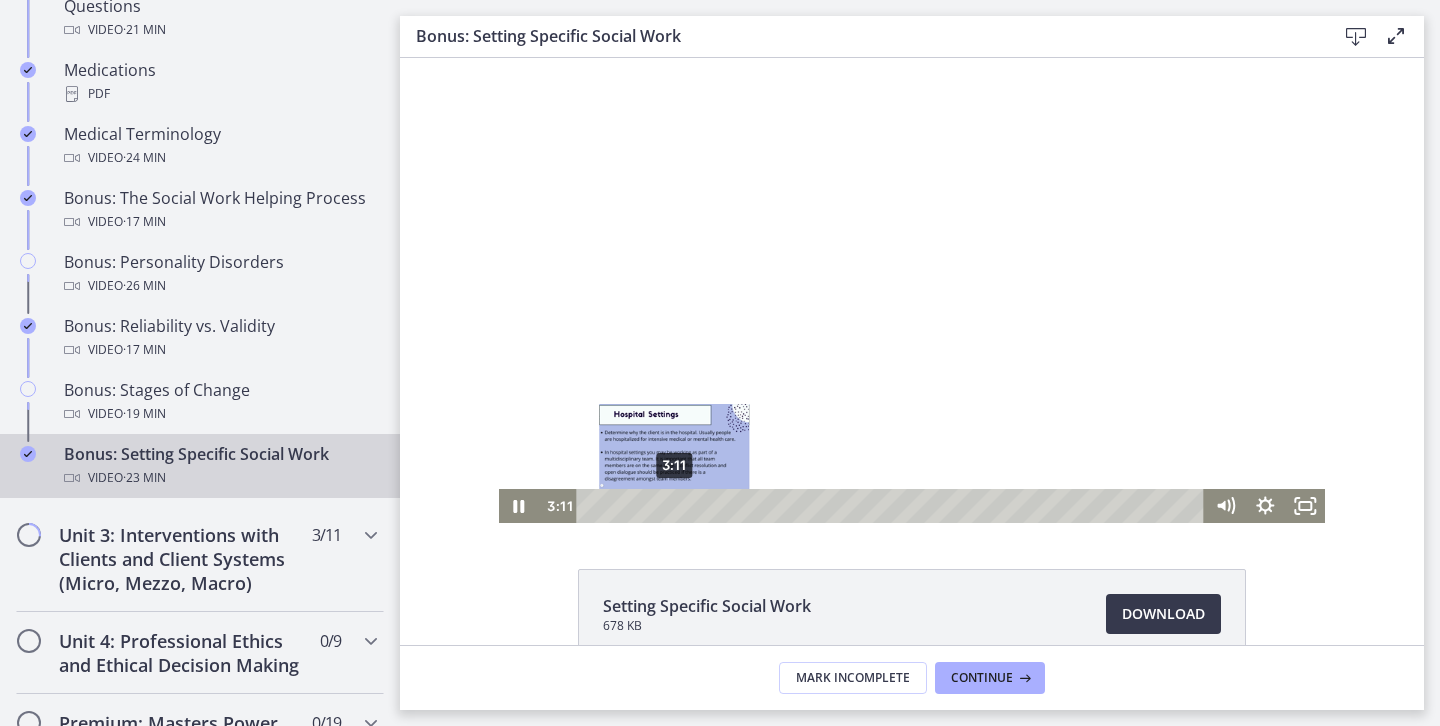 click on "3:11" at bounding box center (894, 506) 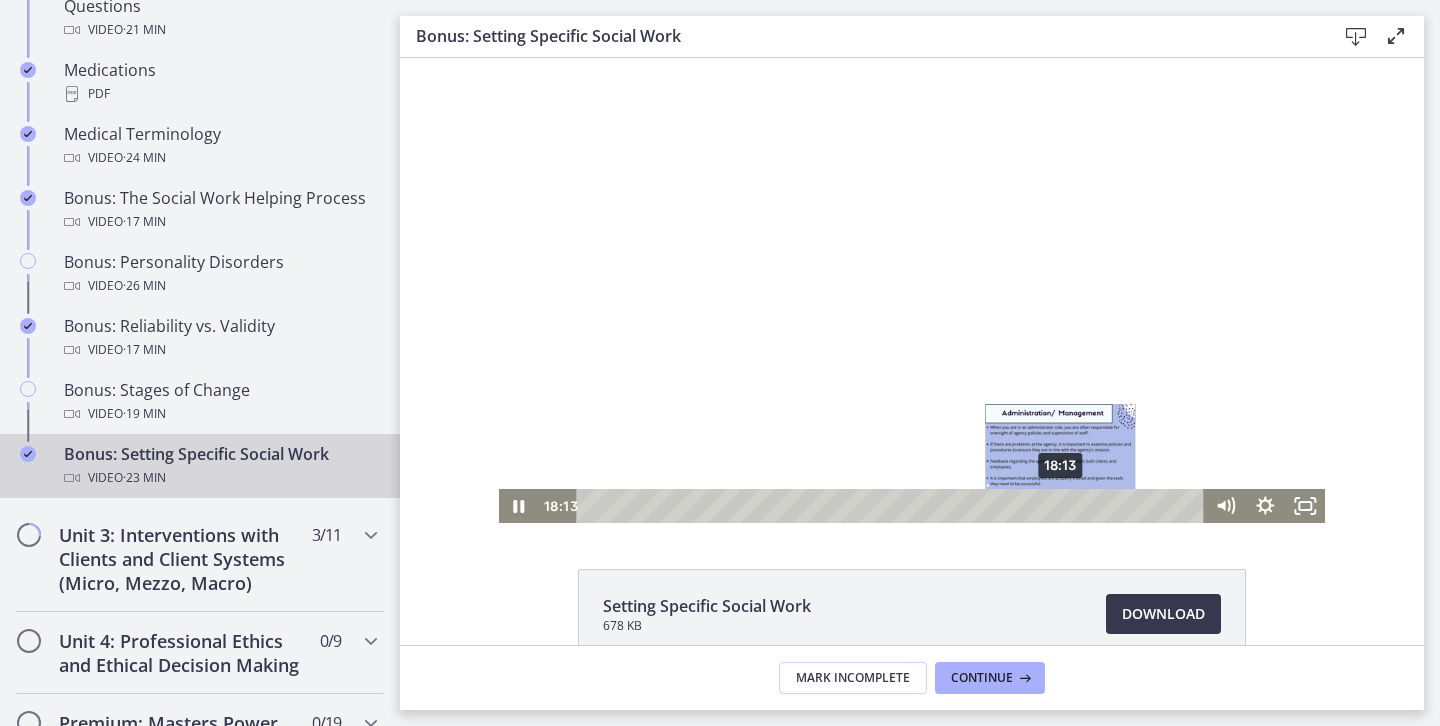 click on "18:13" at bounding box center [894, 506] 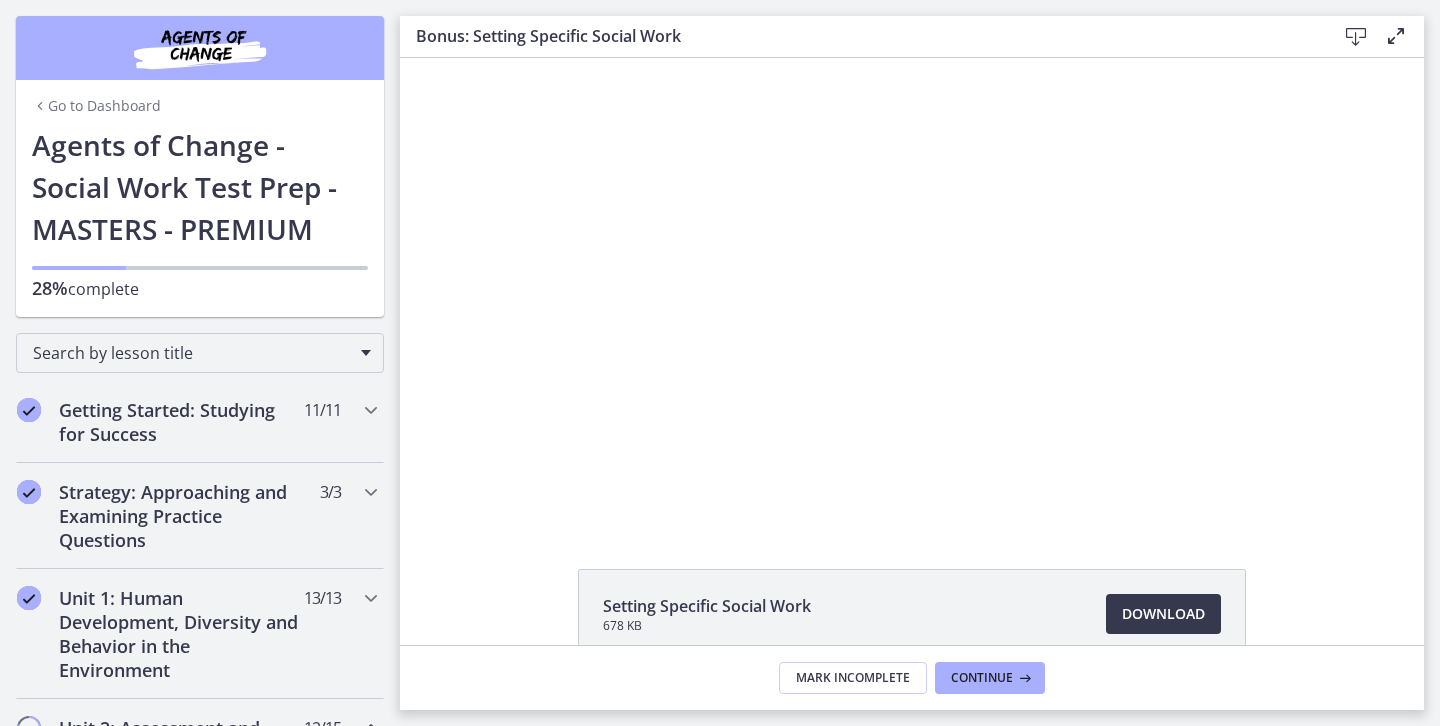 scroll, scrollTop: 0, scrollLeft: 0, axis: both 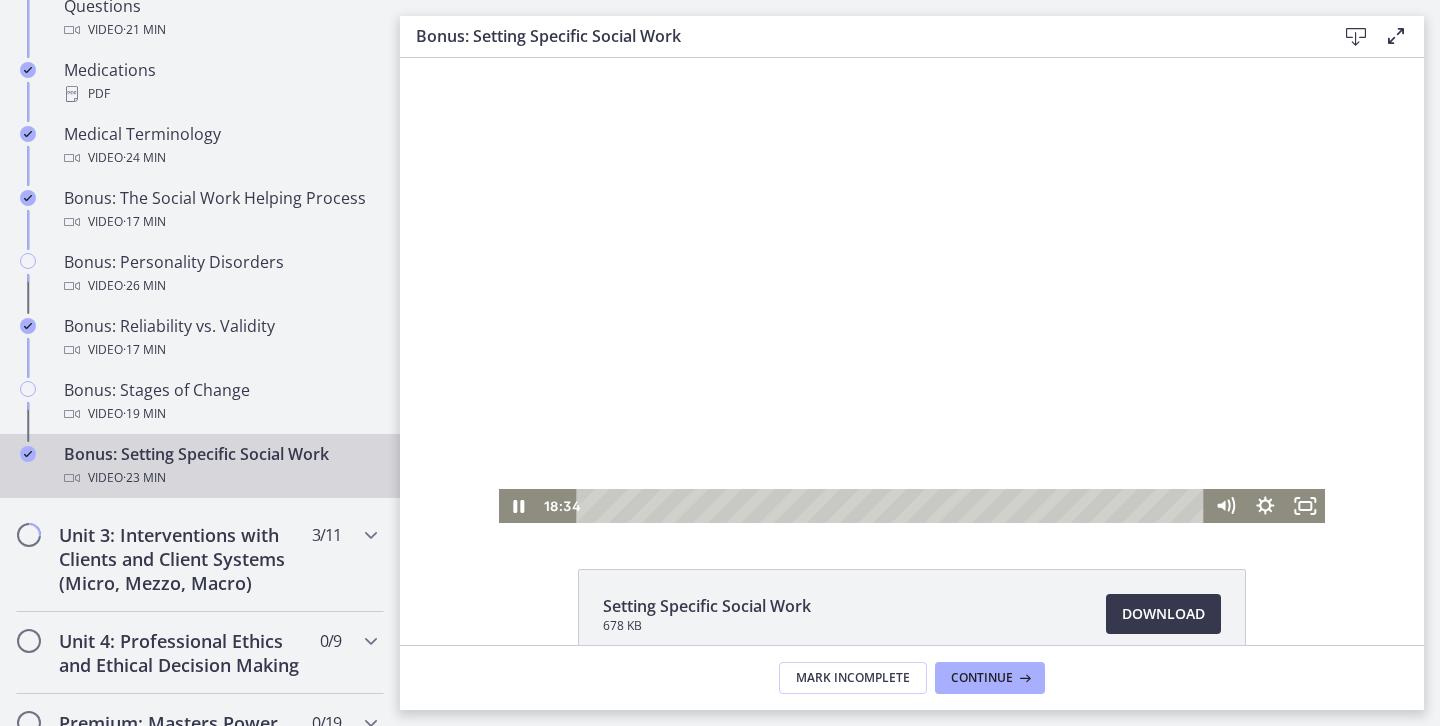 click at bounding box center (912, 290) 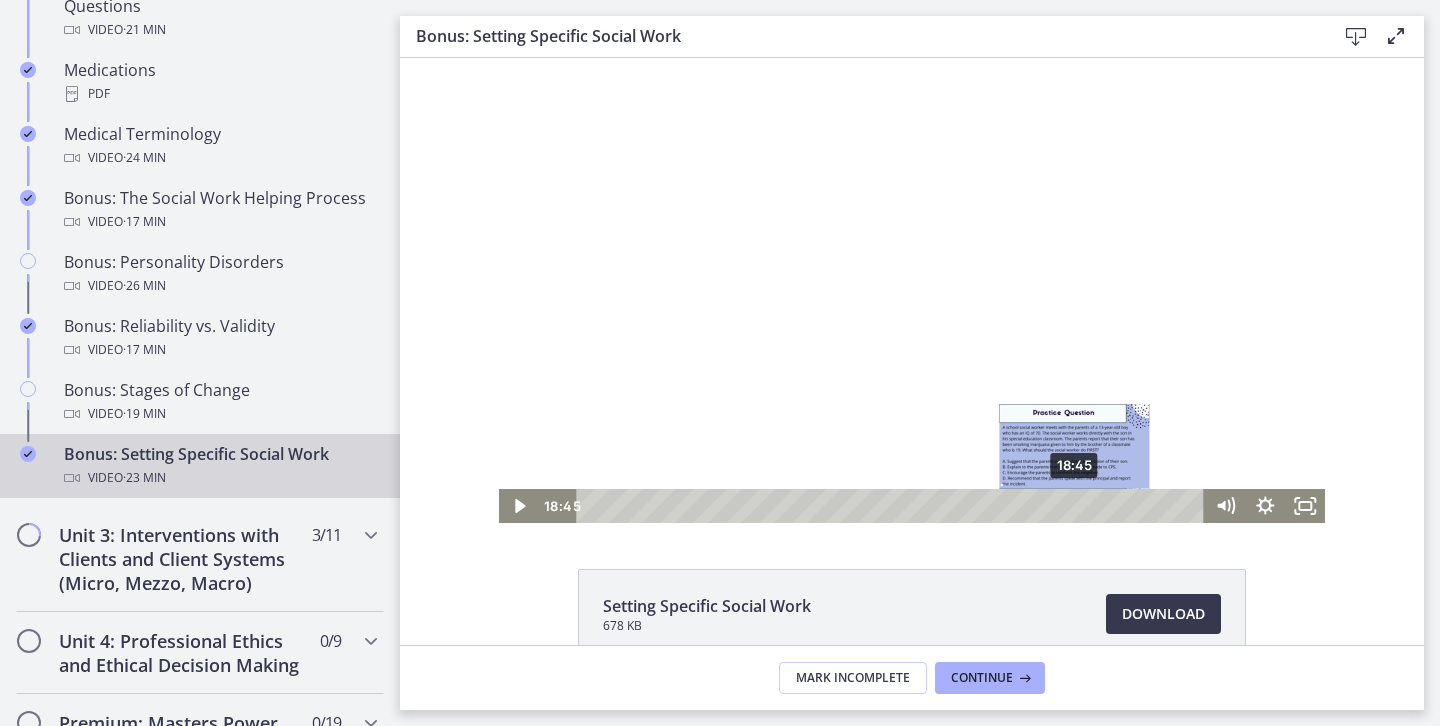 click on "18:45" at bounding box center [894, 506] 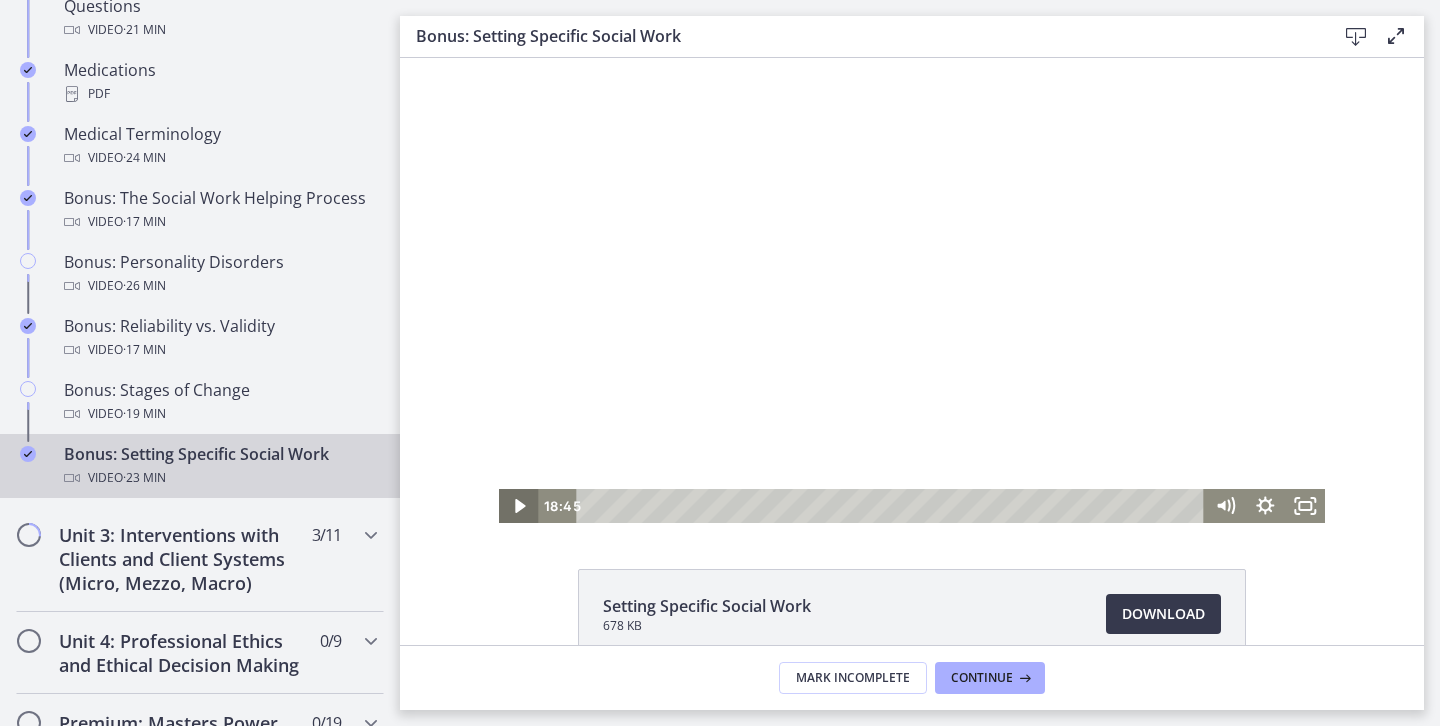 click 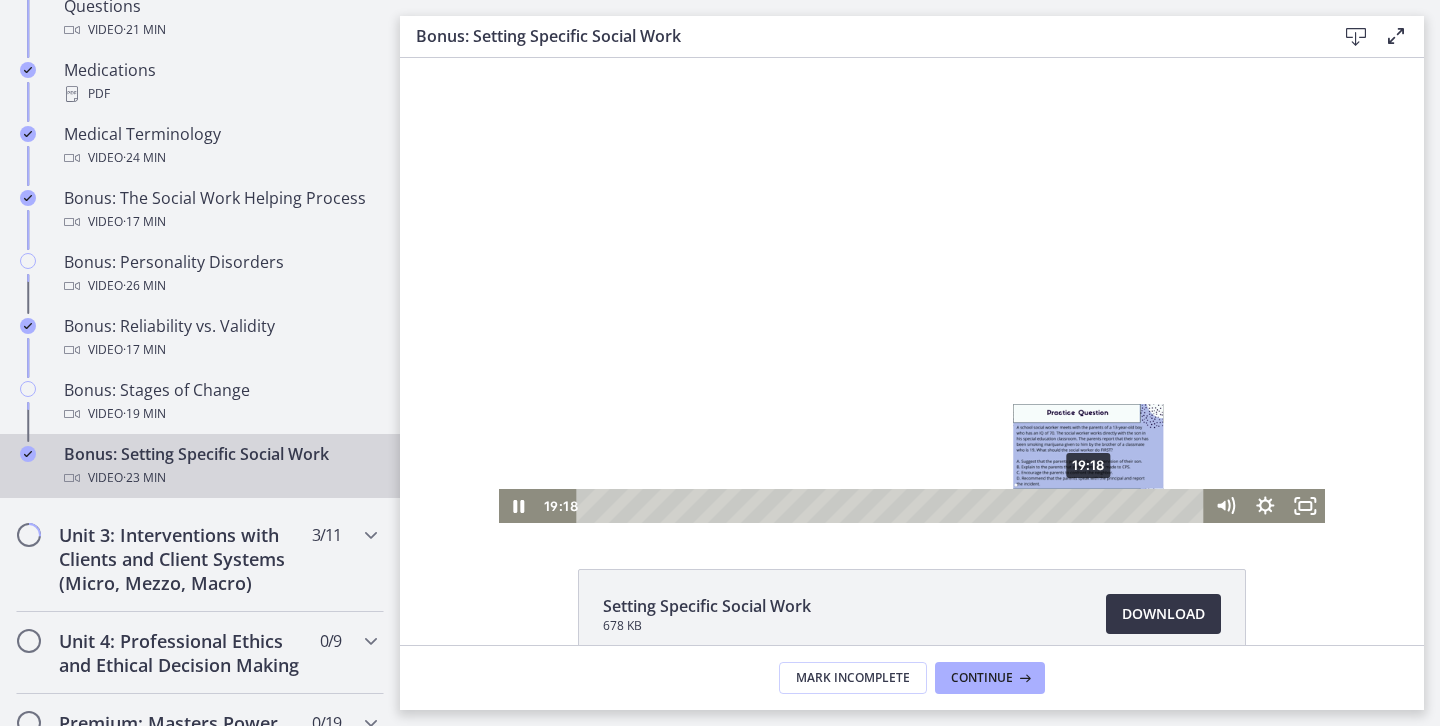 click on "19:18" at bounding box center [894, 506] 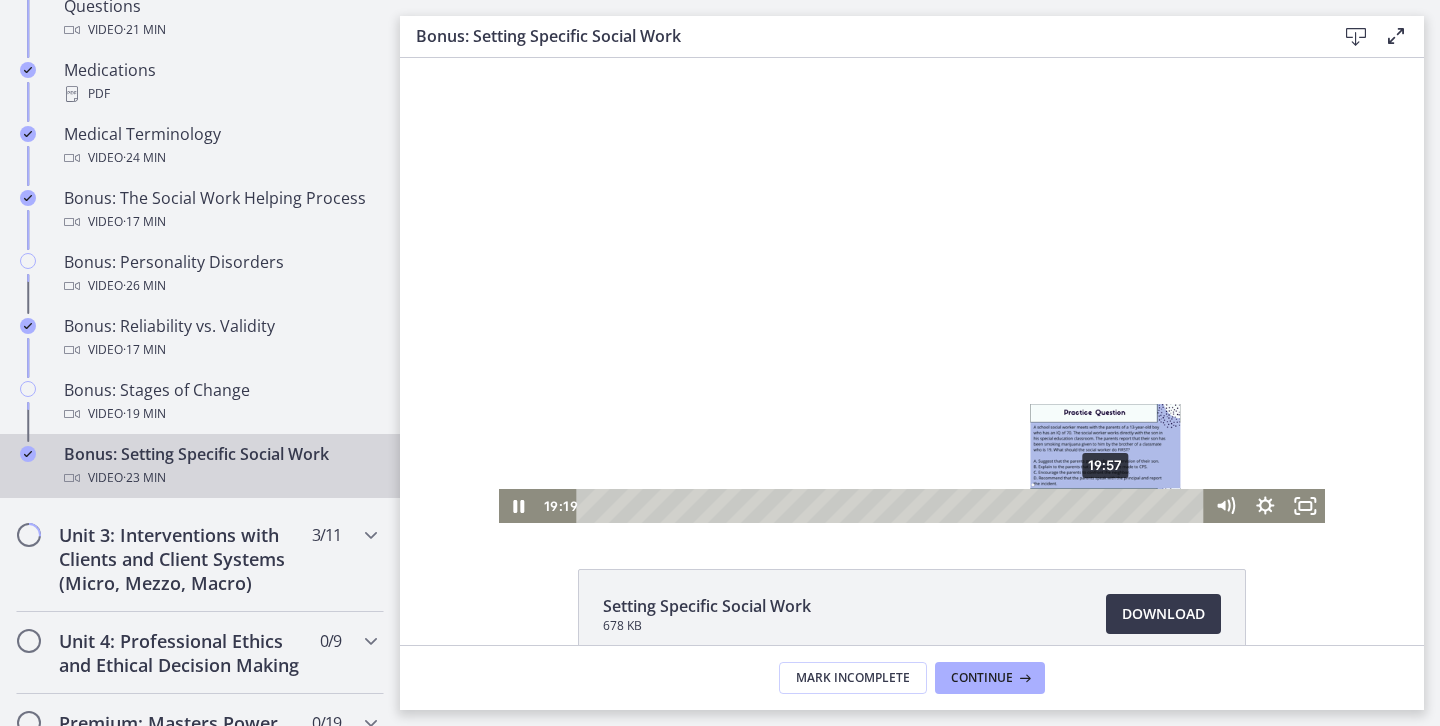 click on "19:57" at bounding box center (894, 506) 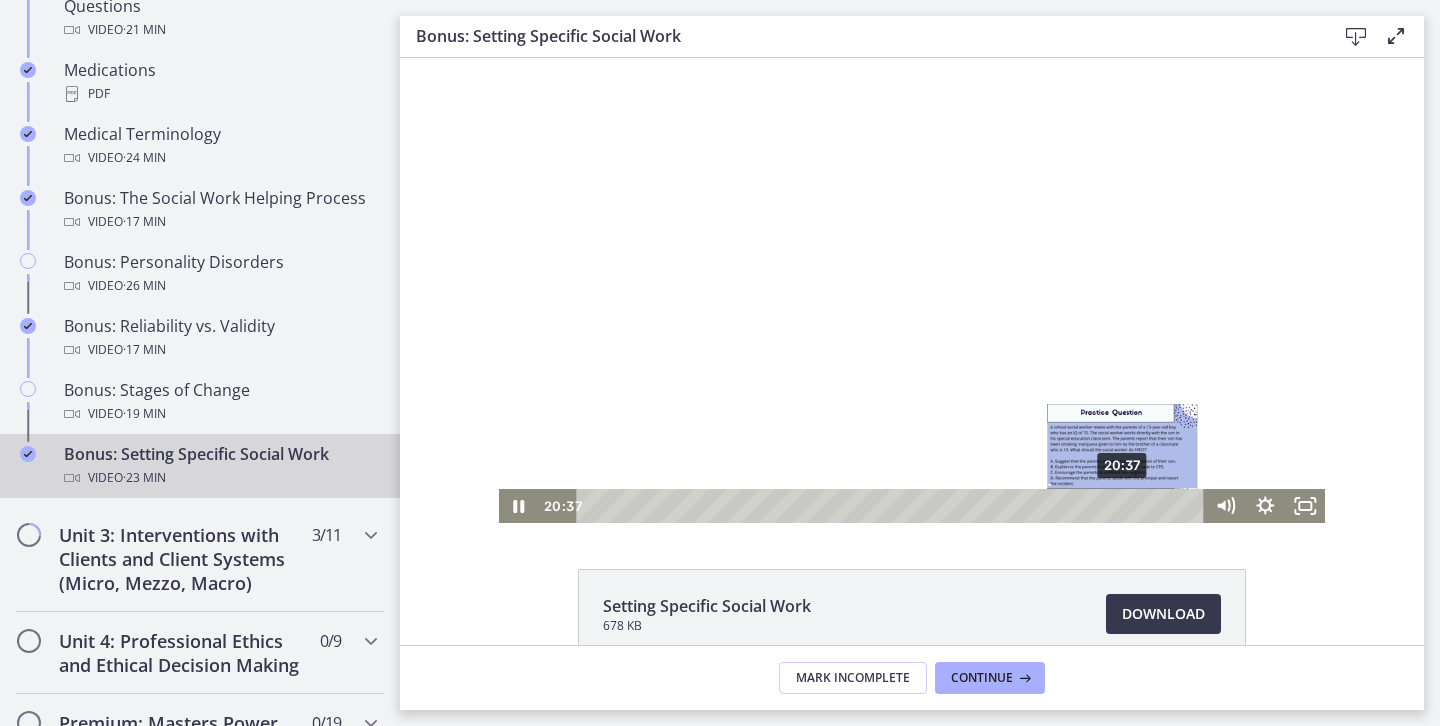 click on "20:37" at bounding box center [894, 506] 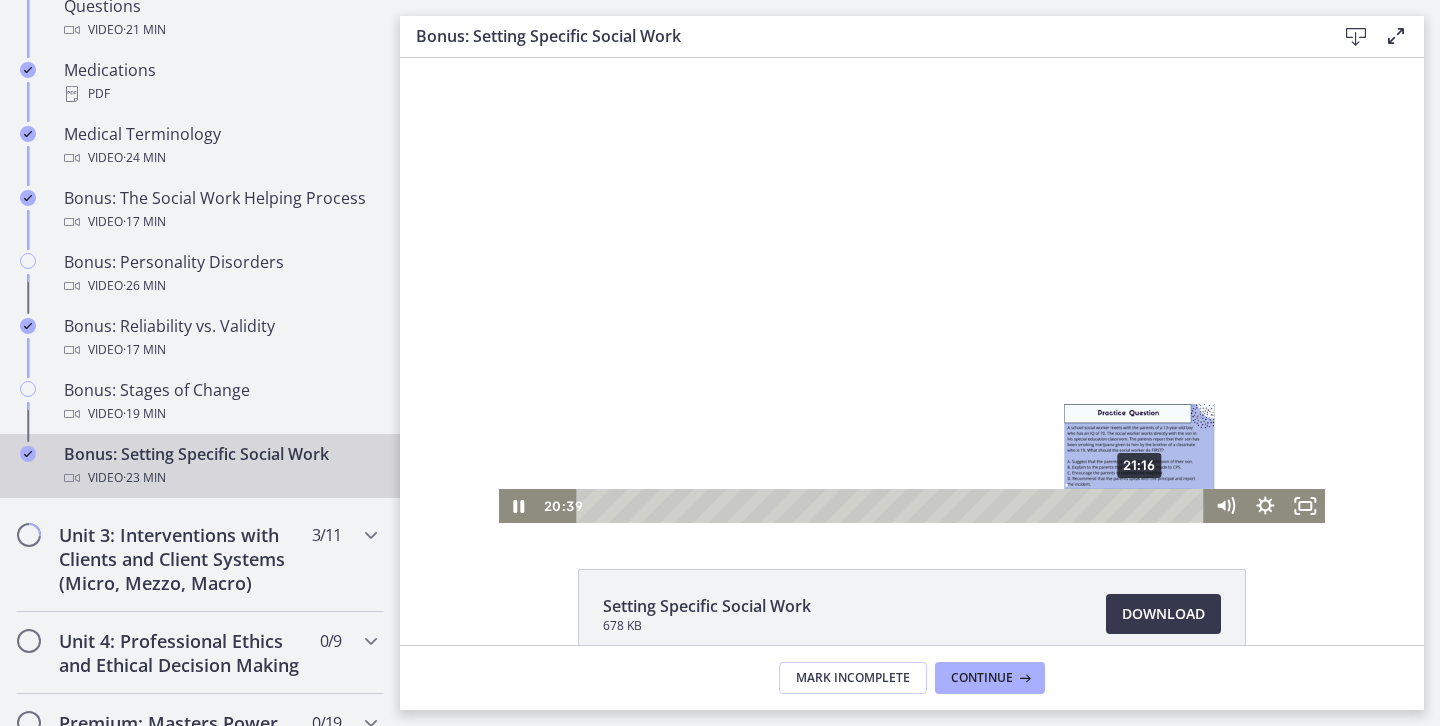 click on "21:16" at bounding box center (894, 506) 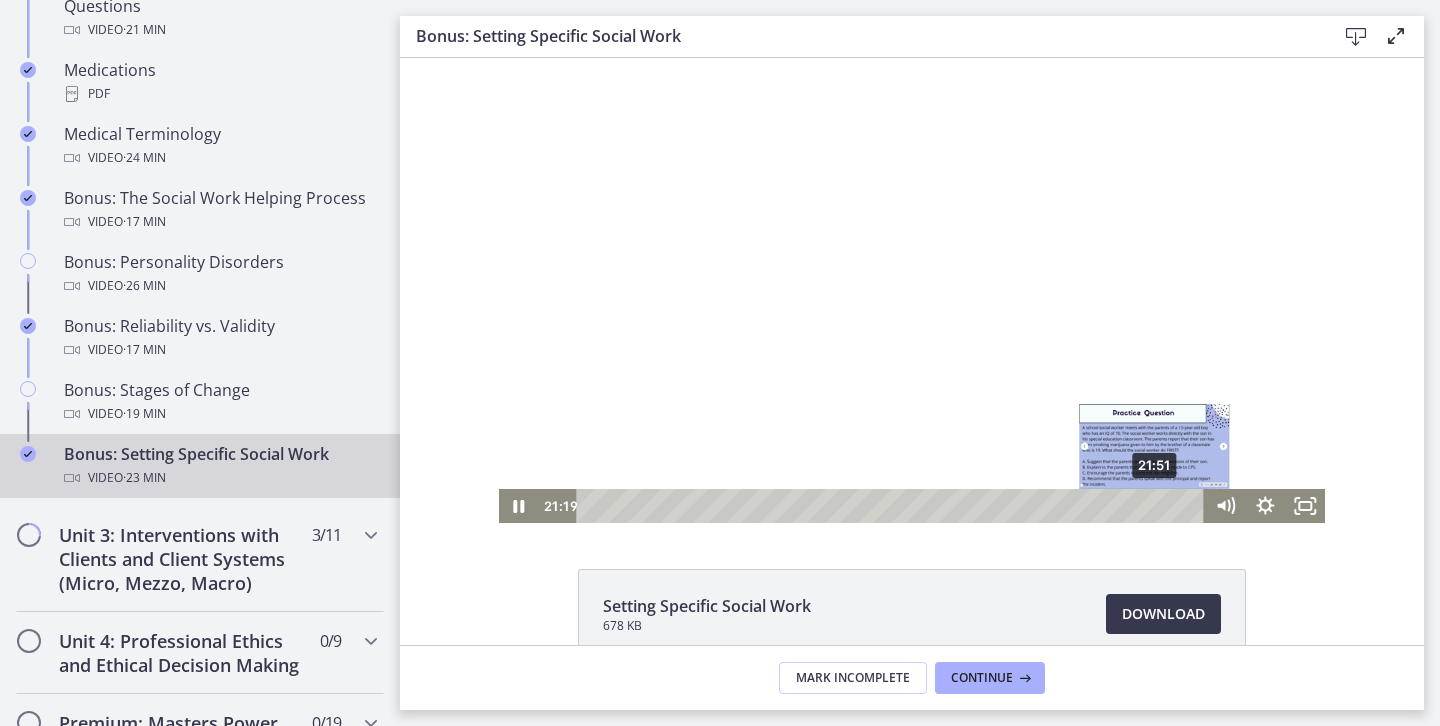 click on "21:51" at bounding box center (894, 506) 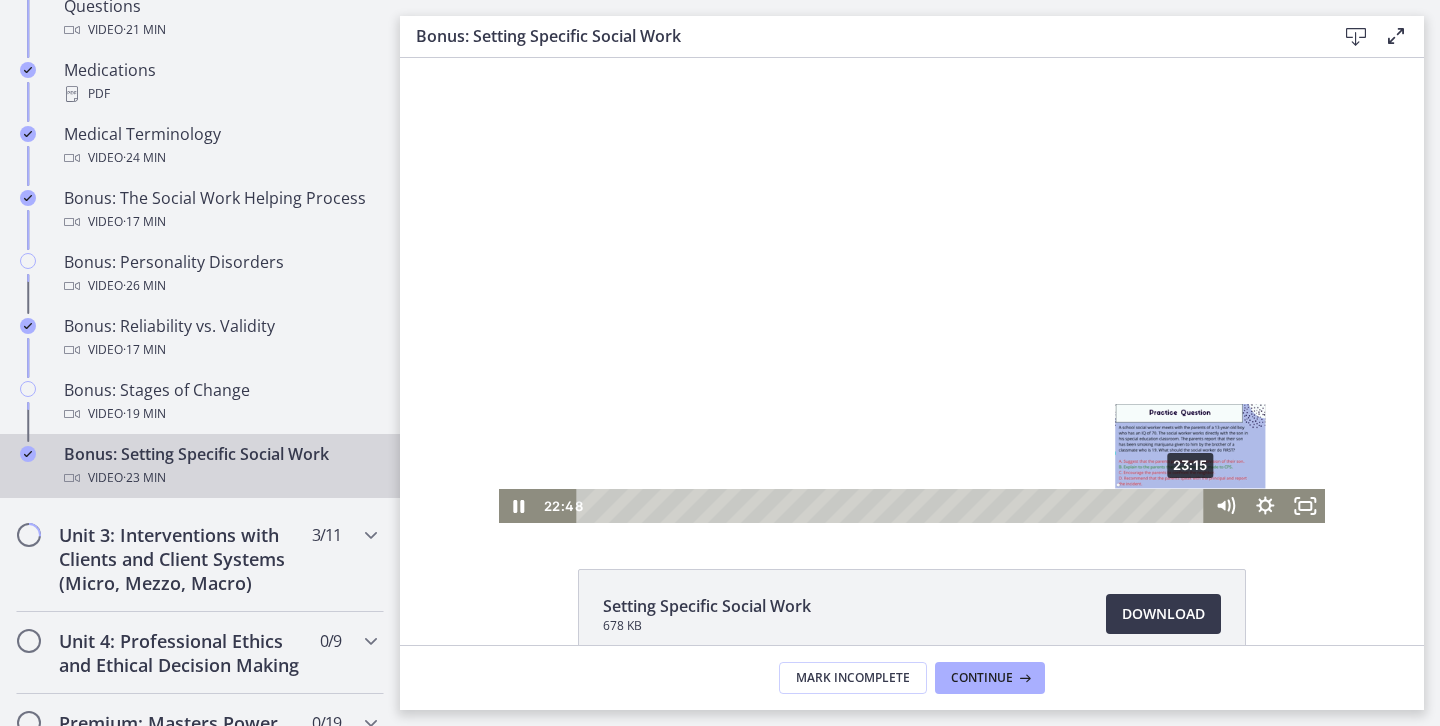 click on "23:15" at bounding box center (894, 506) 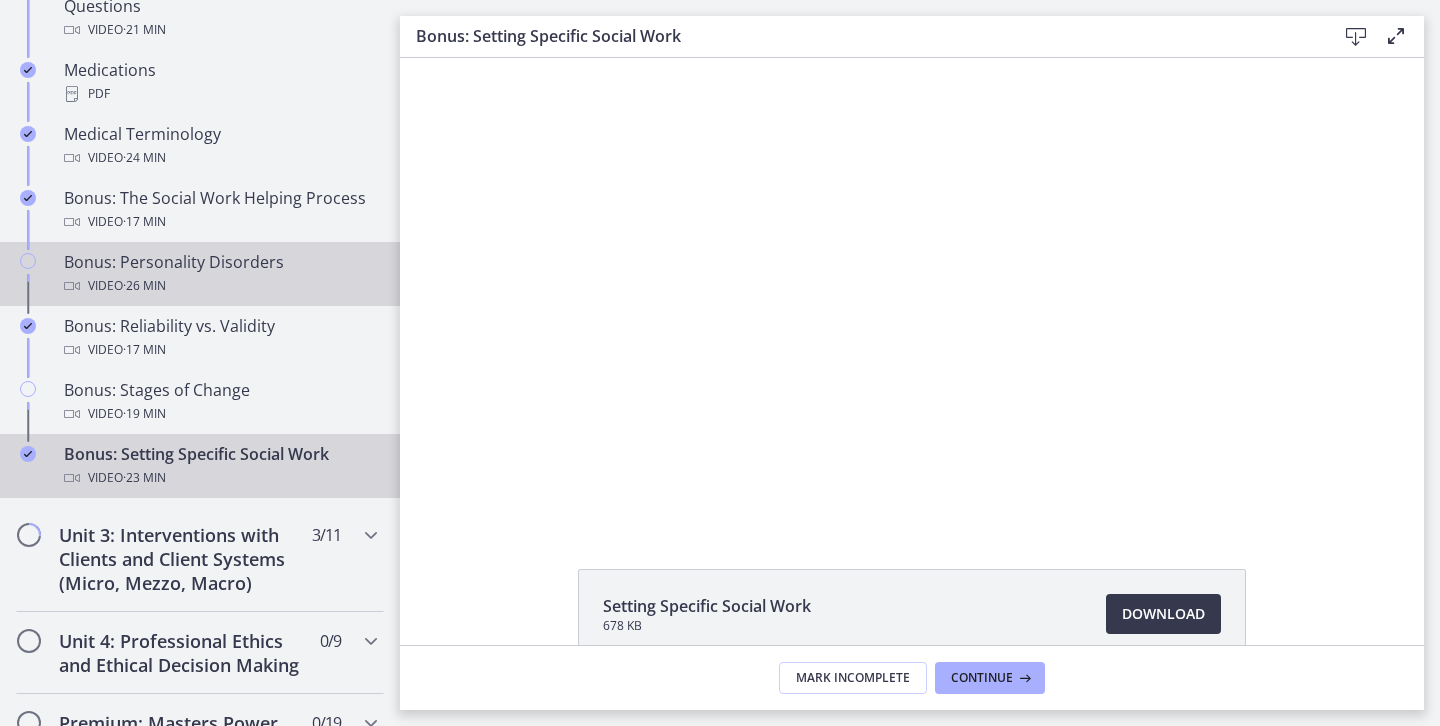 click at bounding box center (28, 261) 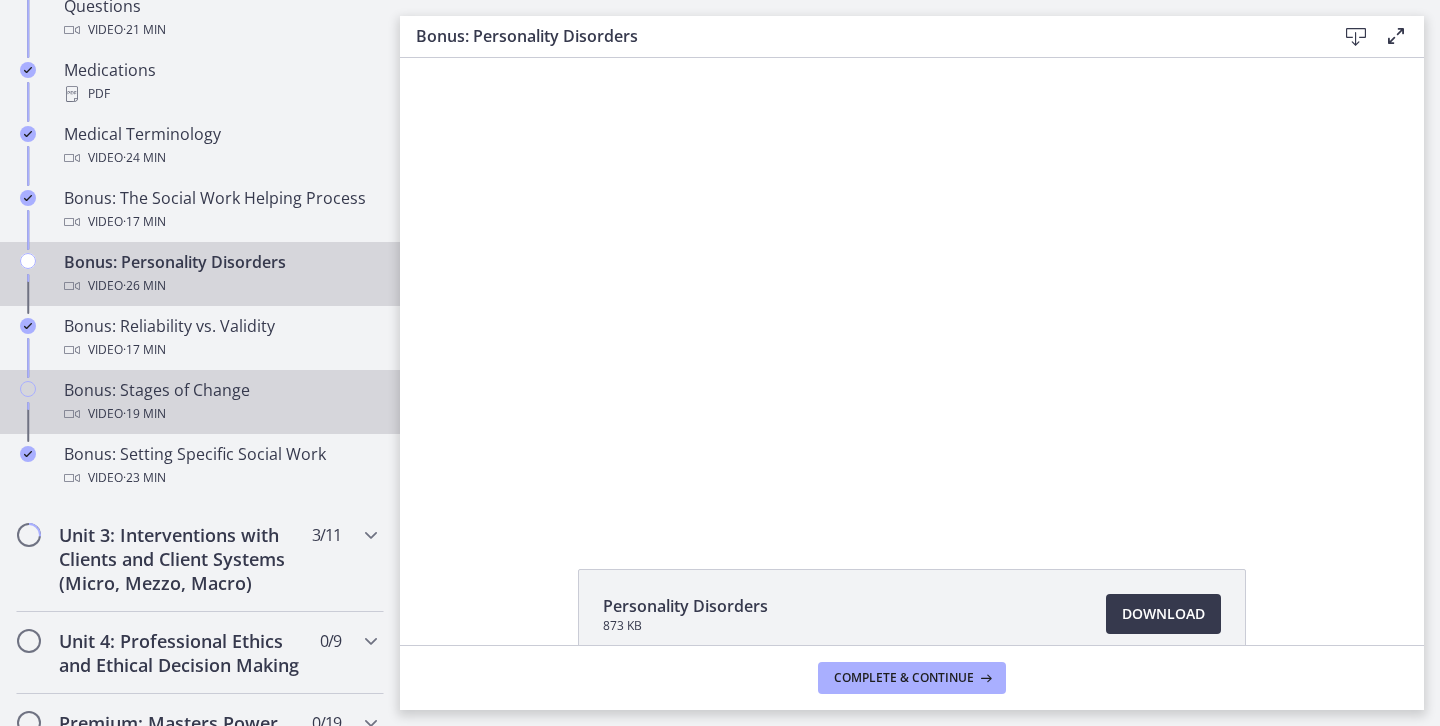 click on "Bonus: Stages of Change
Video
·  19 min" at bounding box center (220, 402) 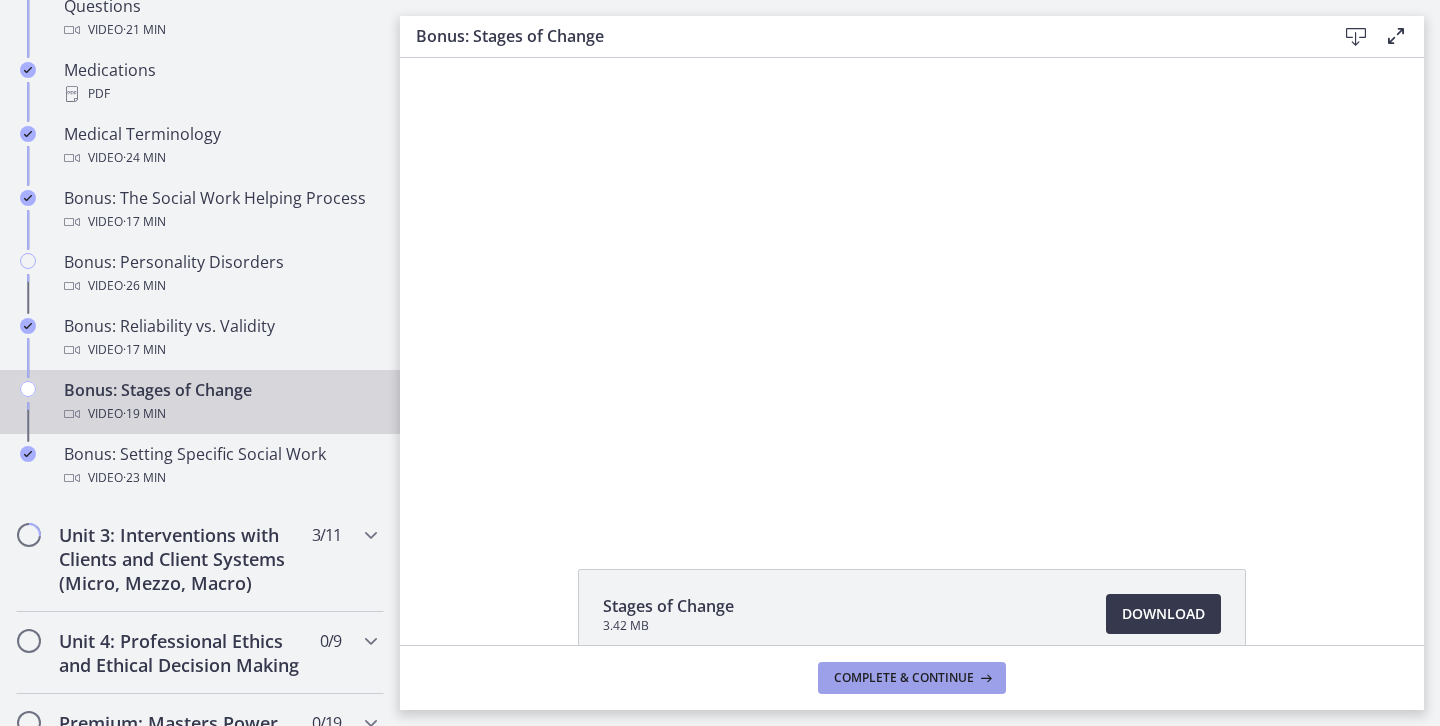 click on "Complete & continue" at bounding box center [904, 678] 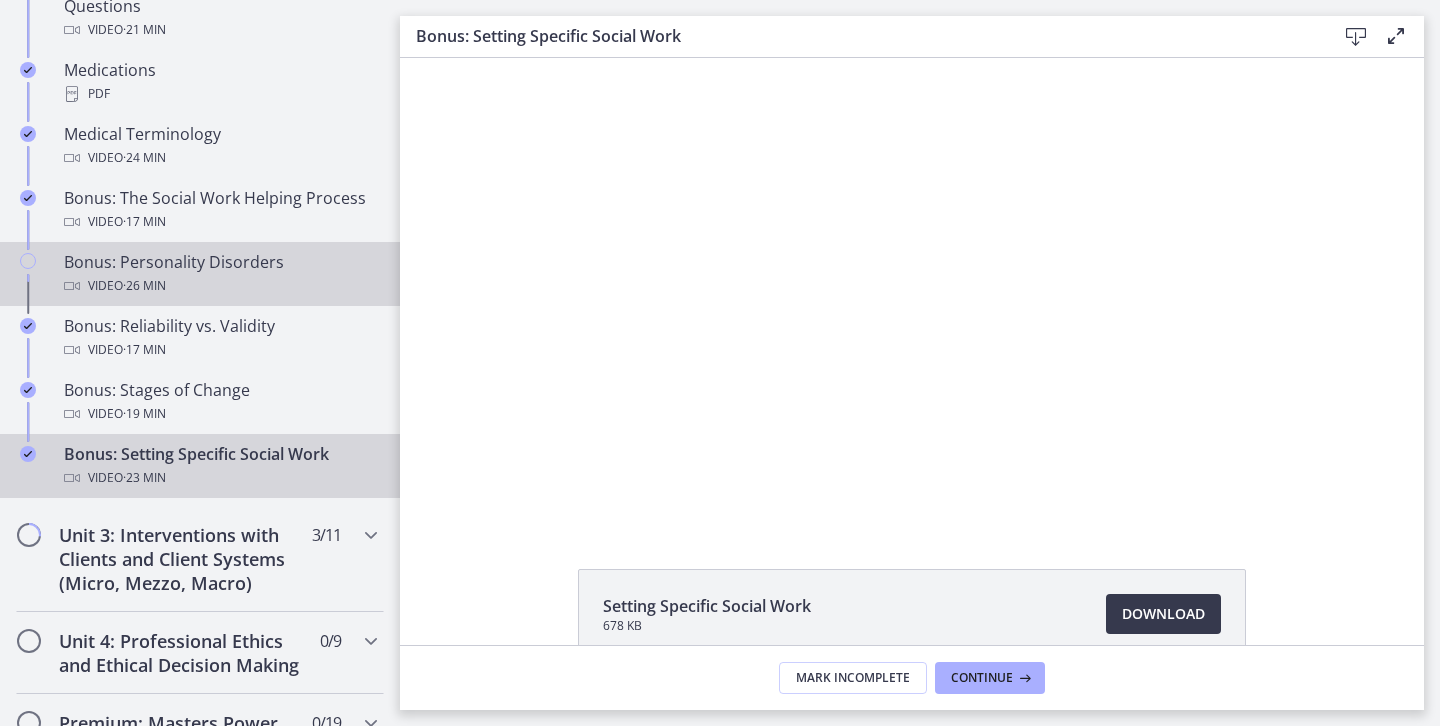 click on "Video
·  26 min" at bounding box center (220, 286) 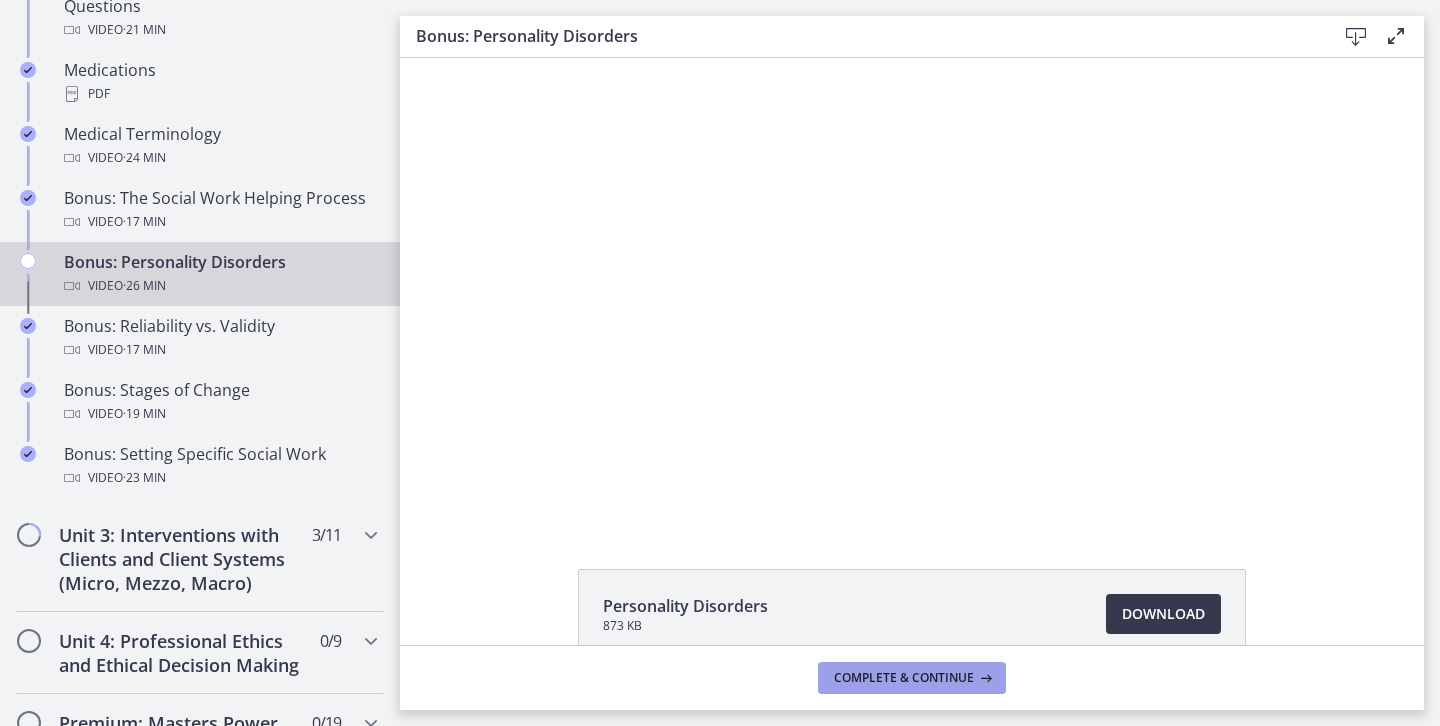 click at bounding box center (984, 678) 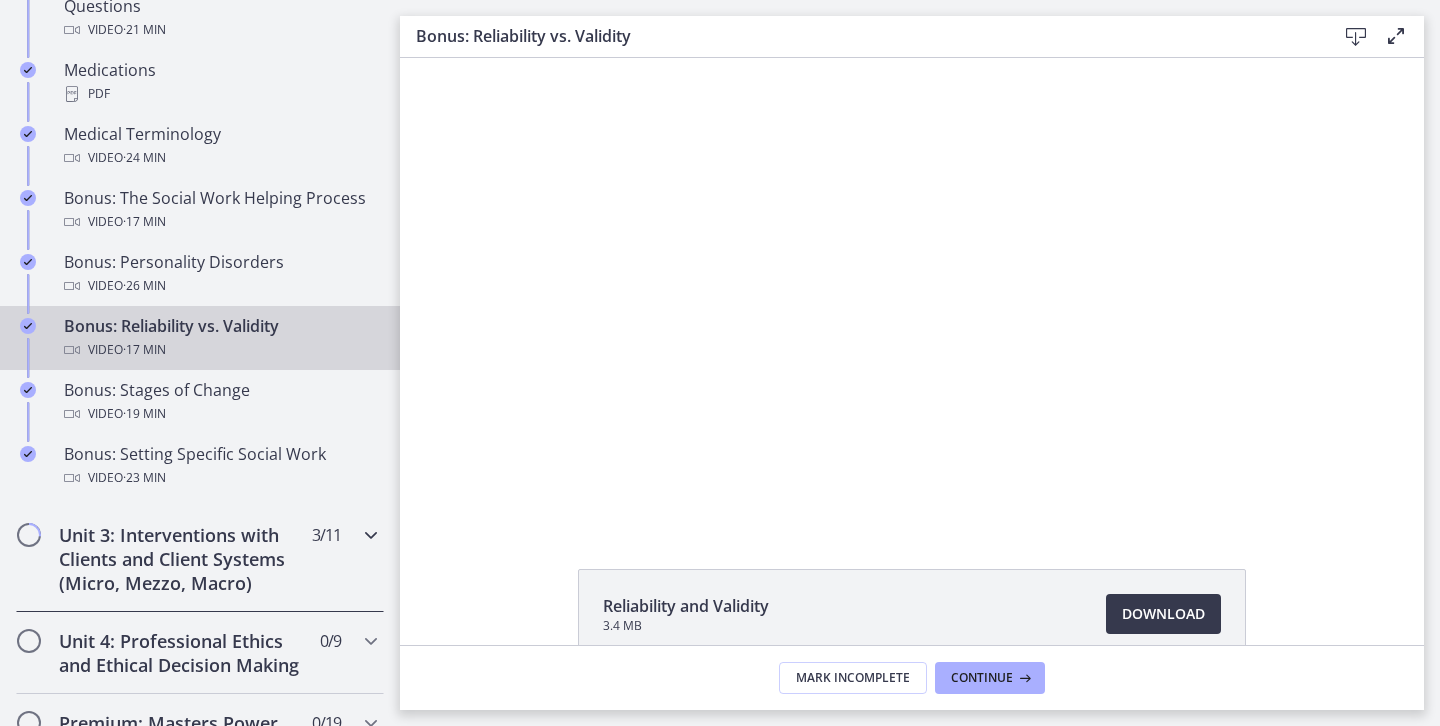 scroll, scrollTop: 0, scrollLeft: 0, axis: both 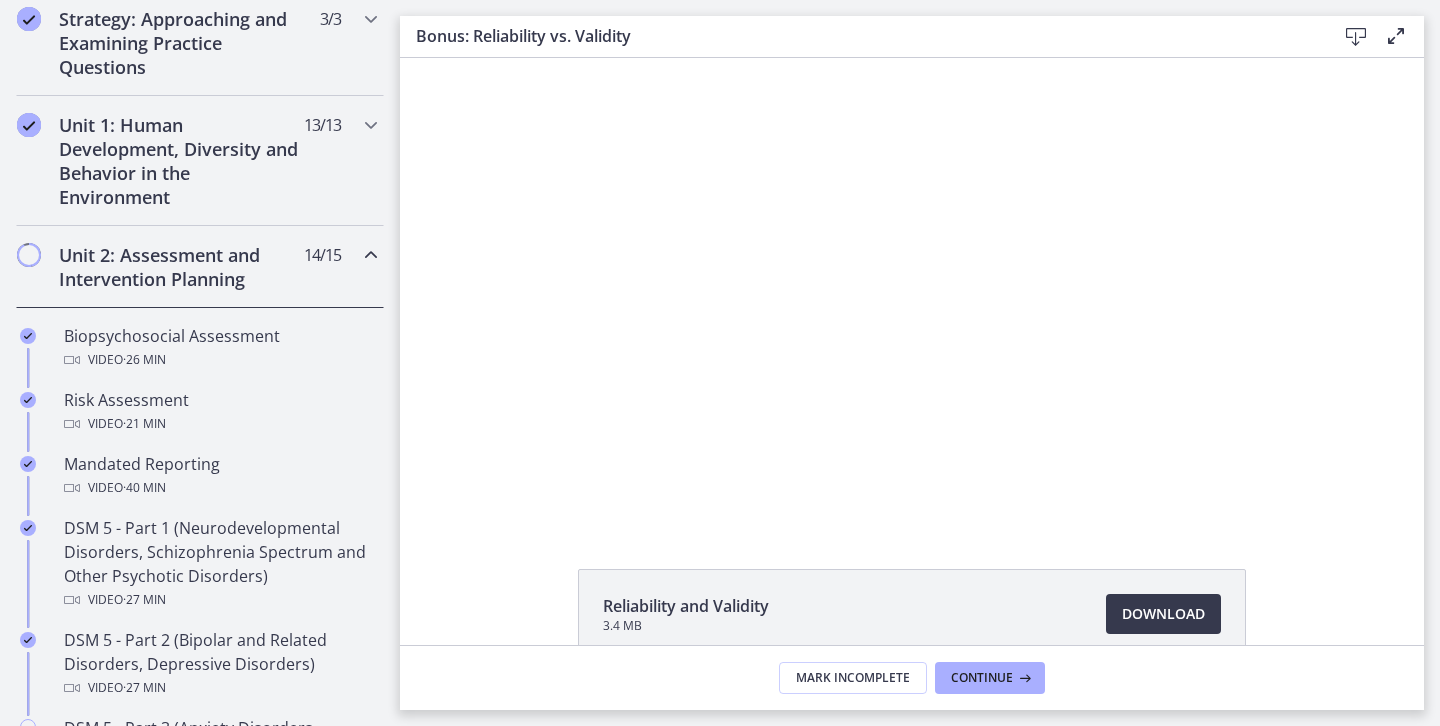 click at bounding box center [371, 255] 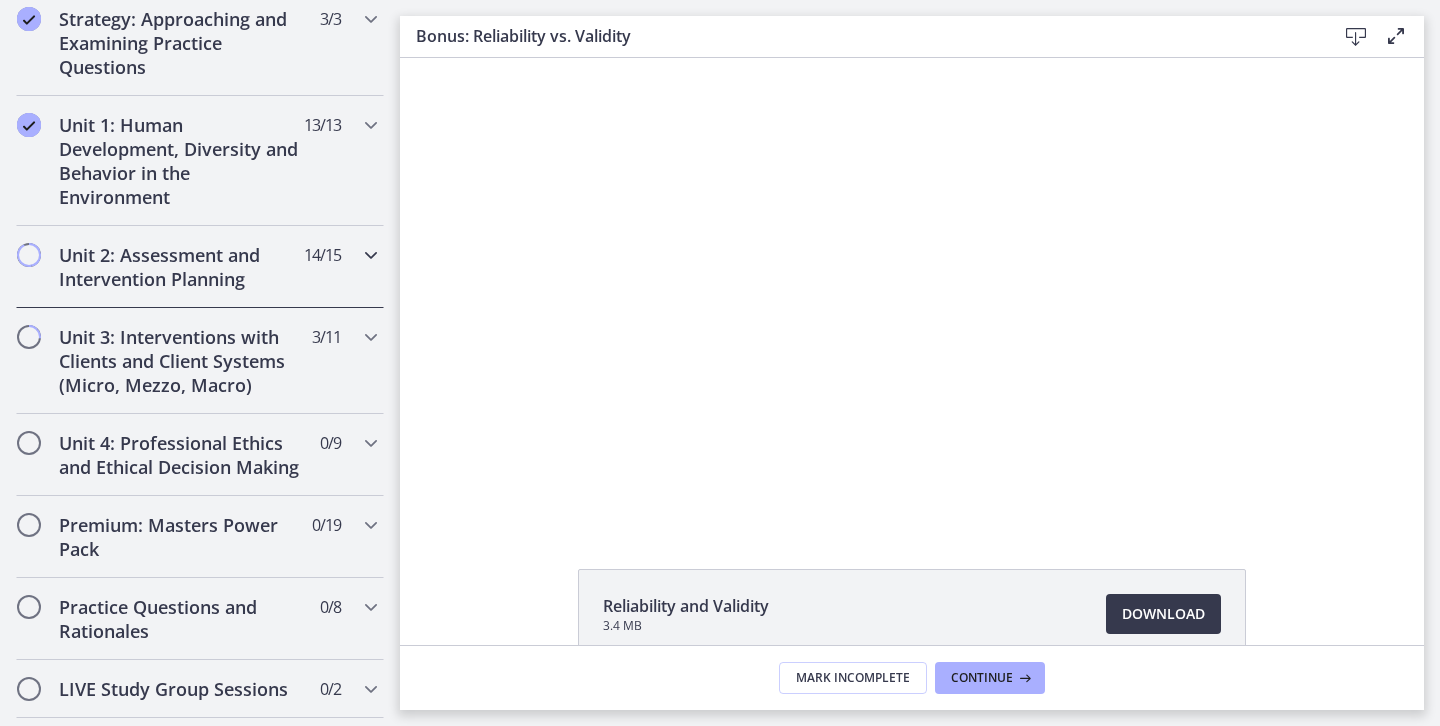 click at bounding box center (371, 255) 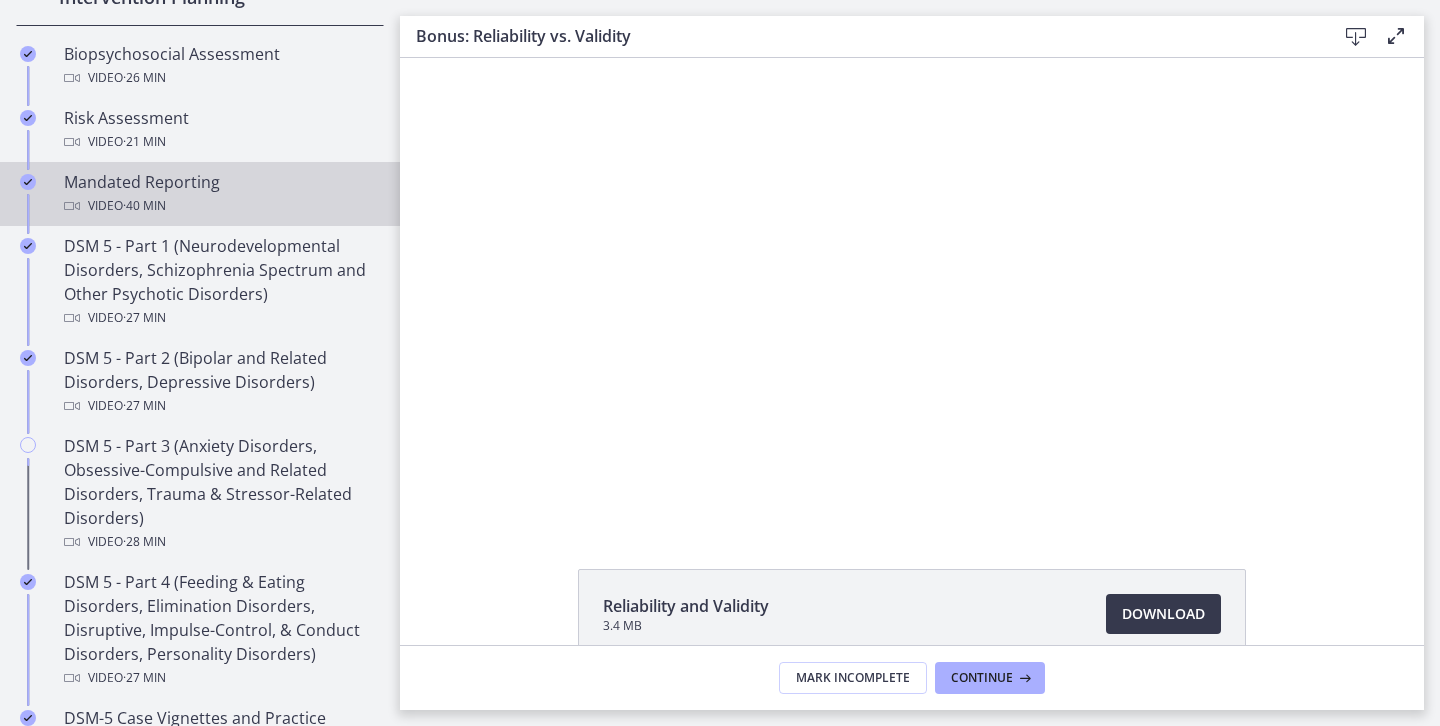 scroll, scrollTop: 743, scrollLeft: 0, axis: vertical 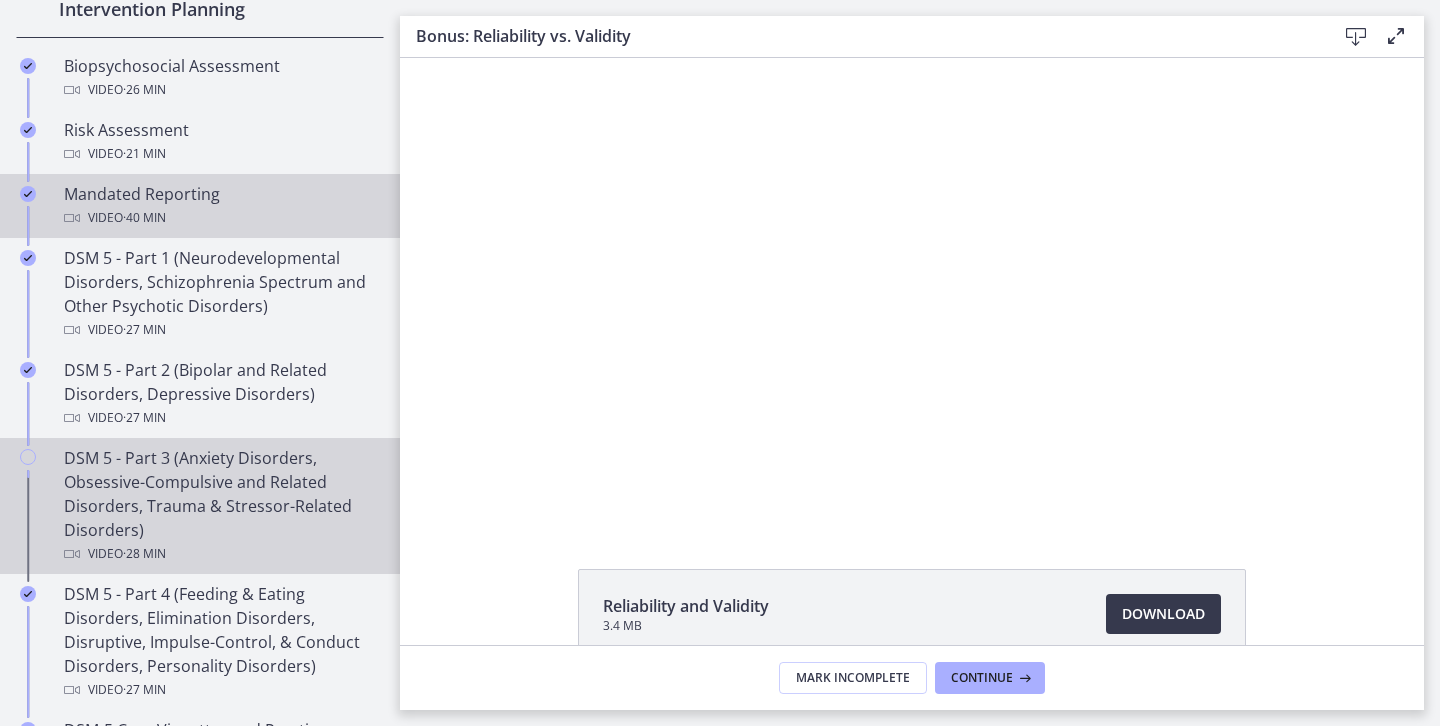 click on "DSM 5 - Part 3 (Anxiety Disorders, Obsessive-Compulsive and Related Disorders, Trauma & Stressor-Related Disorders)
Video
·  28 min" at bounding box center (220, 506) 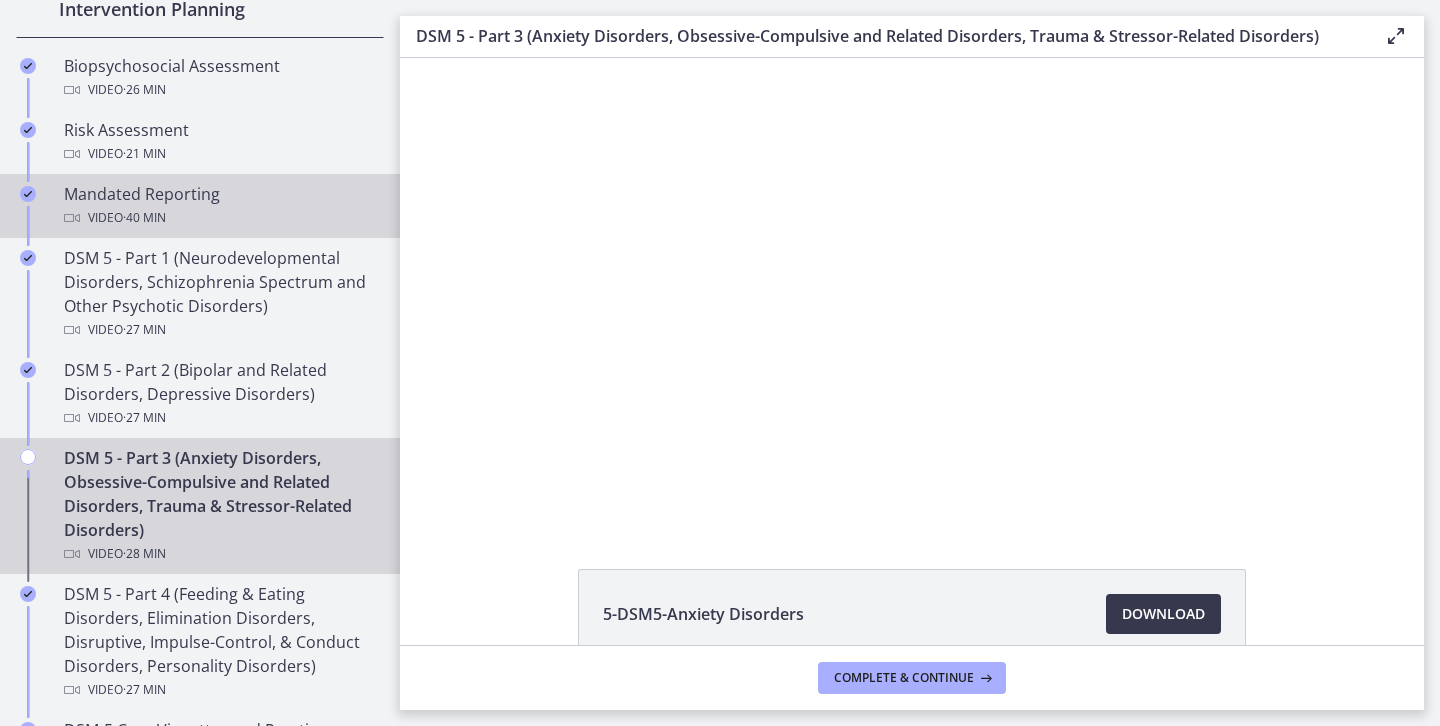 scroll, scrollTop: 0, scrollLeft: 0, axis: both 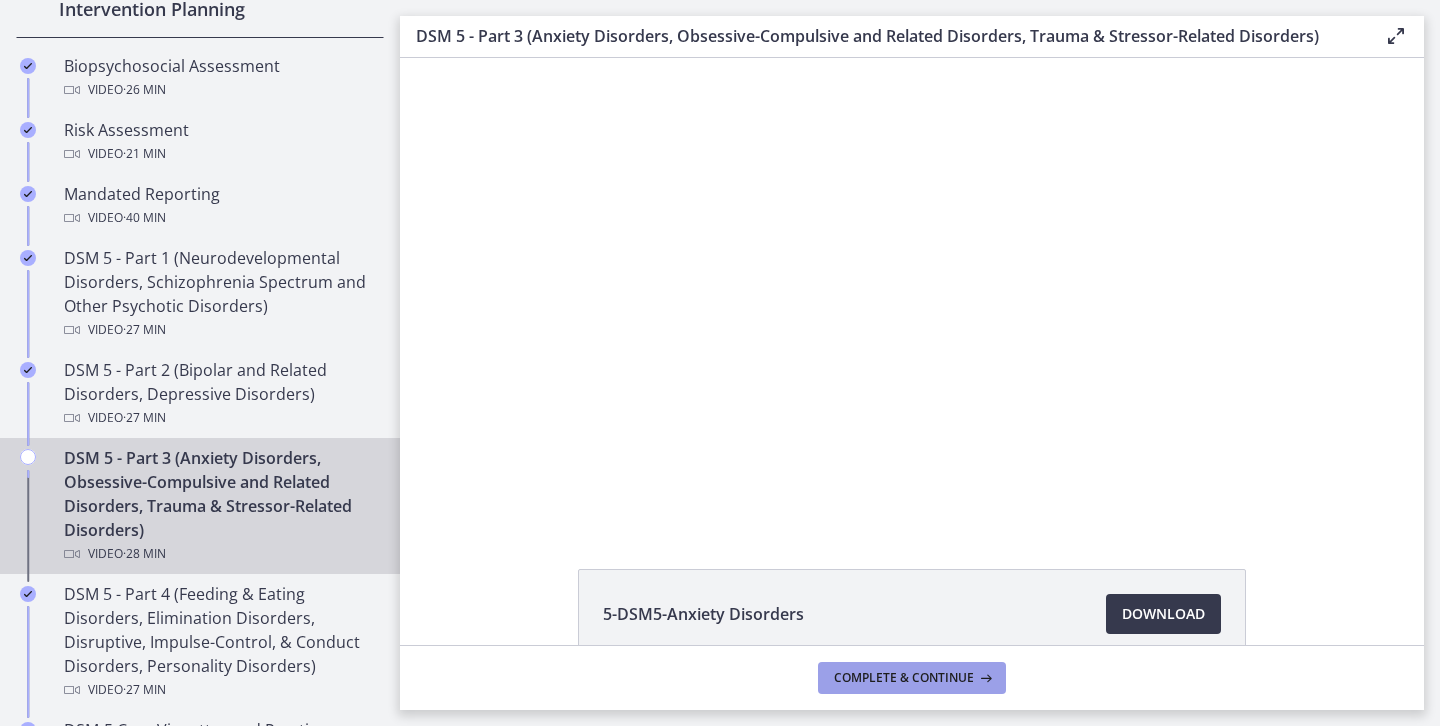 click on "Complete & continue" at bounding box center (912, 678) 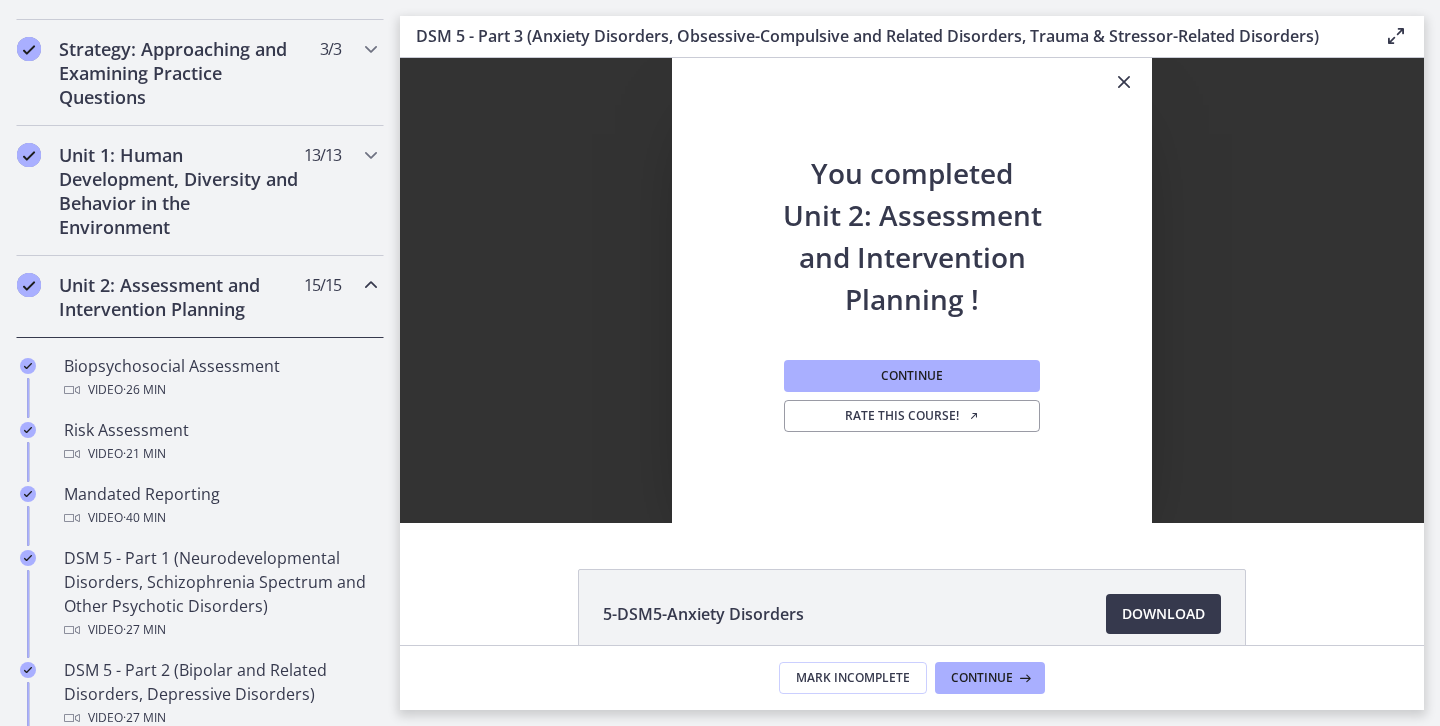 scroll, scrollTop: 451, scrollLeft: 0, axis: vertical 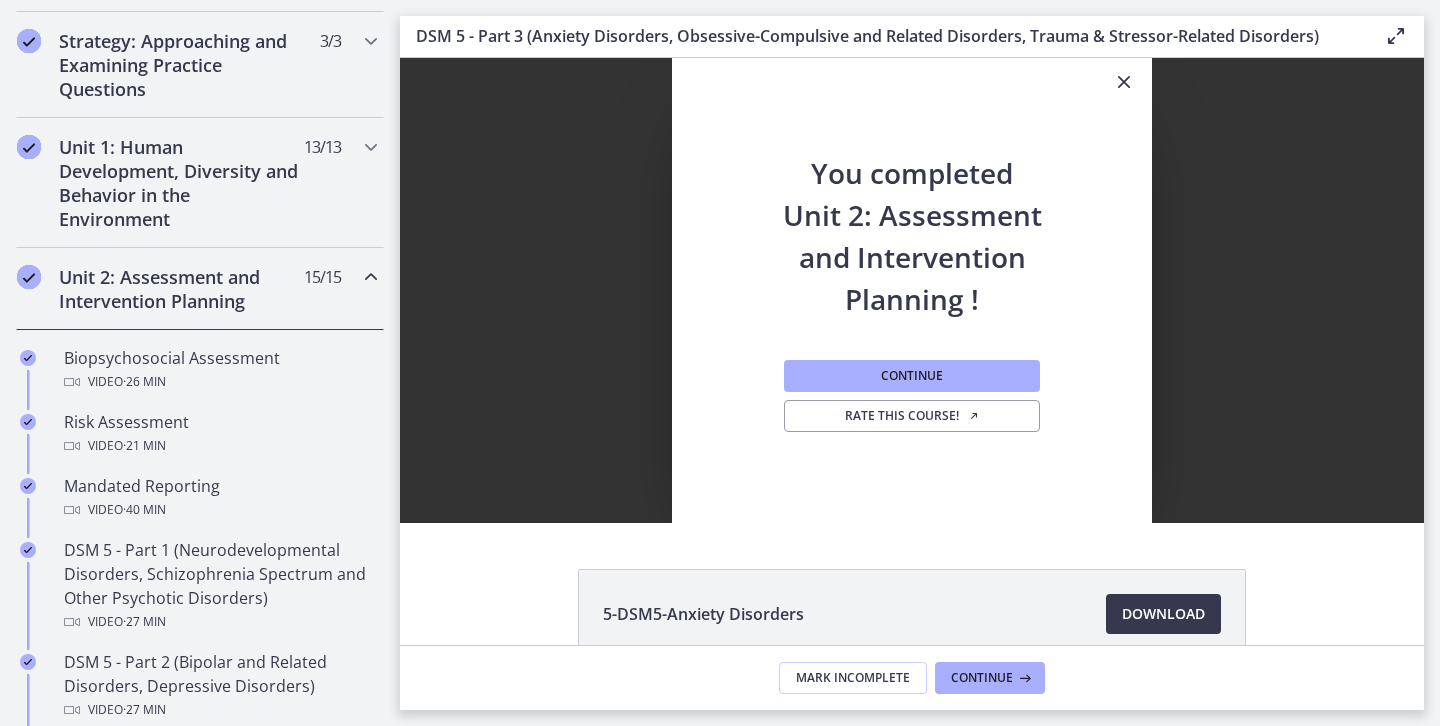 click at bounding box center [371, 277] 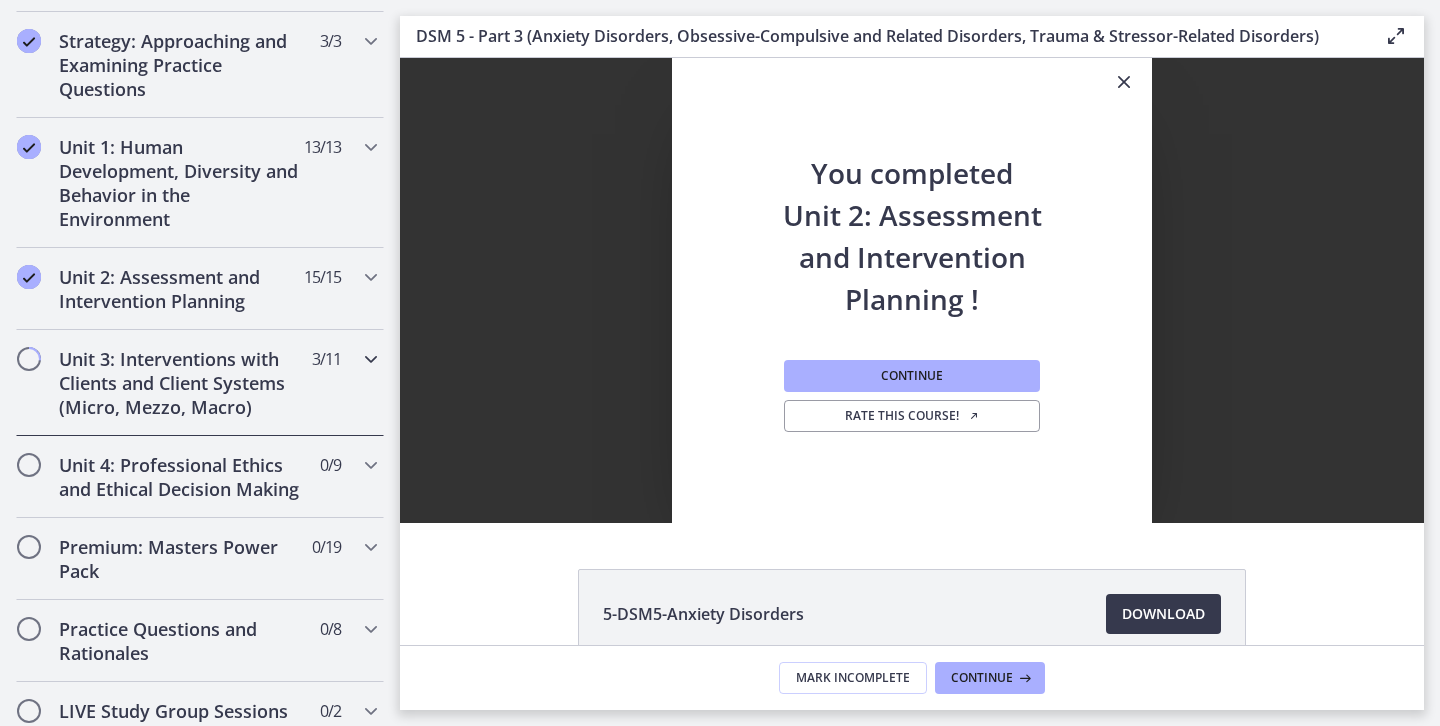 click at bounding box center [371, 359] 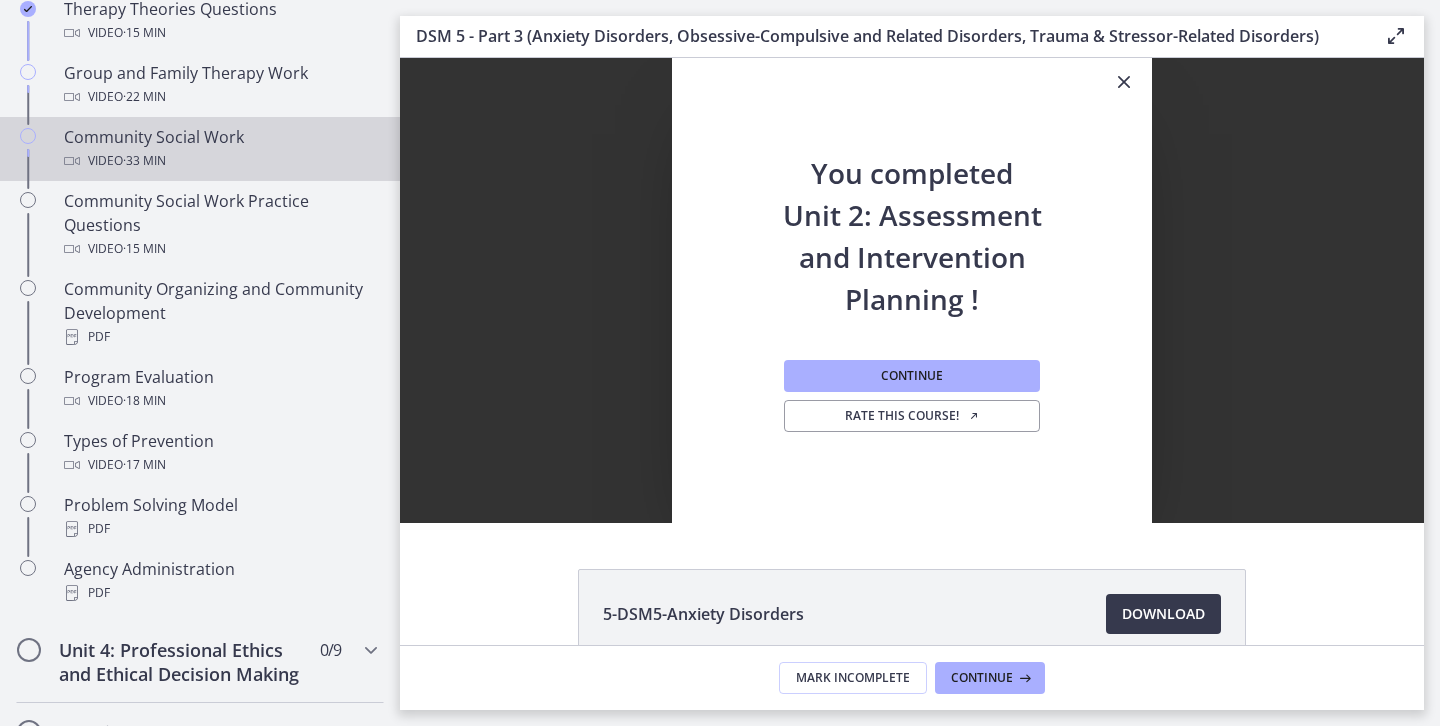 scroll, scrollTop: 1037, scrollLeft: 0, axis: vertical 